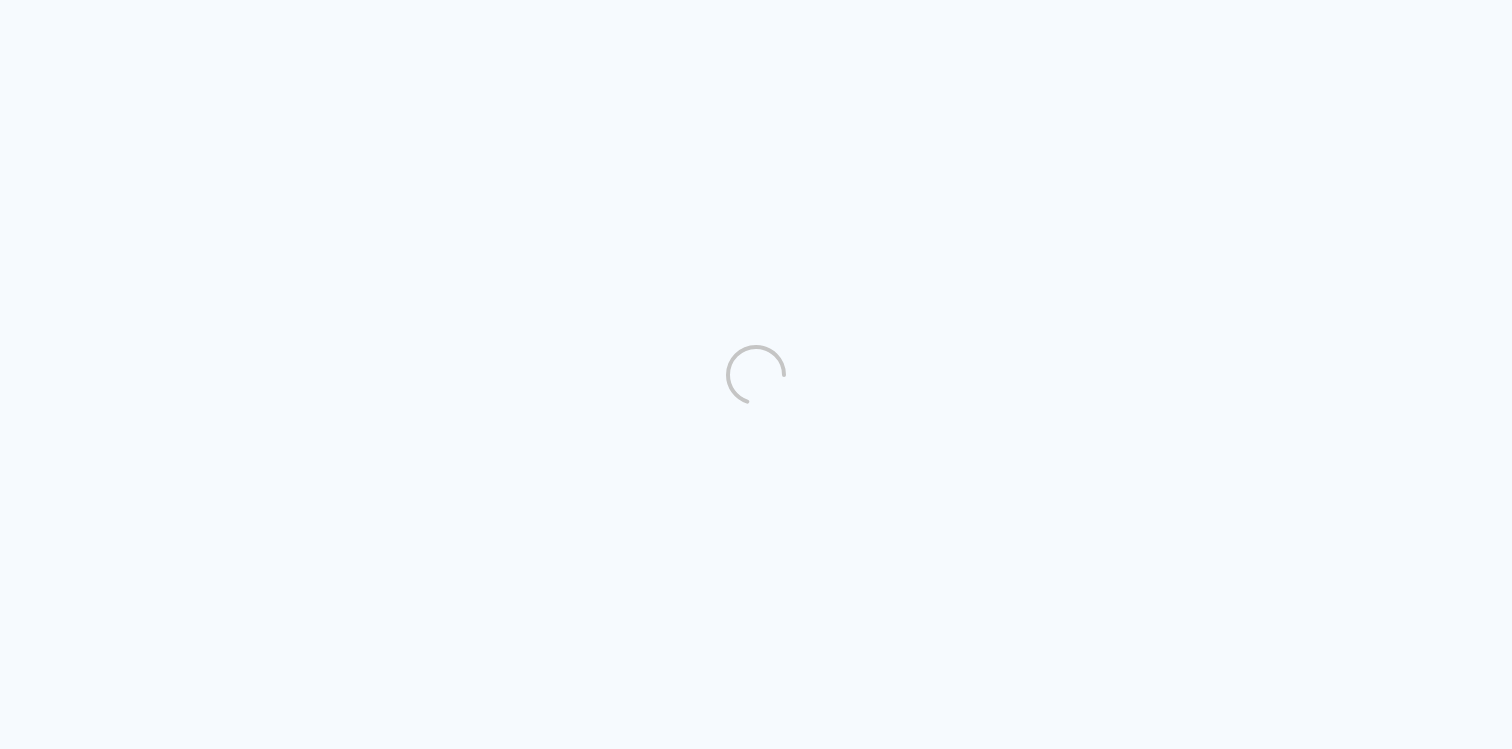 scroll, scrollTop: 0, scrollLeft: 0, axis: both 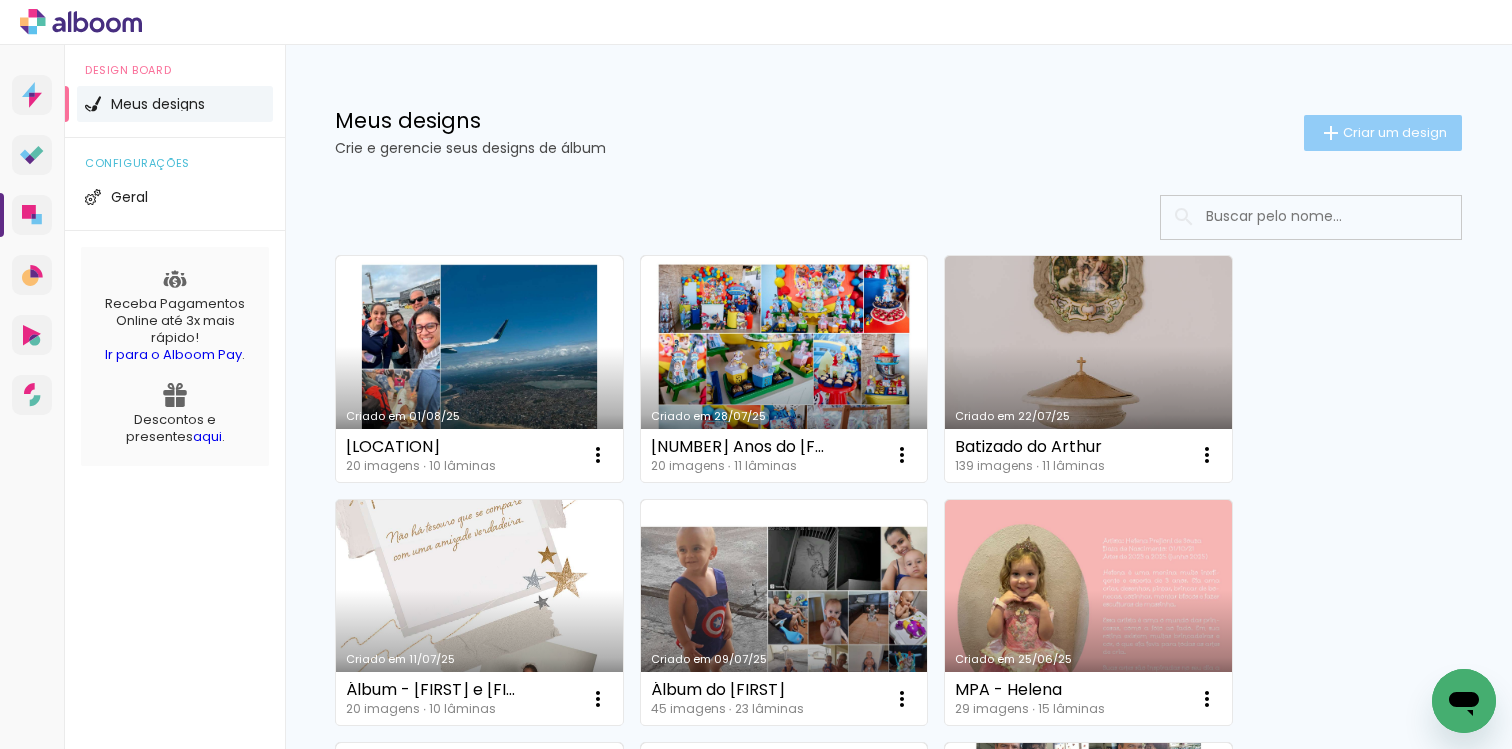 click on "Criar um design" 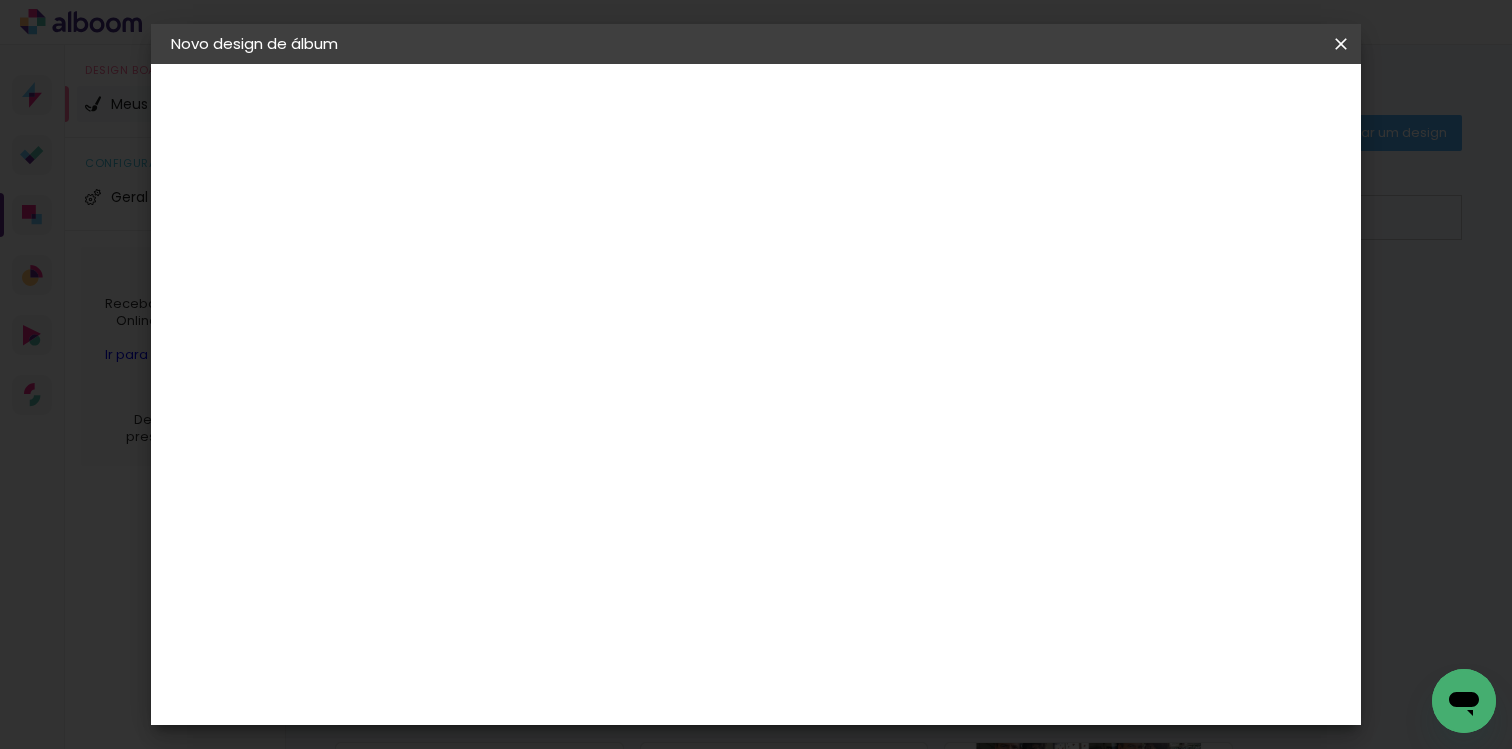 click at bounding box center [498, 268] 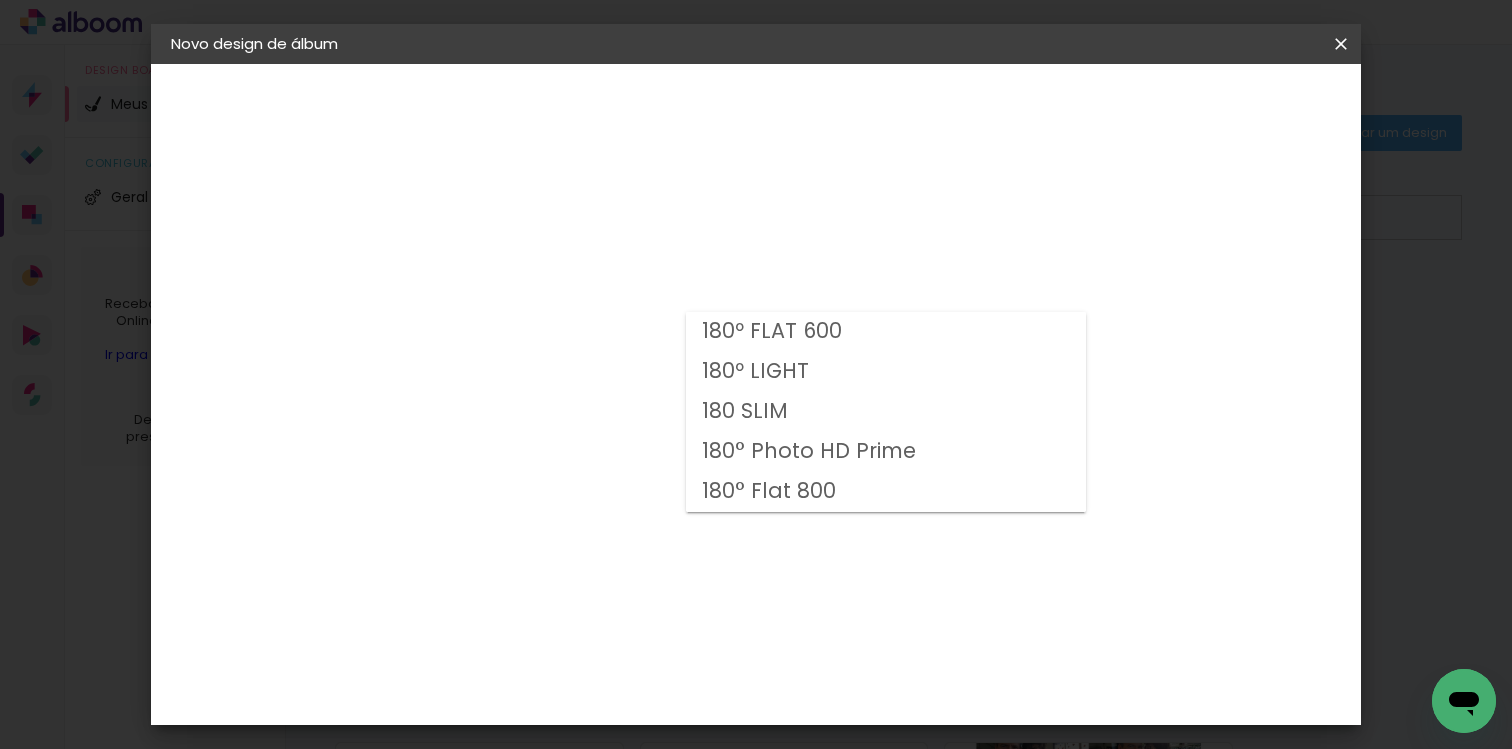 click on "180 SLIM" at bounding box center [886, 412] 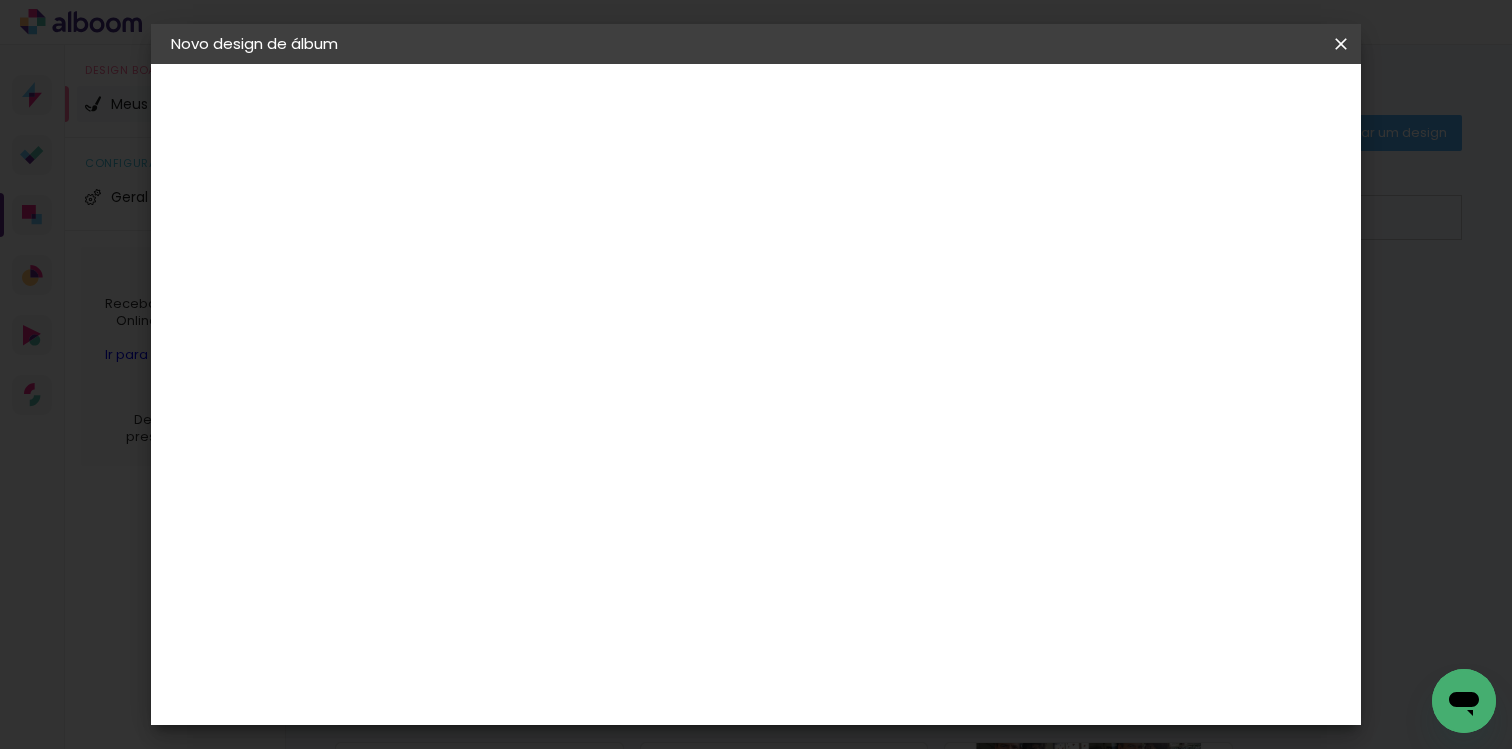 click on "21.0 × 14.8" 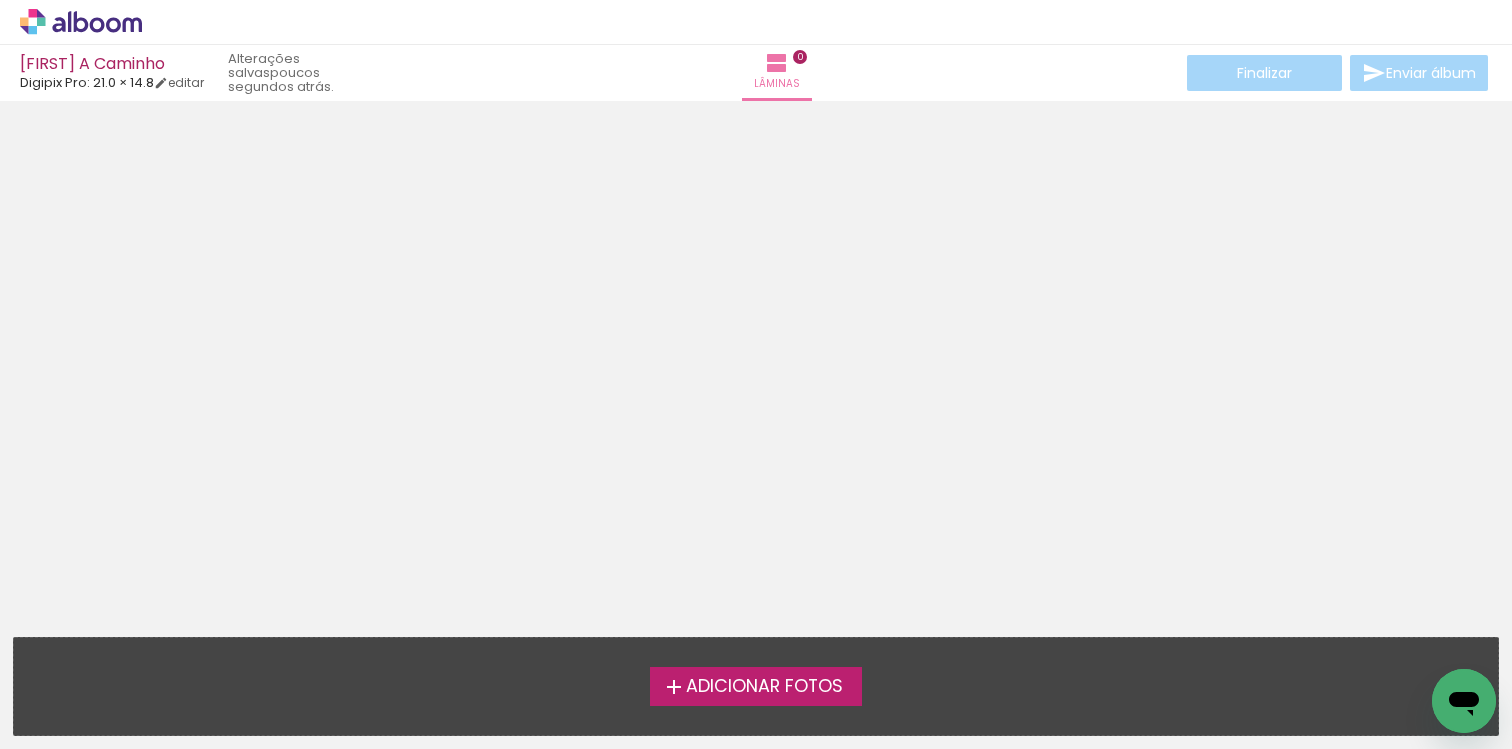 click on "Adicionar Fotos" at bounding box center (764, 687) 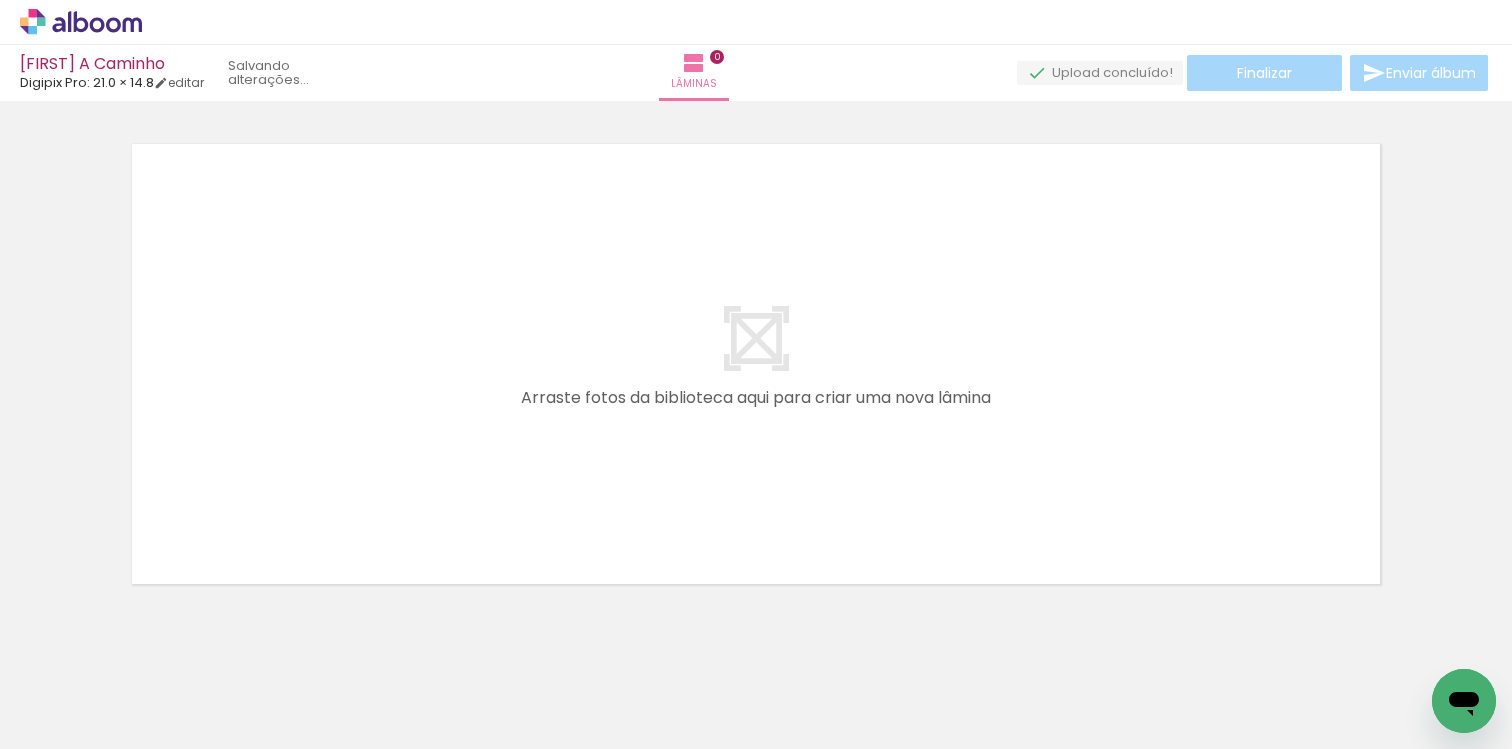 scroll, scrollTop: 25, scrollLeft: 0, axis: vertical 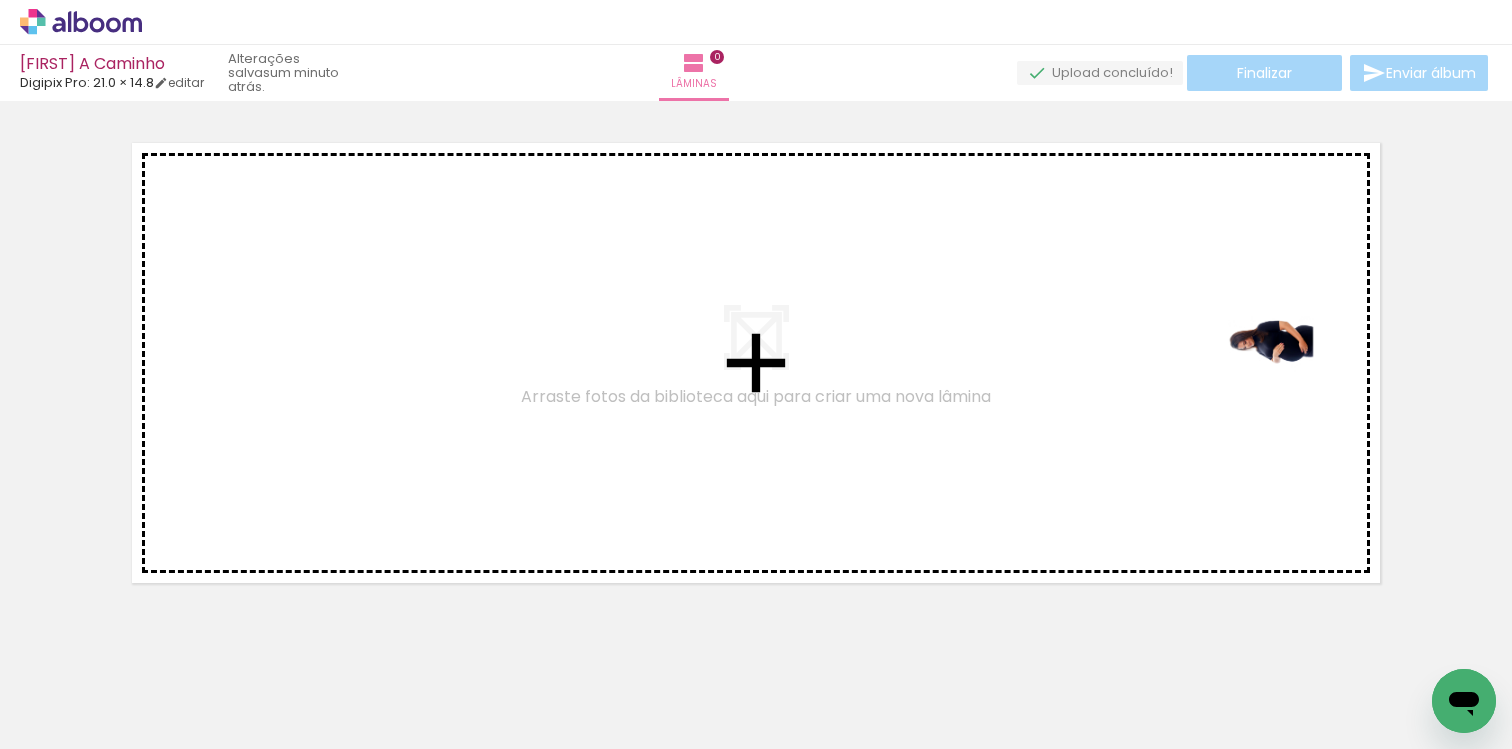 drag, startPoint x: 209, startPoint y: 694, endPoint x: 1286, endPoint y: 372, distance: 1124.1055 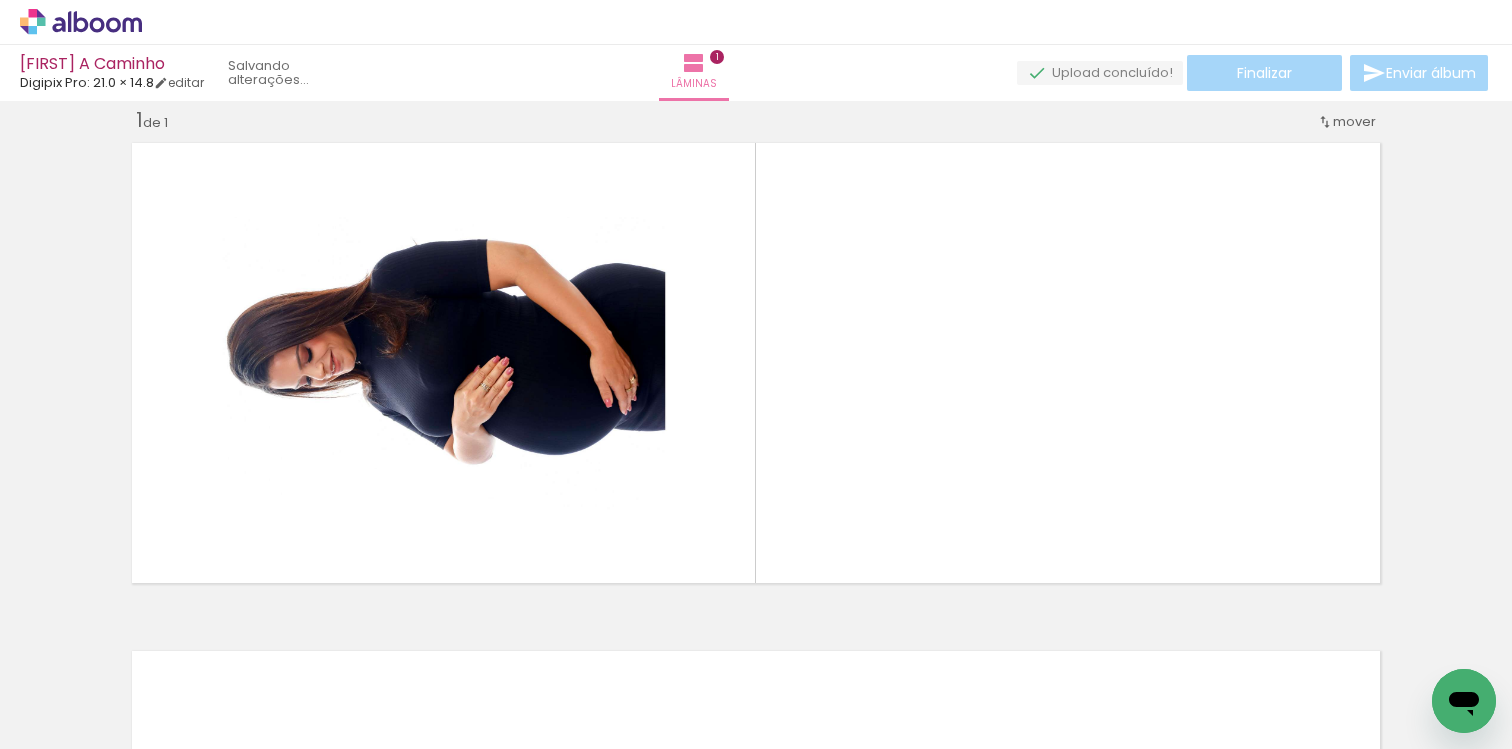 scroll, scrollTop: 25, scrollLeft: 0, axis: vertical 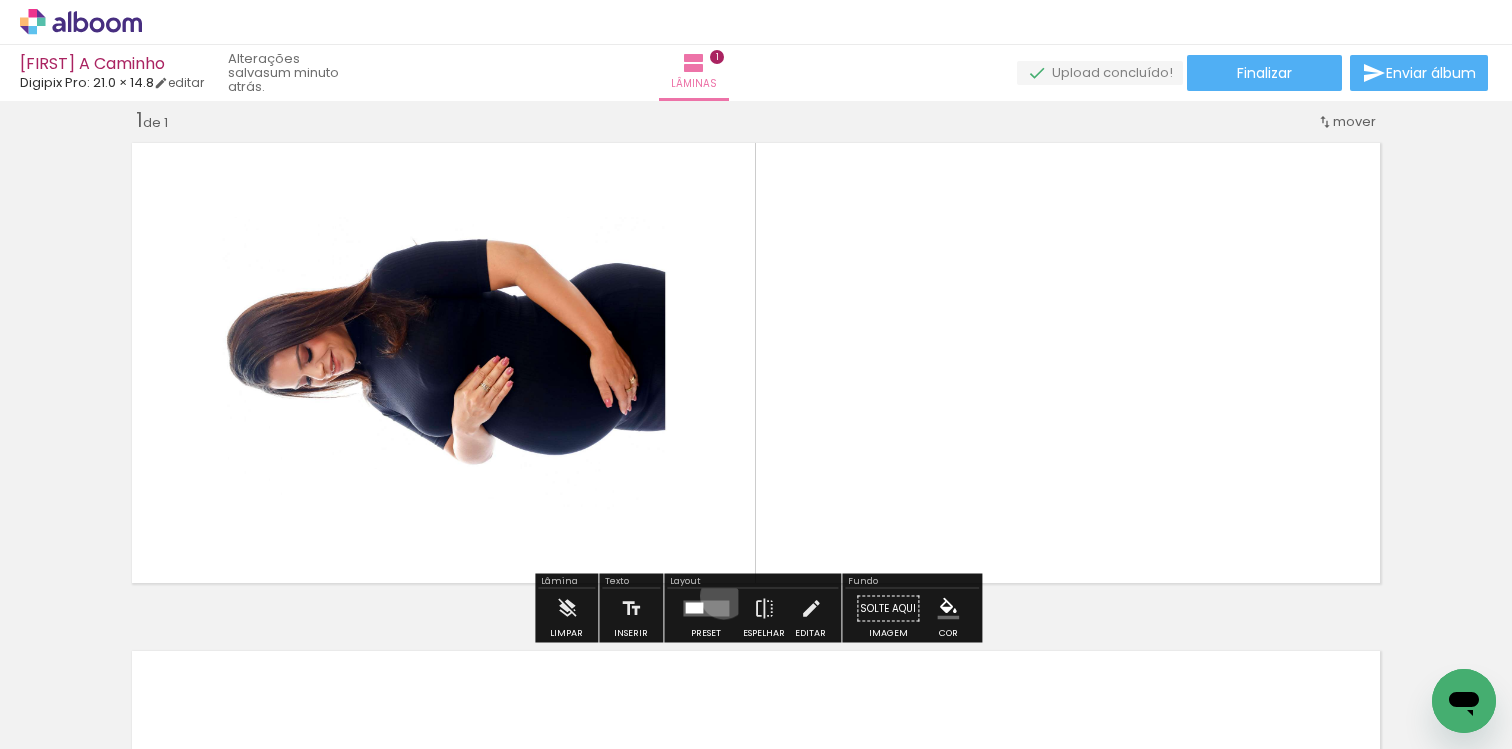 click at bounding box center [706, 609] 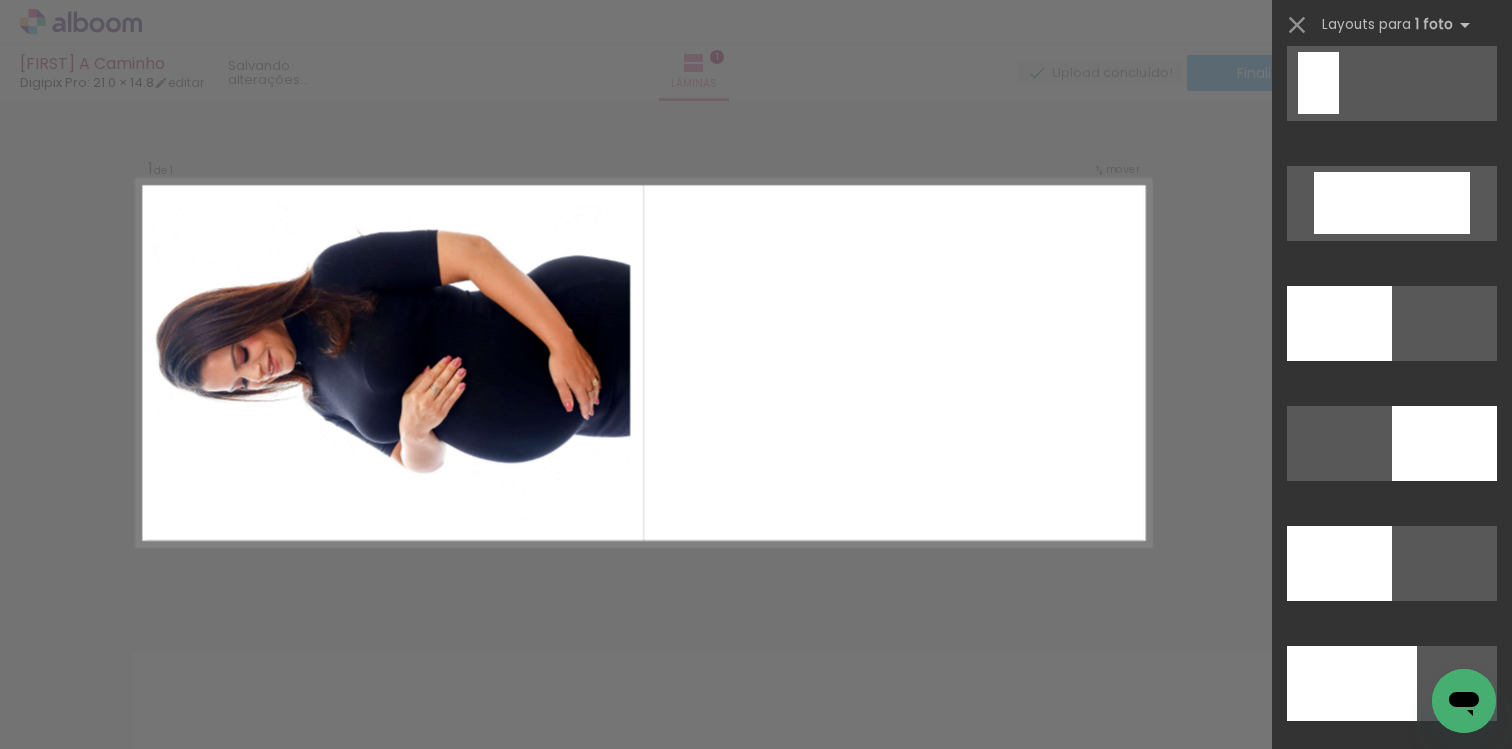 scroll, scrollTop: 4346, scrollLeft: 0, axis: vertical 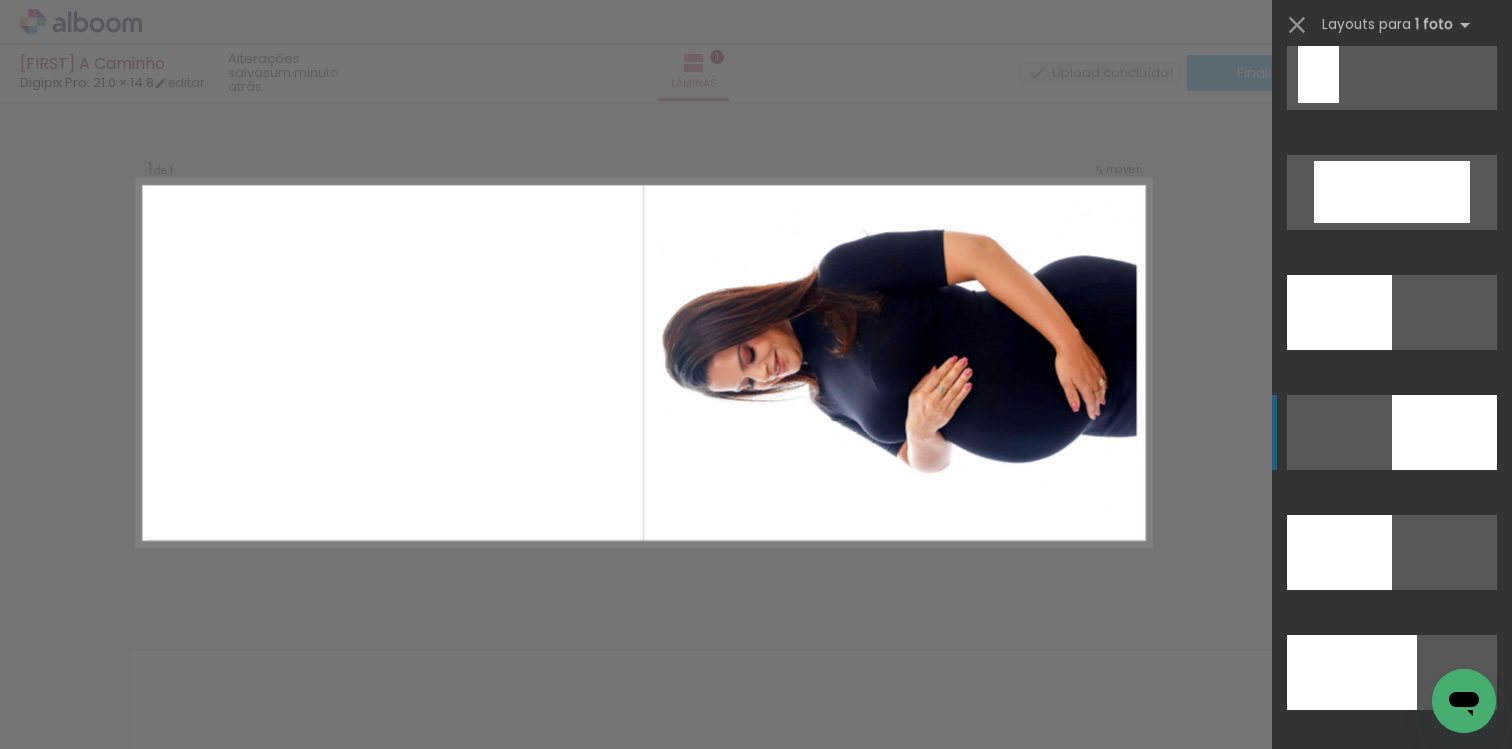 click at bounding box center (1339, 312) 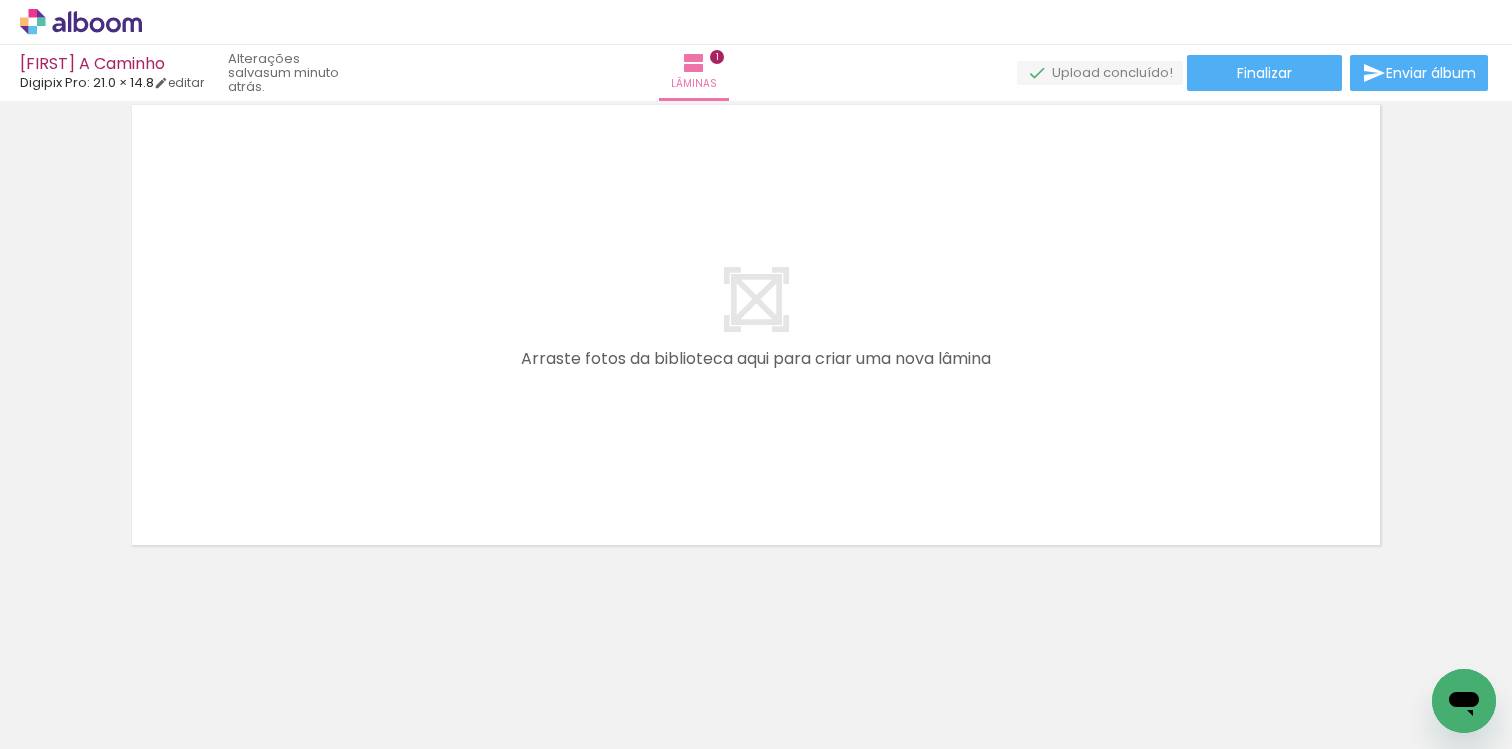 scroll, scrollTop: 567, scrollLeft: 0, axis: vertical 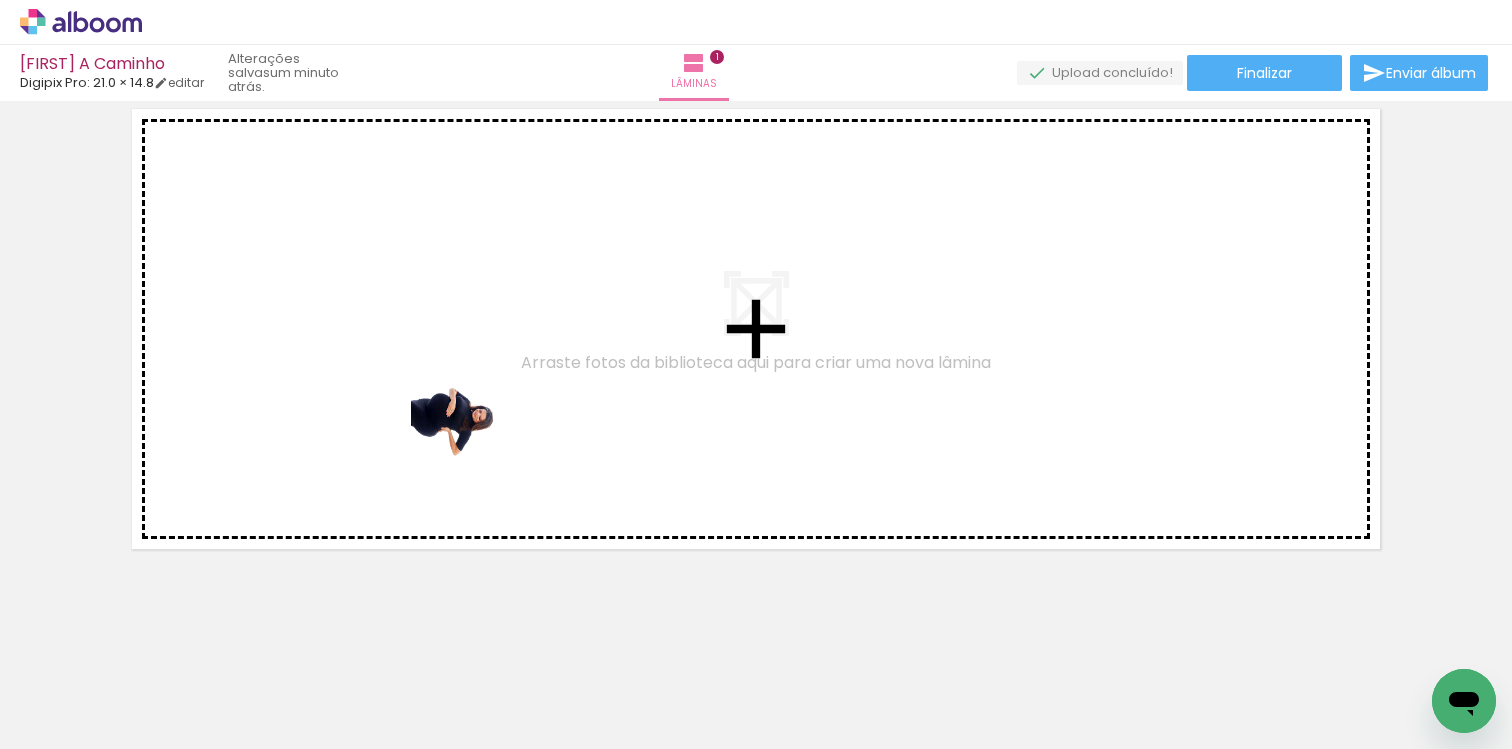 drag, startPoint x: 300, startPoint y: 681, endPoint x: 469, endPoint y: 431, distance: 301.76315 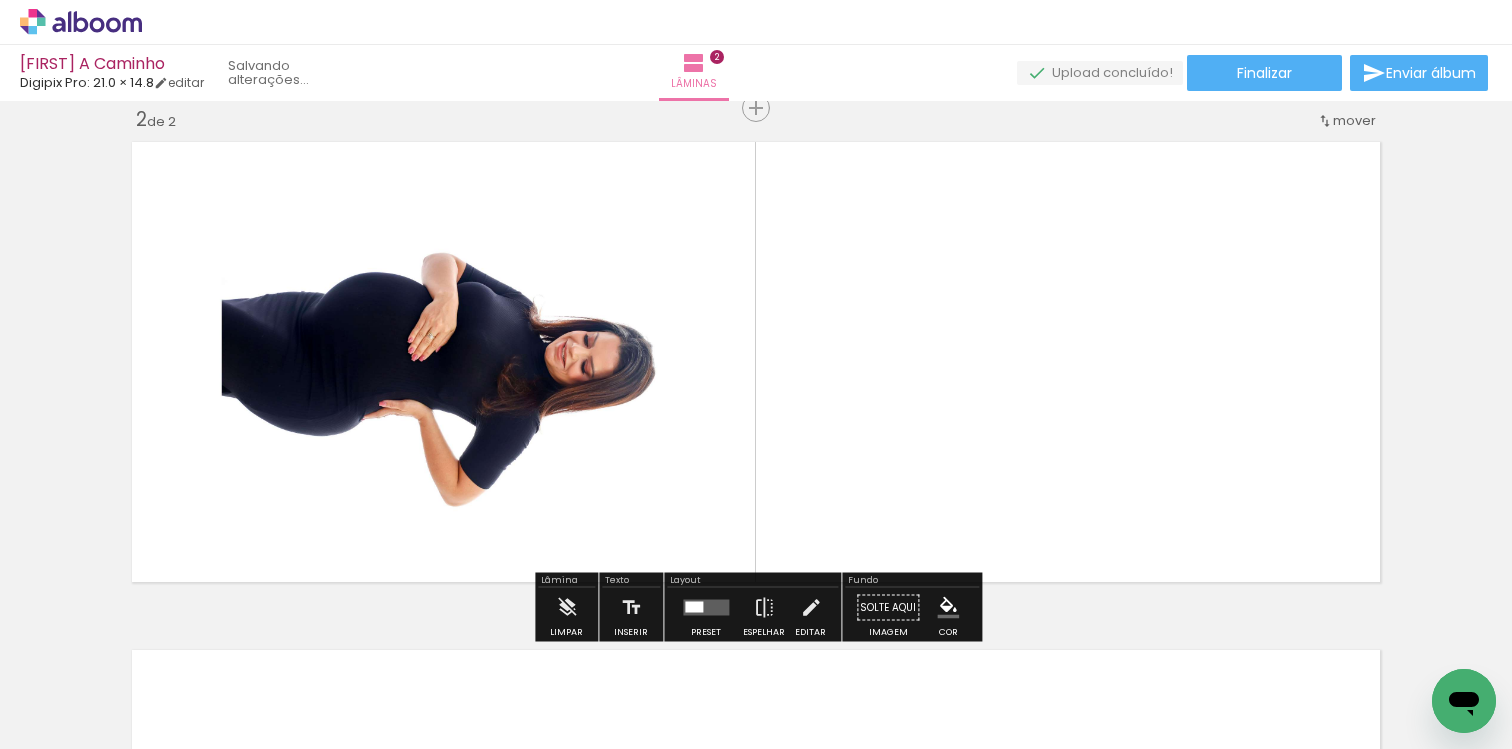scroll, scrollTop: 533, scrollLeft: 0, axis: vertical 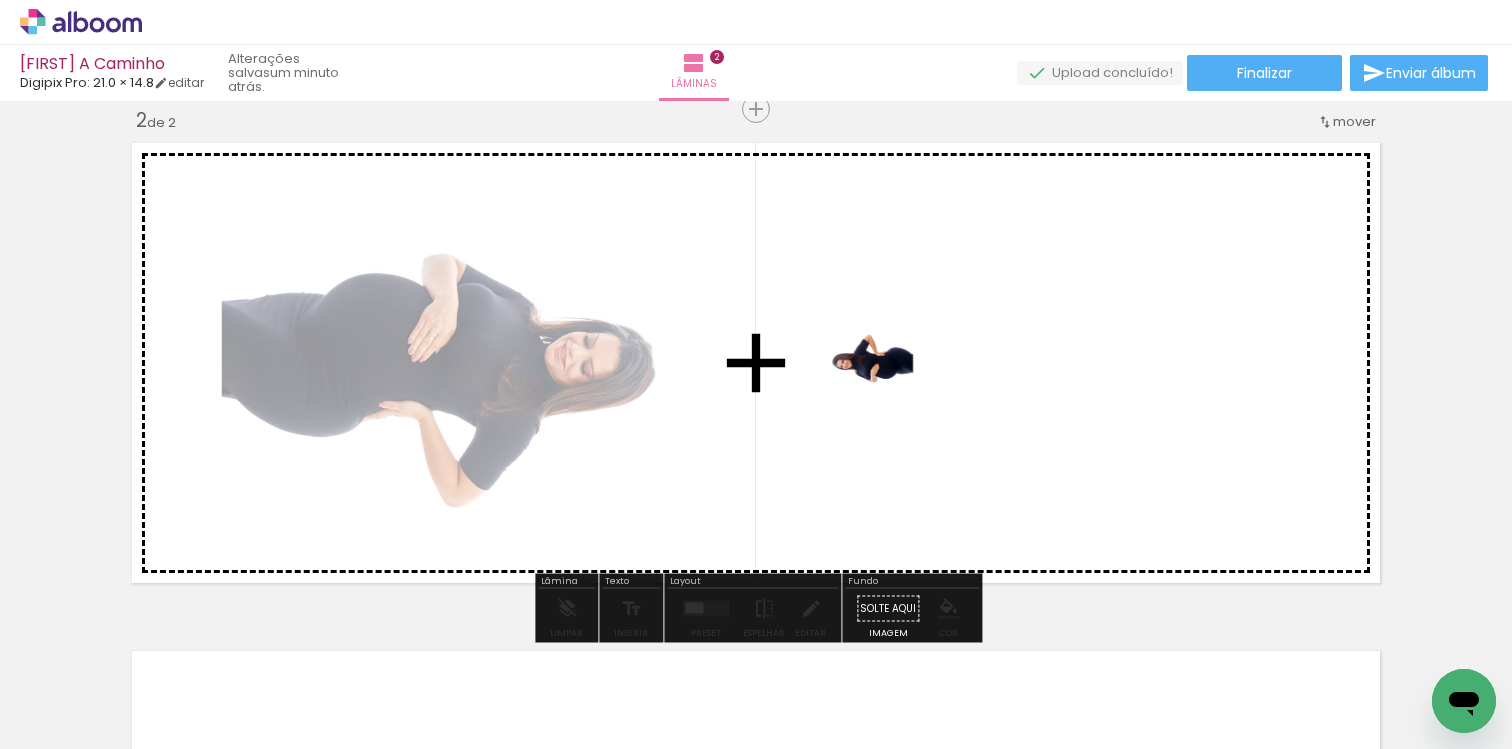 drag, startPoint x: 448, startPoint y: 679, endPoint x: 886, endPoint y: 390, distance: 524.7523 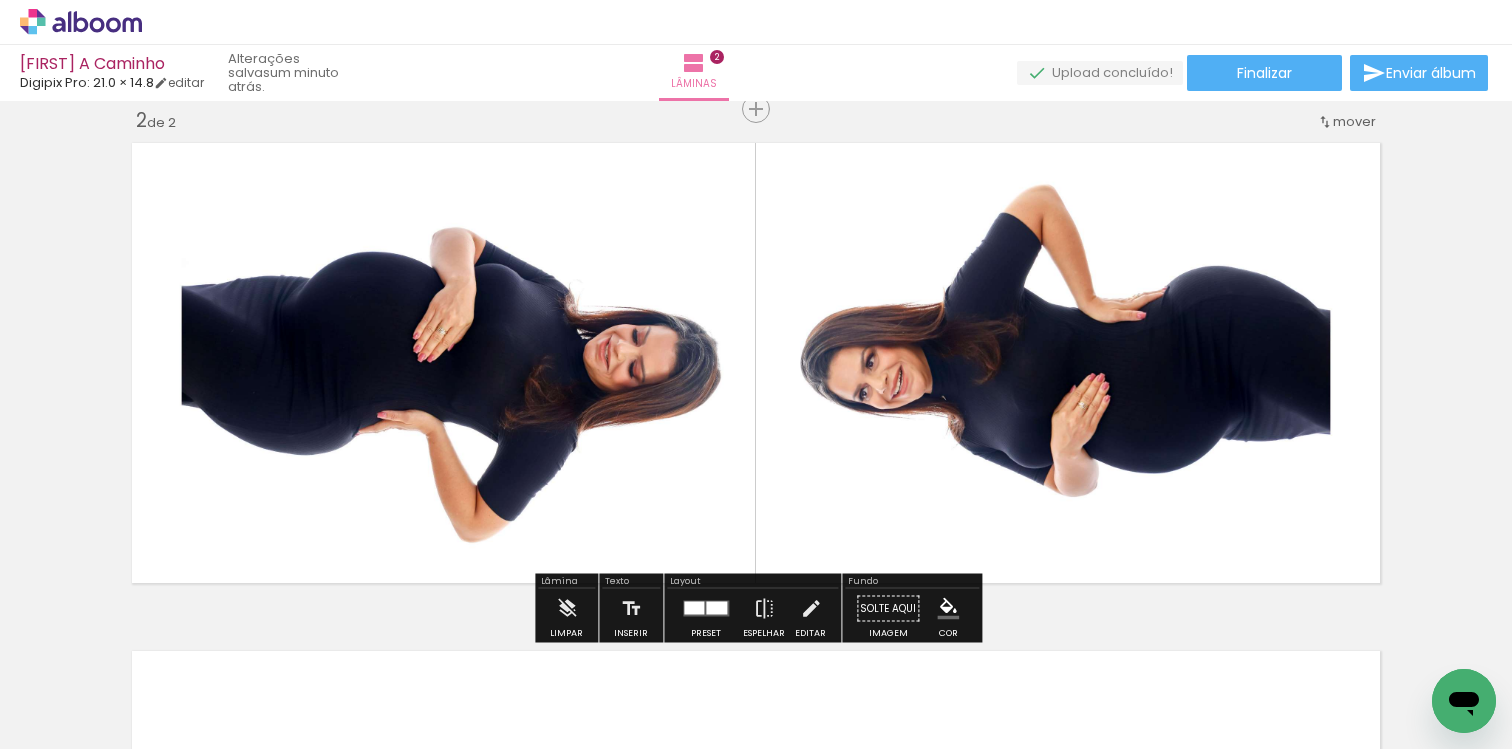 click at bounding box center [716, 608] 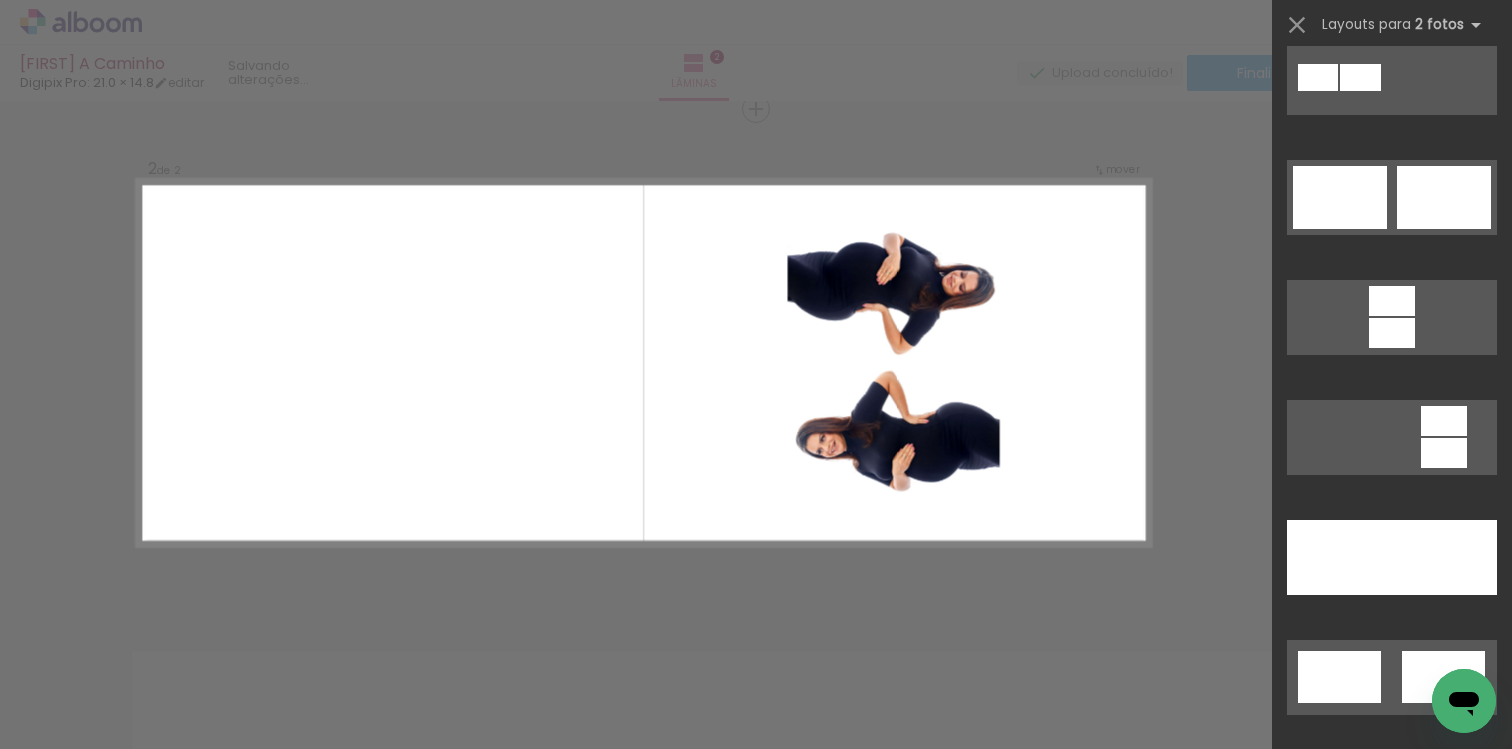 scroll, scrollTop: 743, scrollLeft: 0, axis: vertical 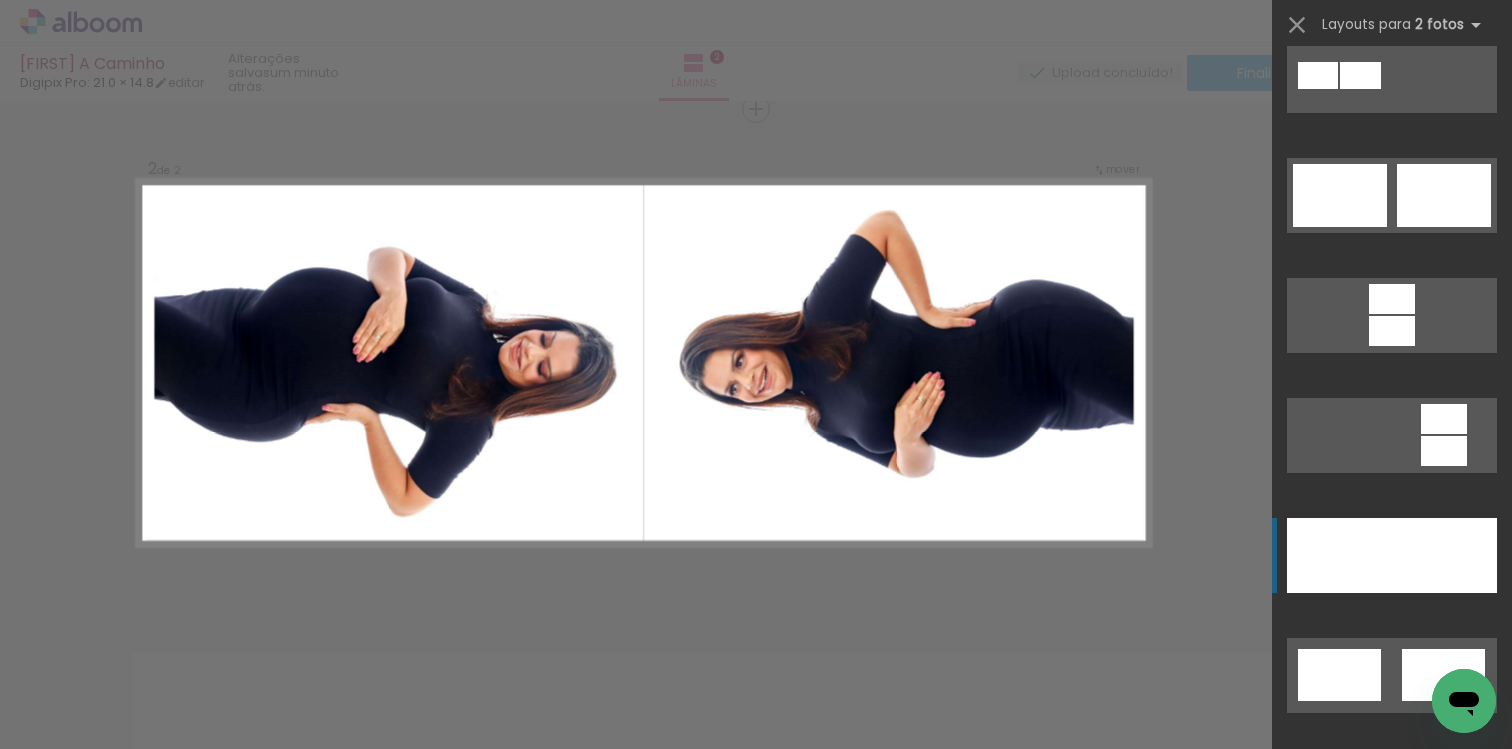 click at bounding box center (1339, 555) 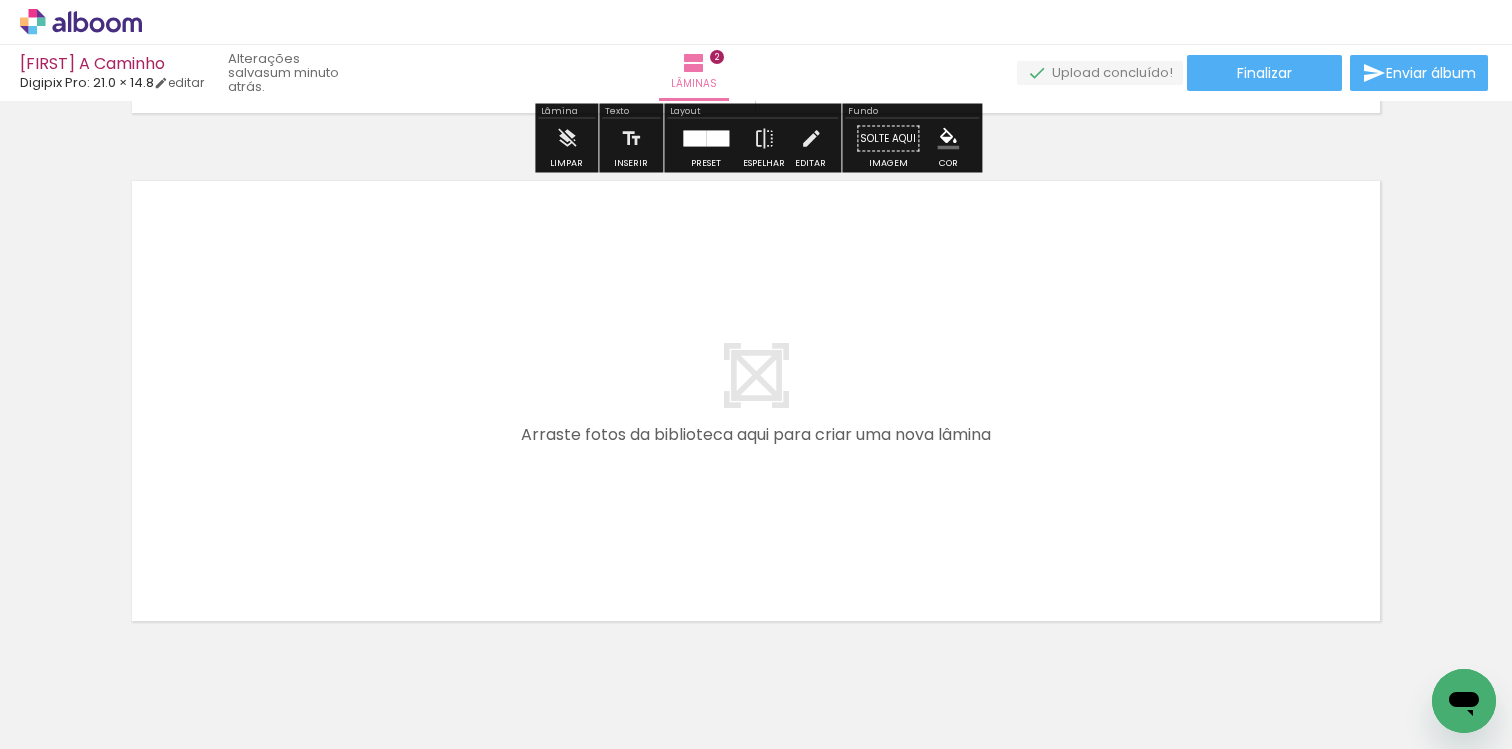 scroll, scrollTop: 1038, scrollLeft: 0, axis: vertical 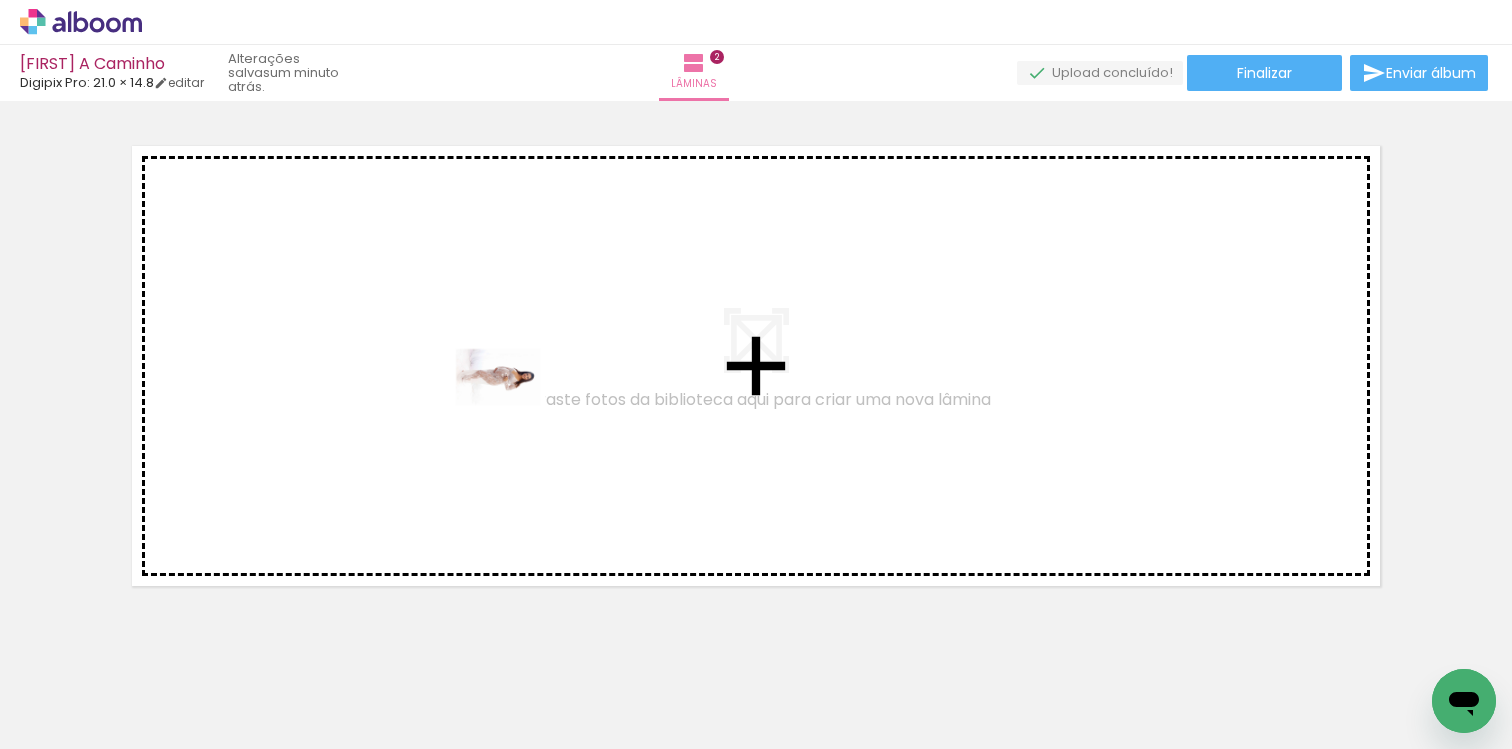 drag, startPoint x: 548, startPoint y: 683, endPoint x: 513, endPoint y: 405, distance: 280.19458 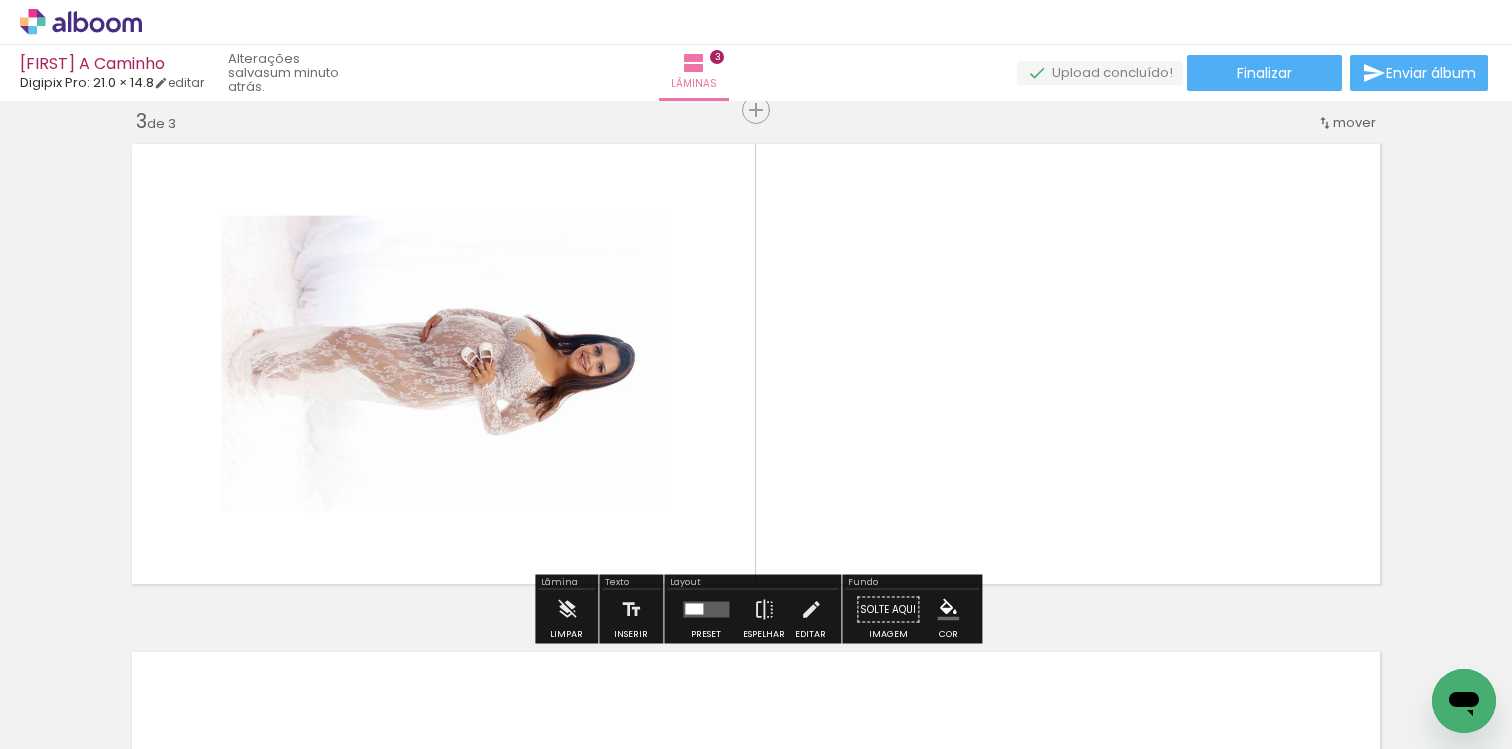 scroll, scrollTop: 1041, scrollLeft: 0, axis: vertical 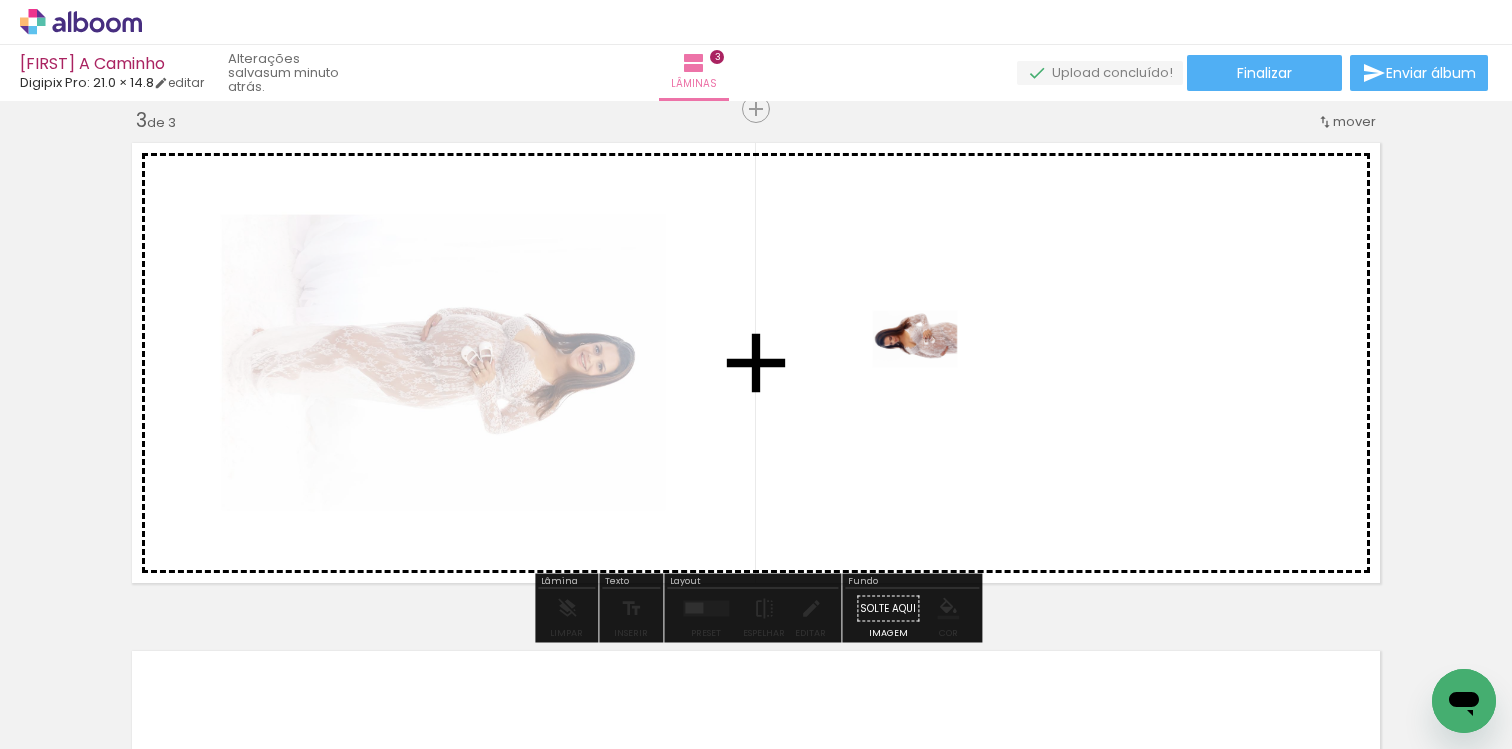 drag, startPoint x: 661, startPoint y: 679, endPoint x: 930, endPoint y: 367, distance: 411.95267 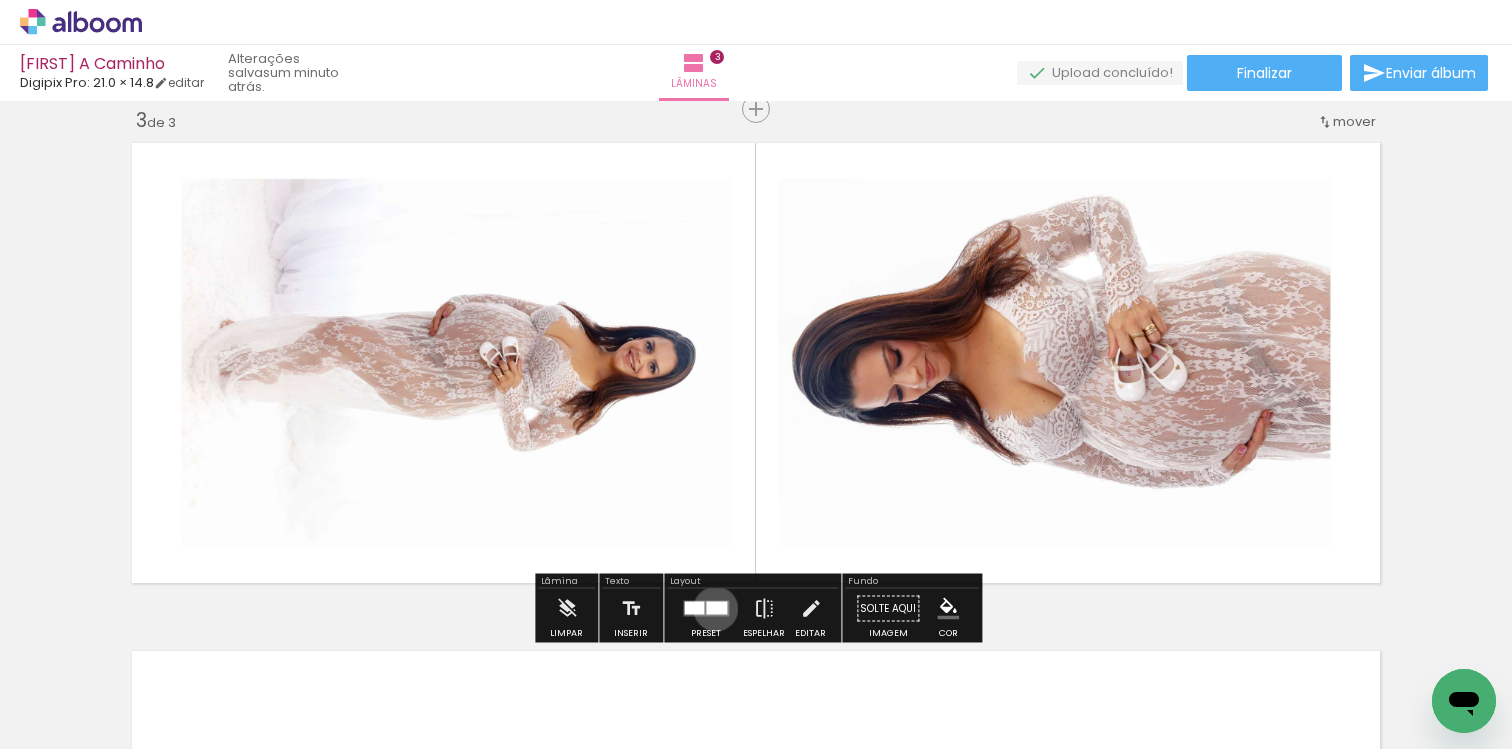 click at bounding box center (716, 608) 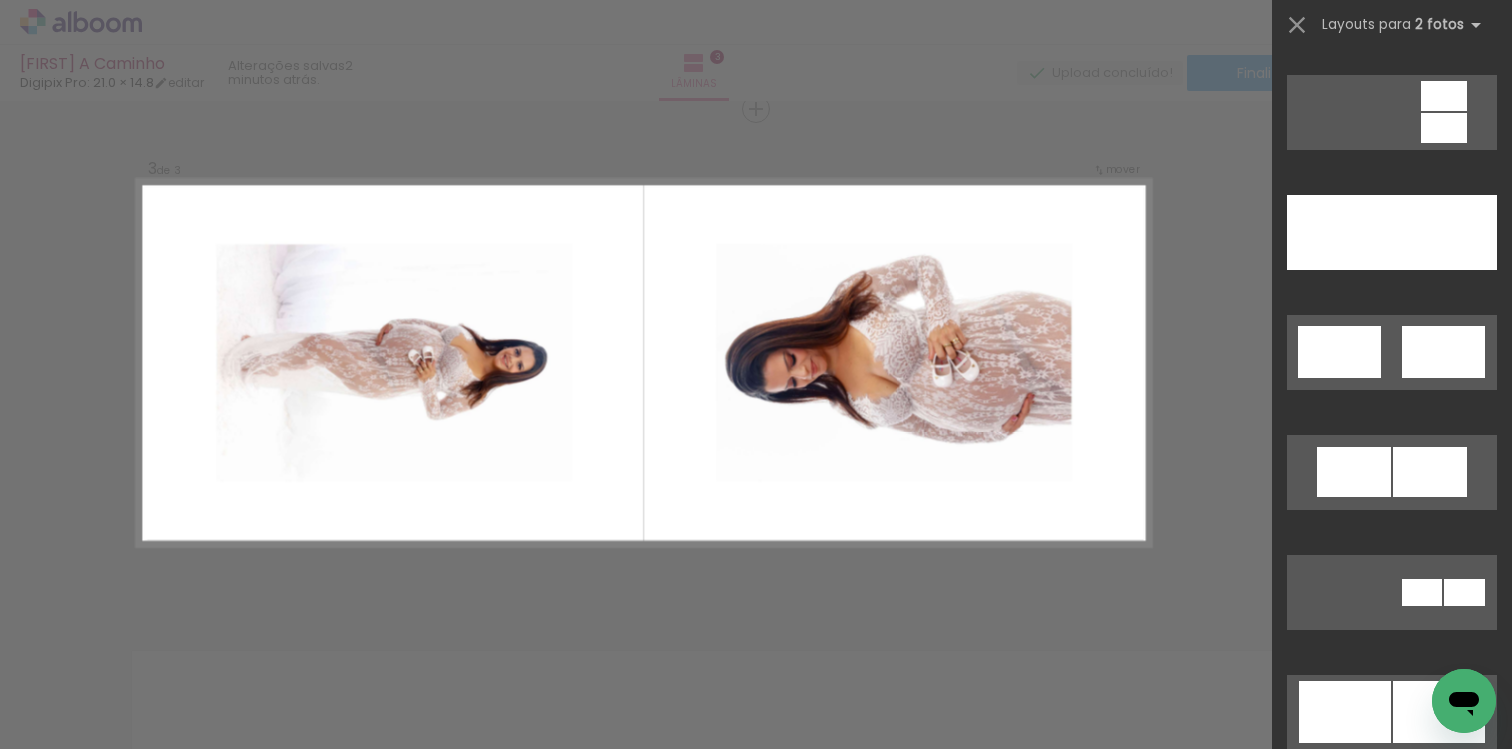 scroll, scrollTop: 1069, scrollLeft: 0, axis: vertical 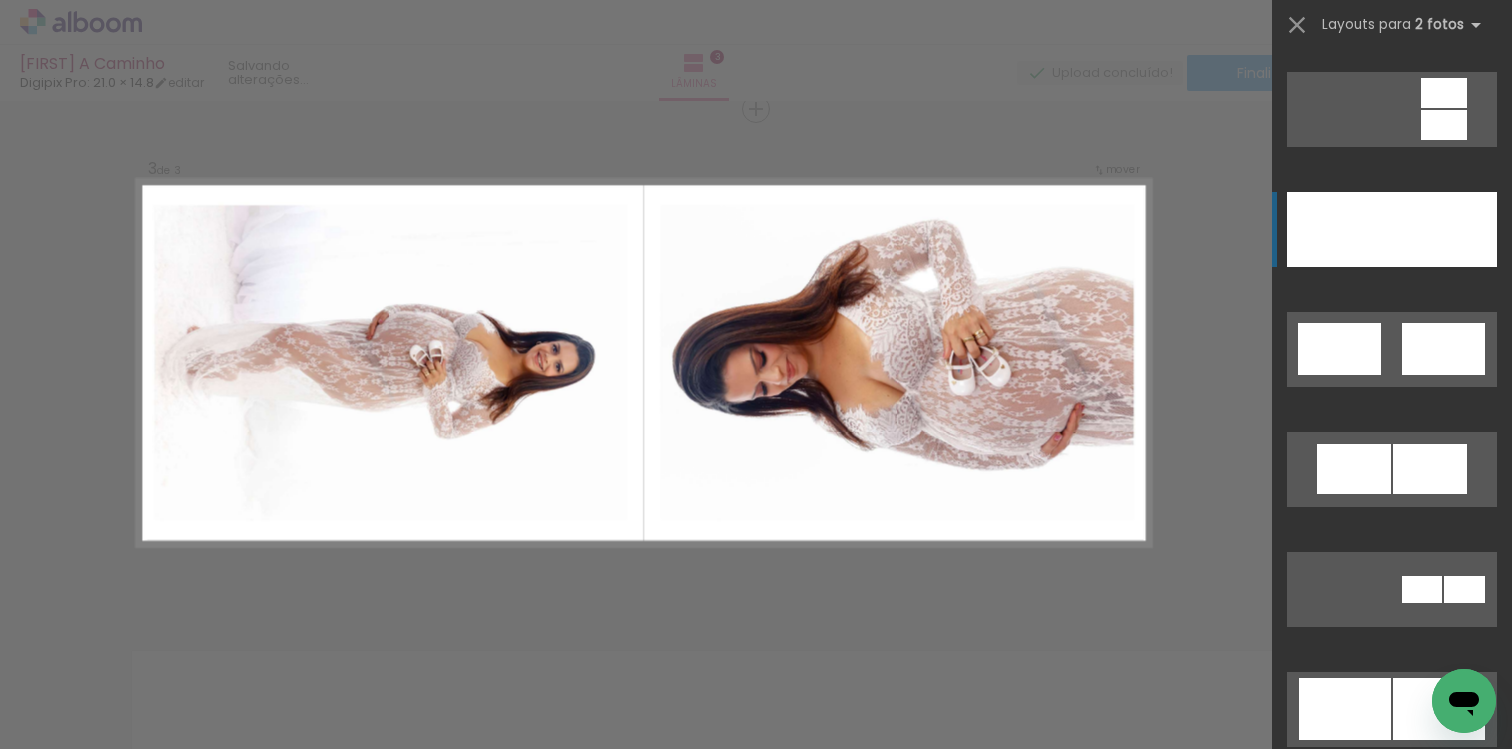 click at bounding box center (1444, 229) 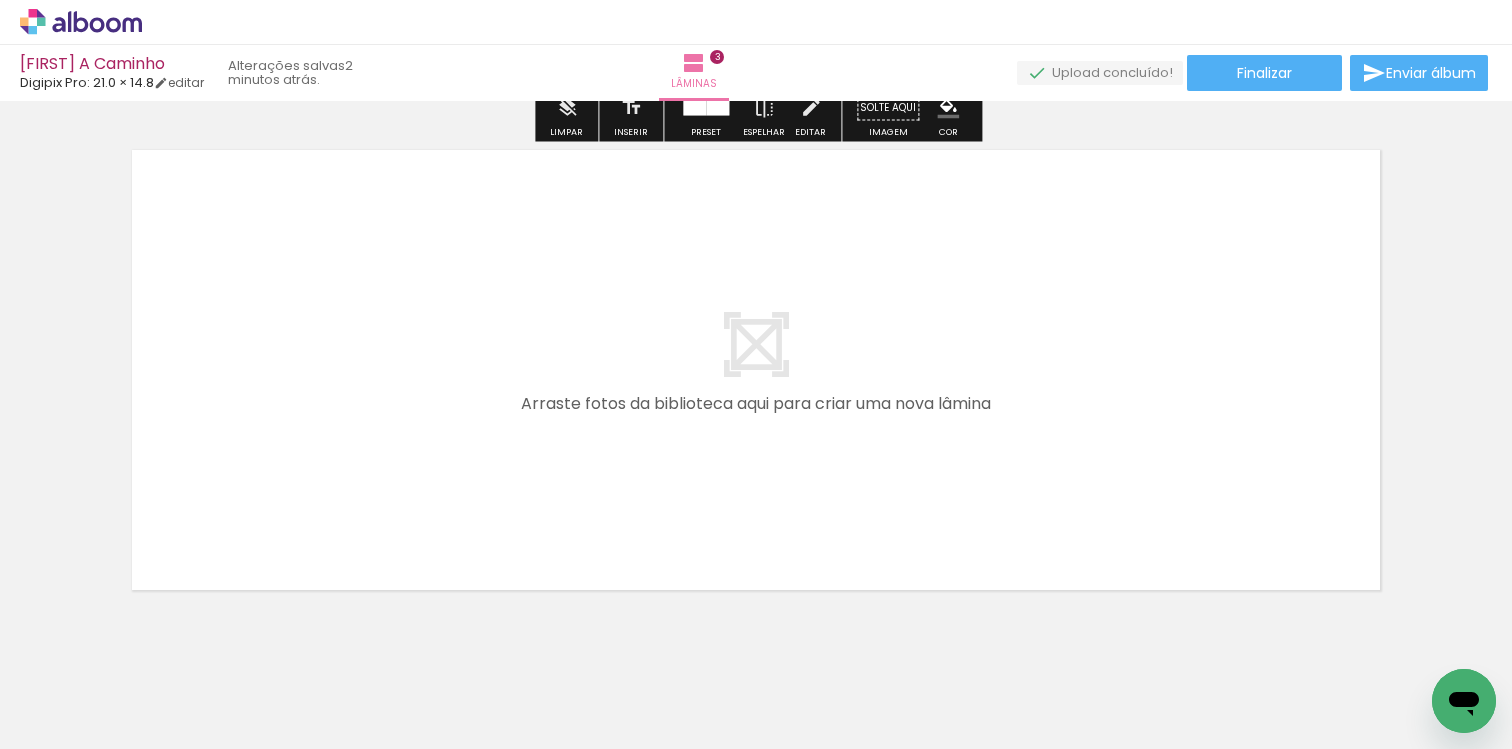 scroll, scrollTop: 1544, scrollLeft: 0, axis: vertical 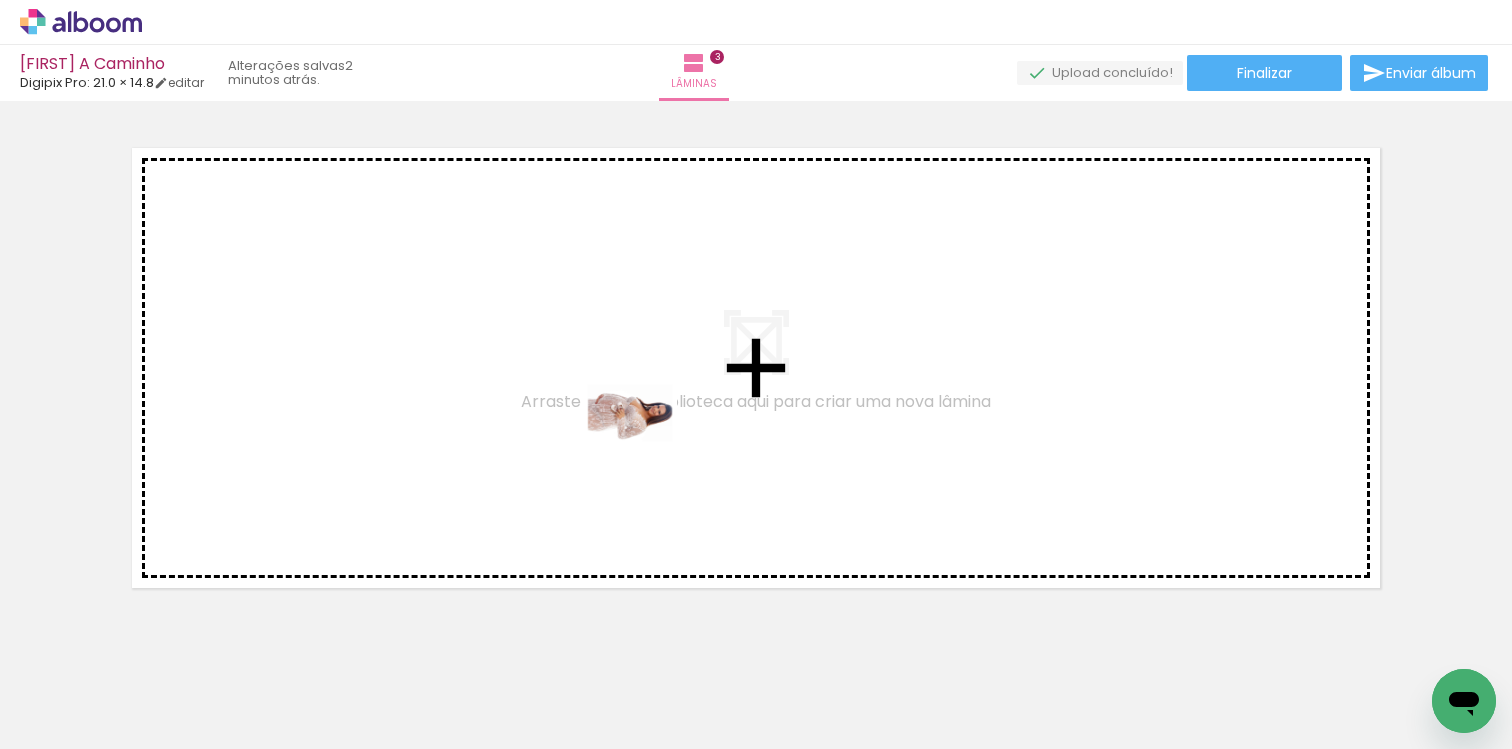drag, startPoint x: 769, startPoint y: 688, endPoint x: 645, endPoint y: 441, distance: 276.37836 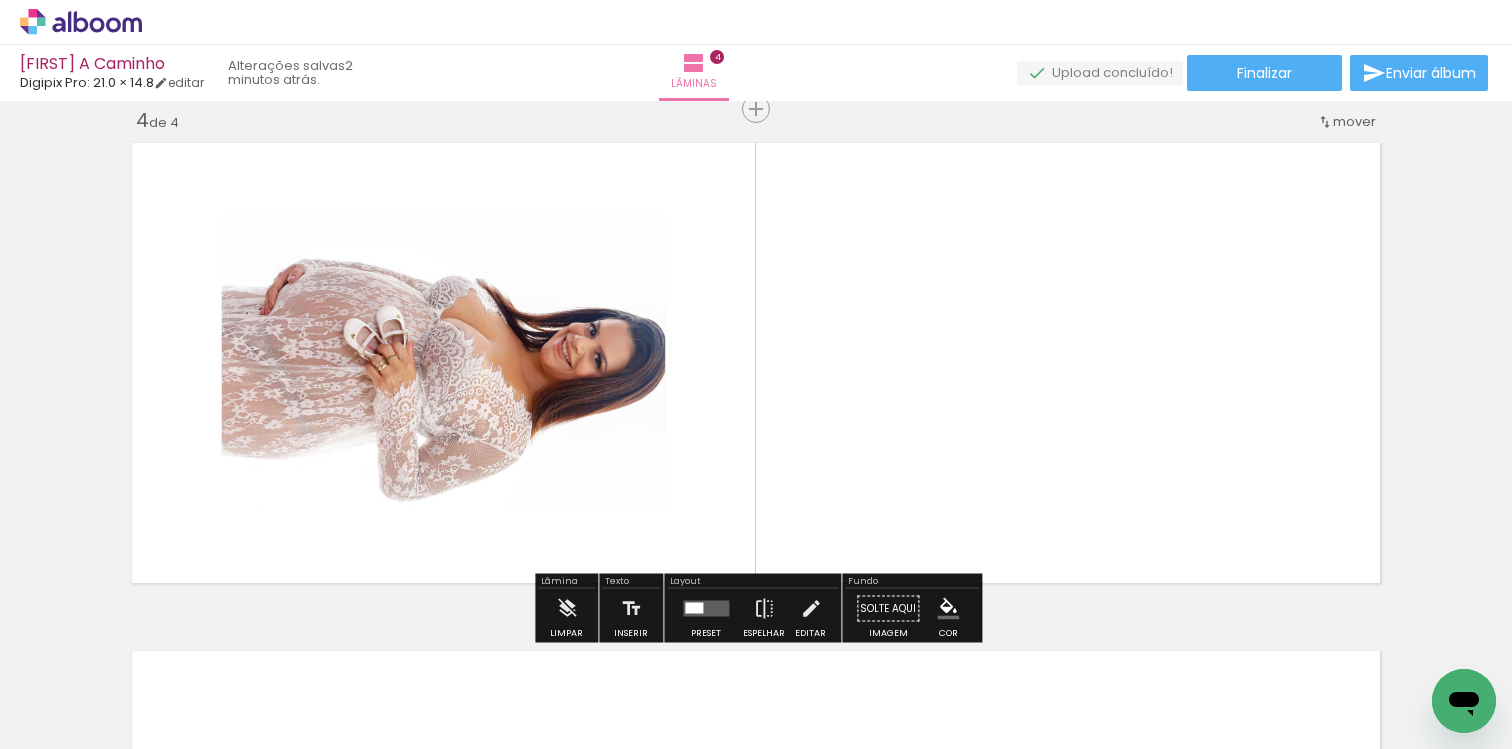 scroll, scrollTop: 1549, scrollLeft: 0, axis: vertical 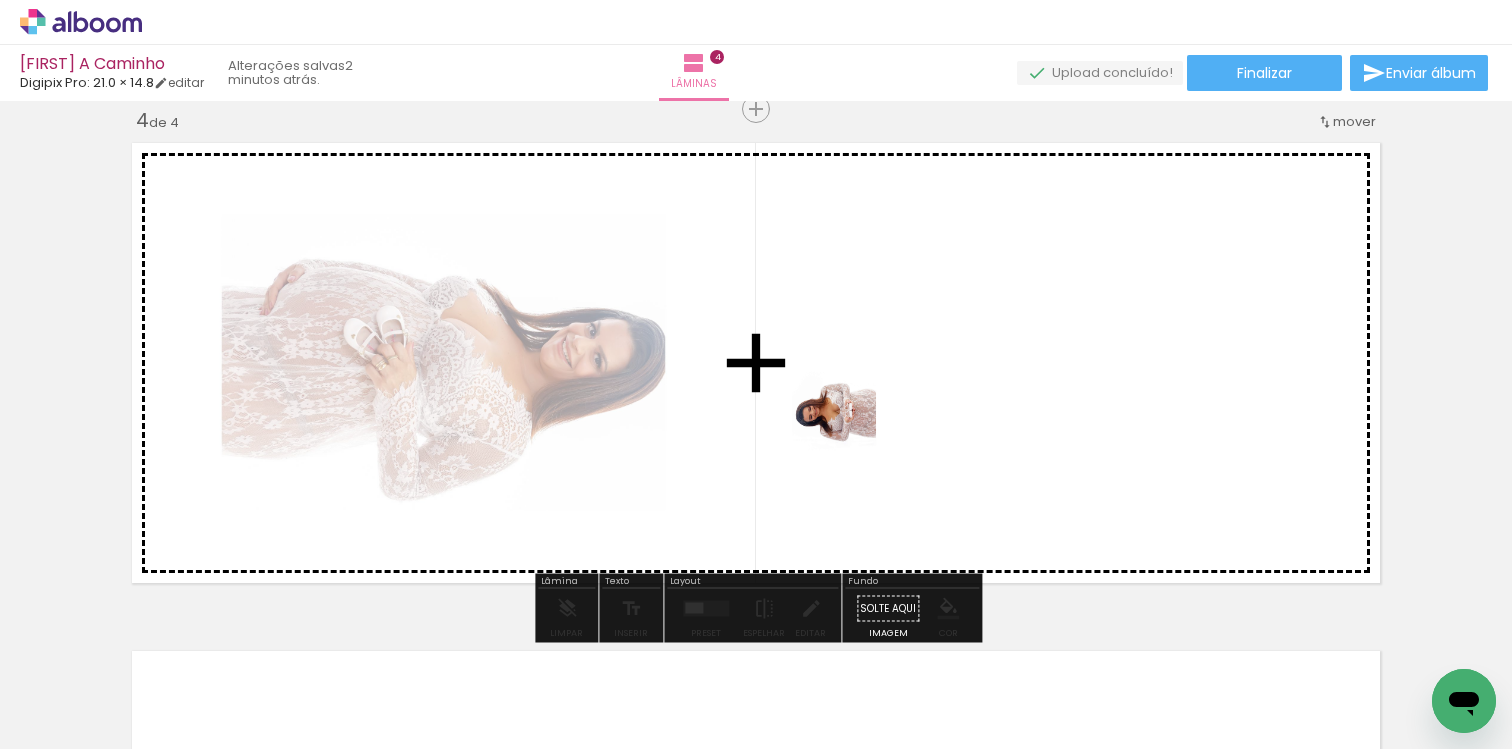 drag, startPoint x: 881, startPoint y: 673, endPoint x: 850, endPoint y: 364, distance: 310.55112 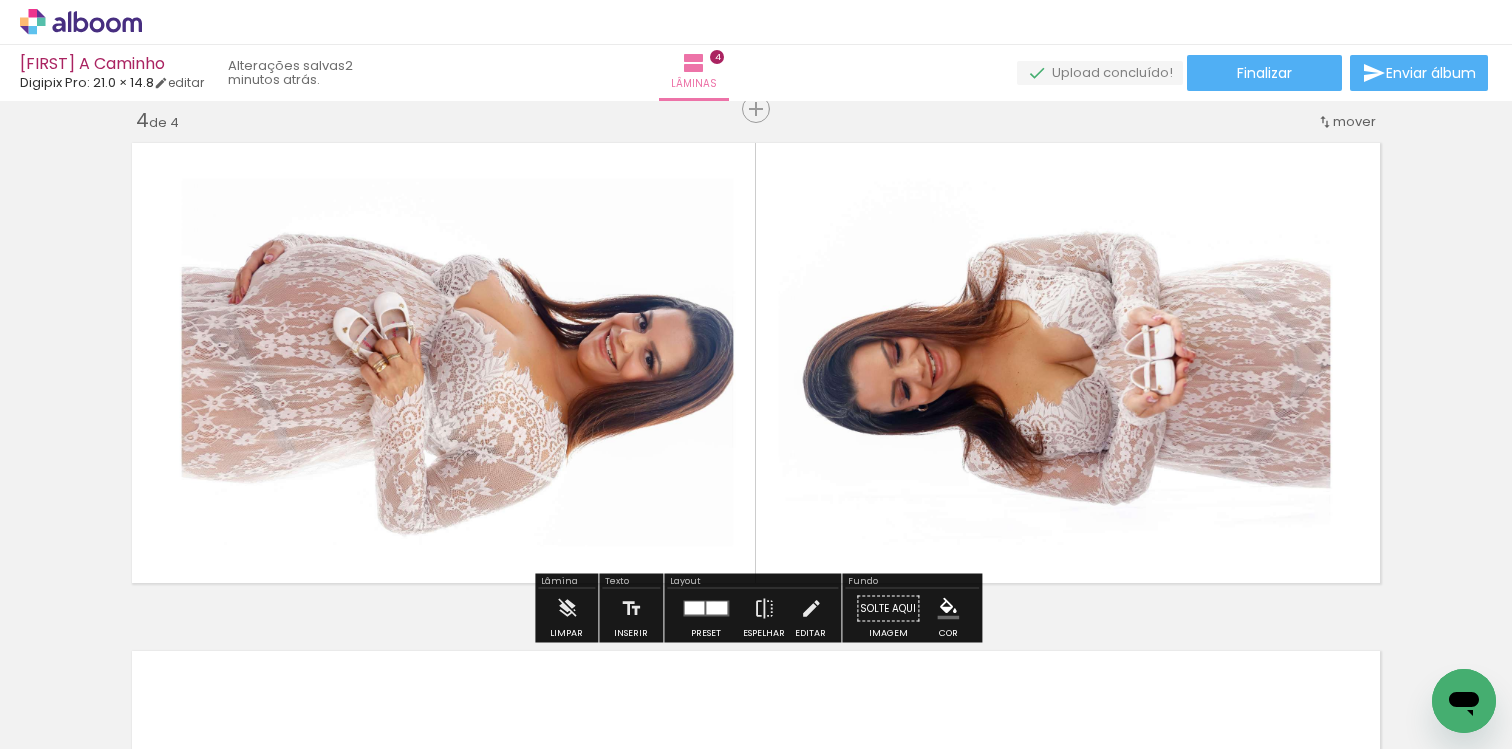 click at bounding box center (716, 608) 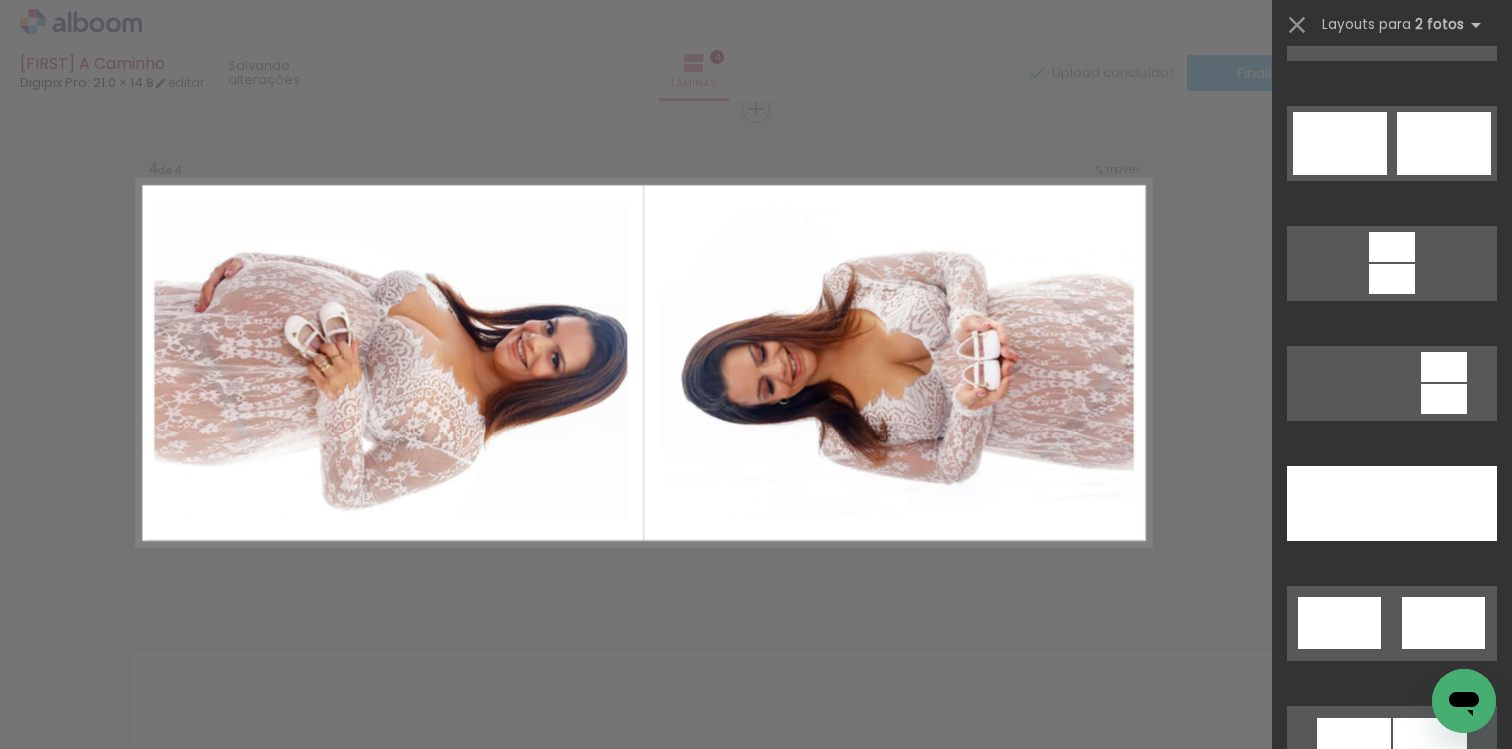 scroll, scrollTop: 814, scrollLeft: 0, axis: vertical 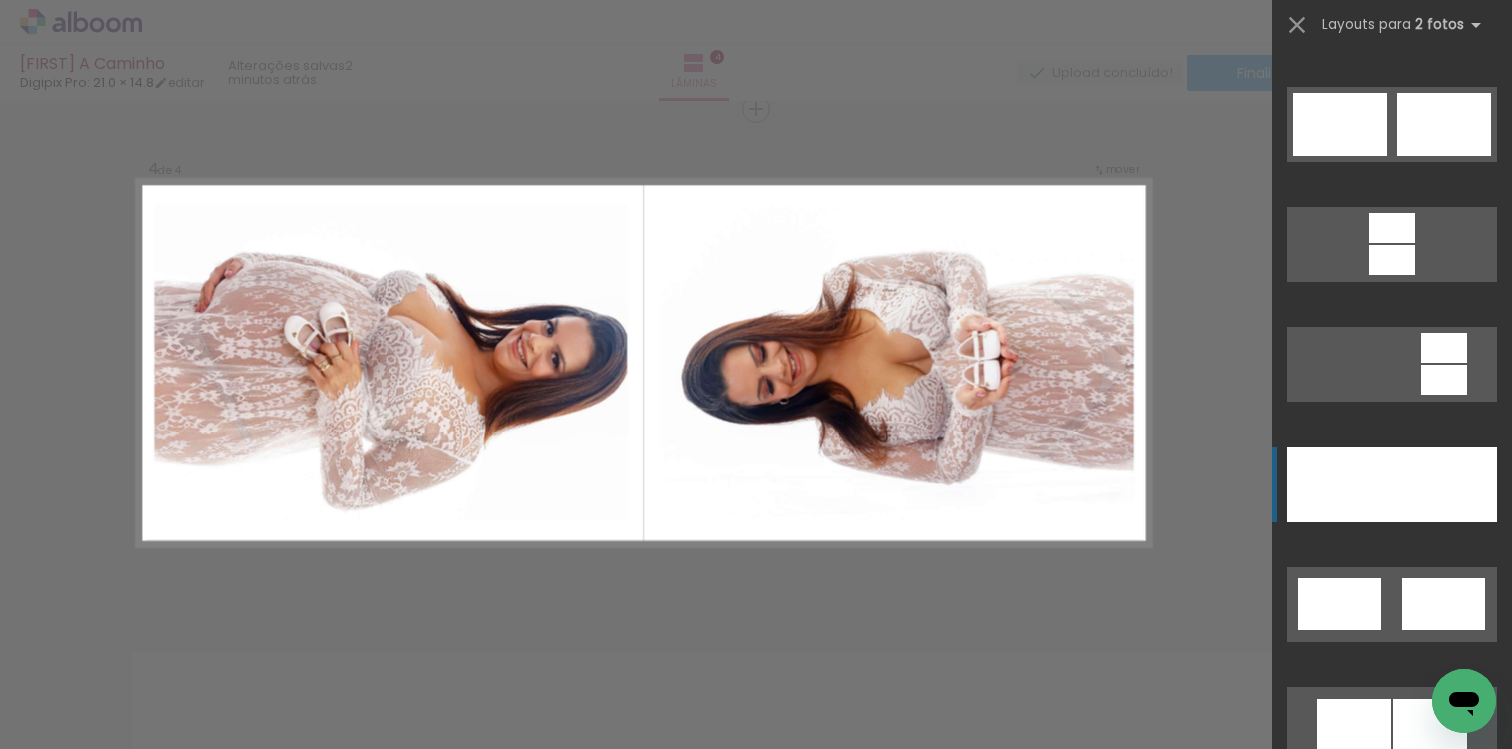 click at bounding box center [1339, 484] 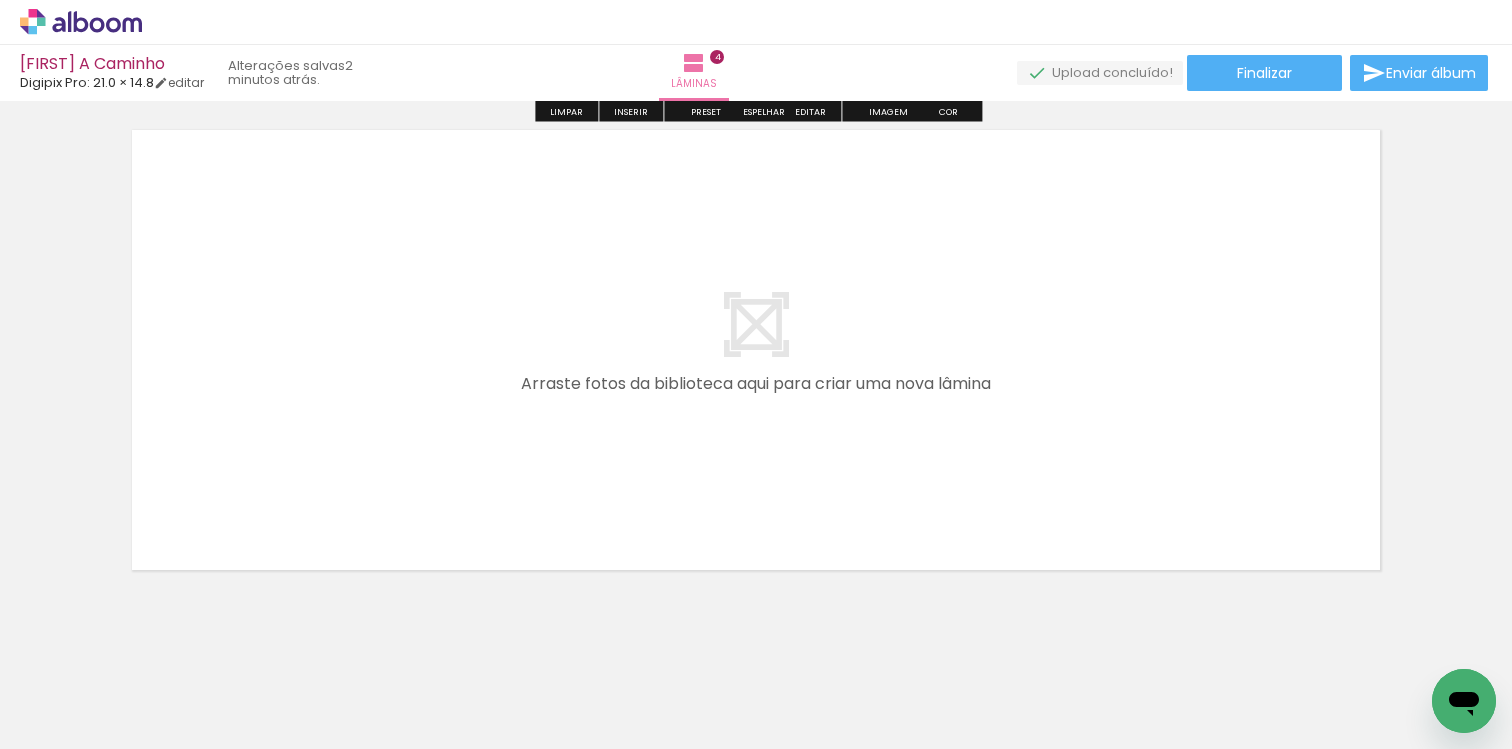 scroll, scrollTop: 2088, scrollLeft: 0, axis: vertical 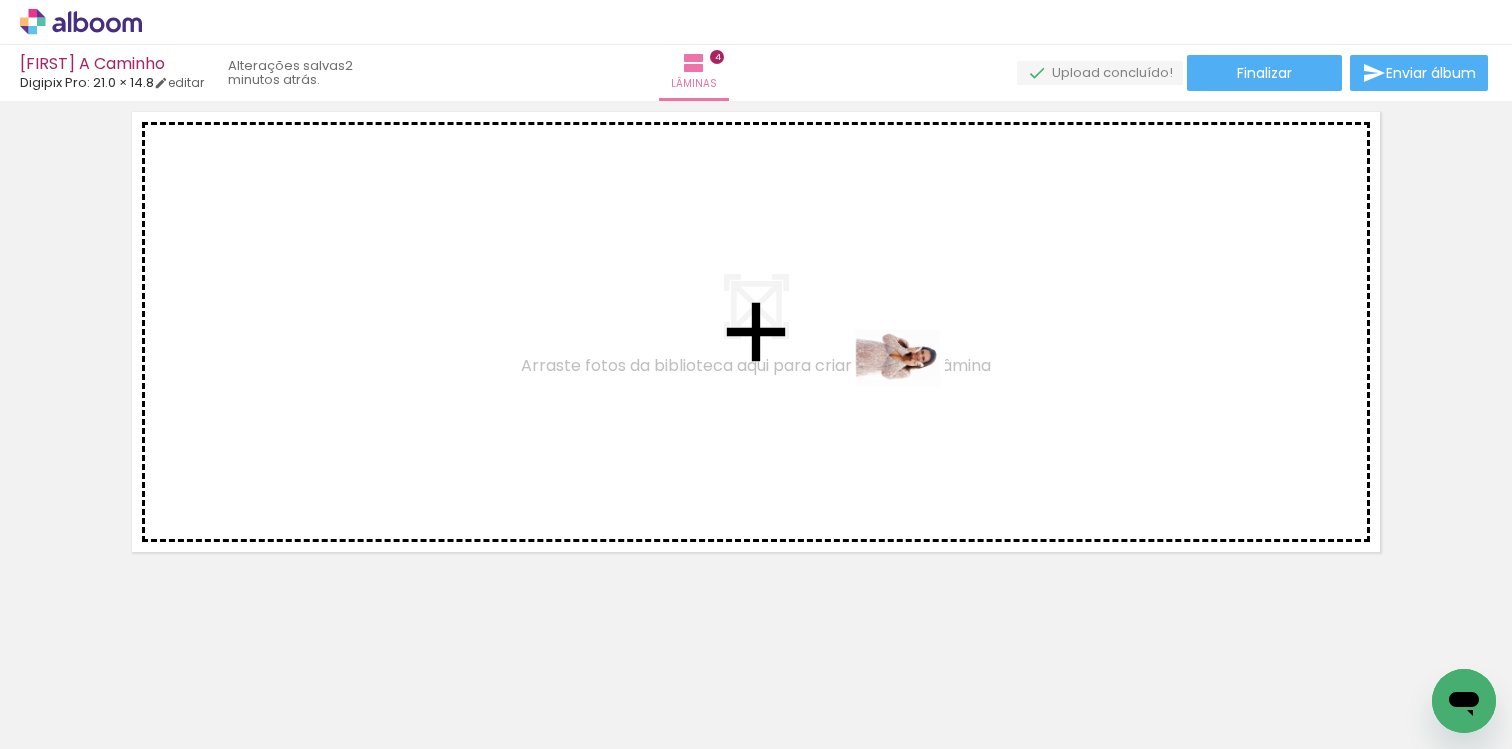 drag, startPoint x: 999, startPoint y: 710, endPoint x: 913, endPoint y: 385, distance: 336.18597 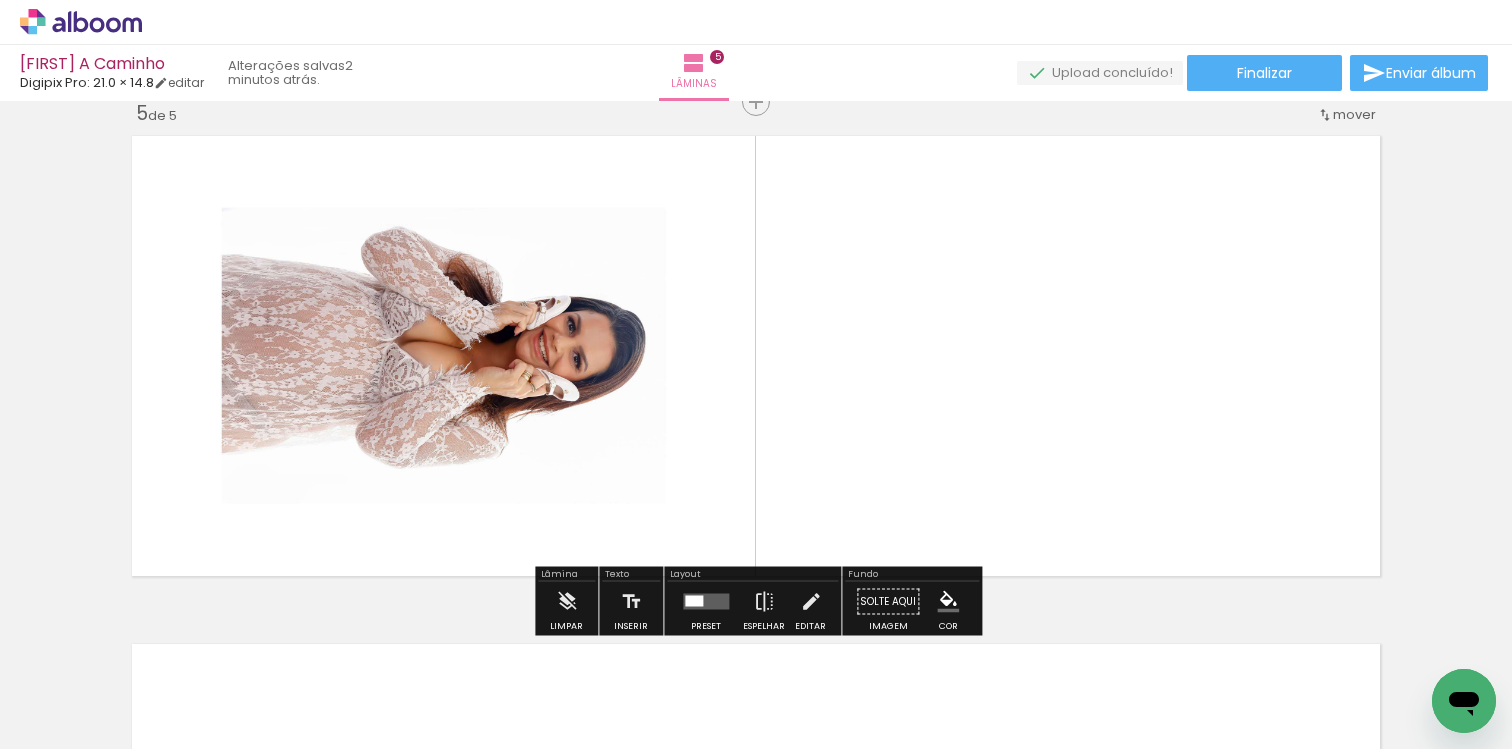 scroll, scrollTop: 2057, scrollLeft: 0, axis: vertical 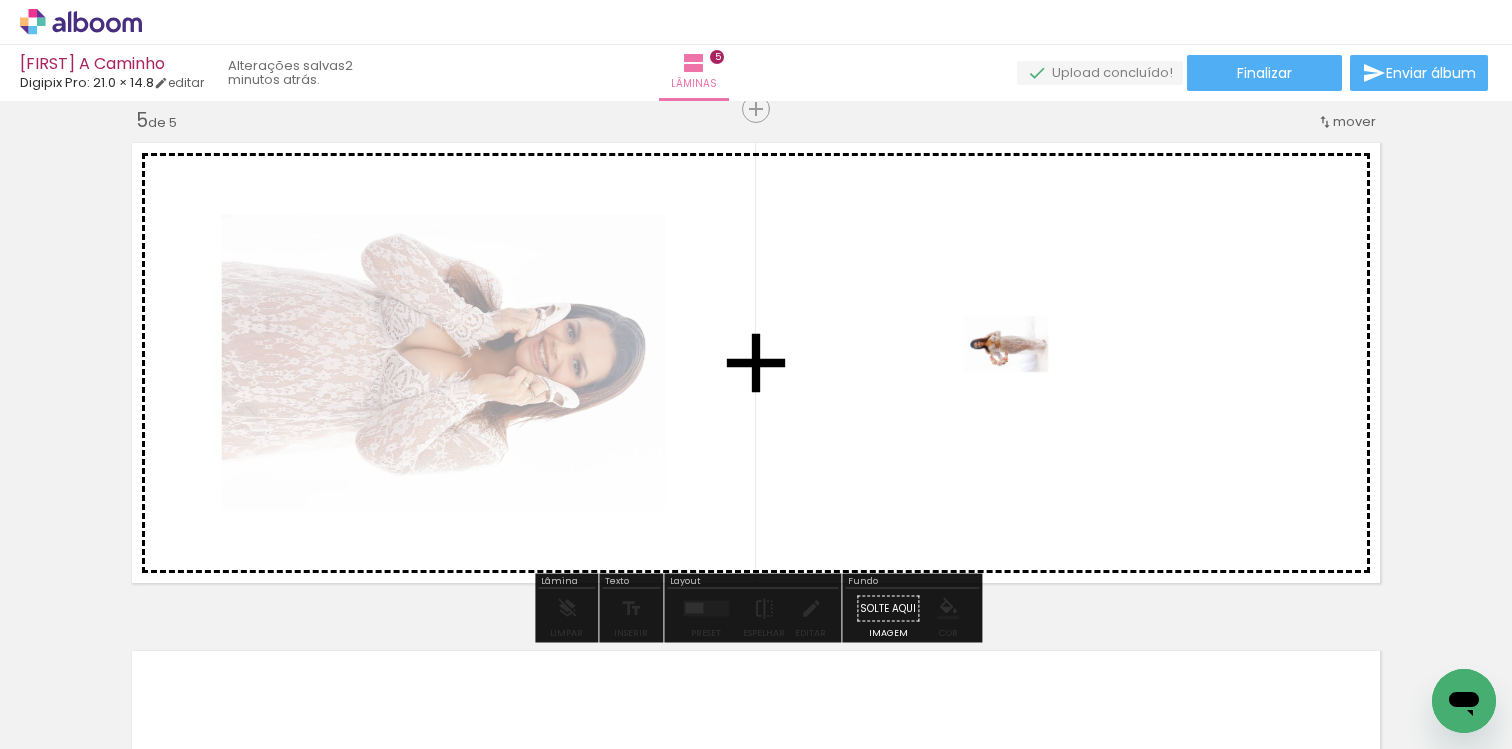 drag, startPoint x: 1085, startPoint y: 673, endPoint x: 1021, endPoint y: 372, distance: 307.7288 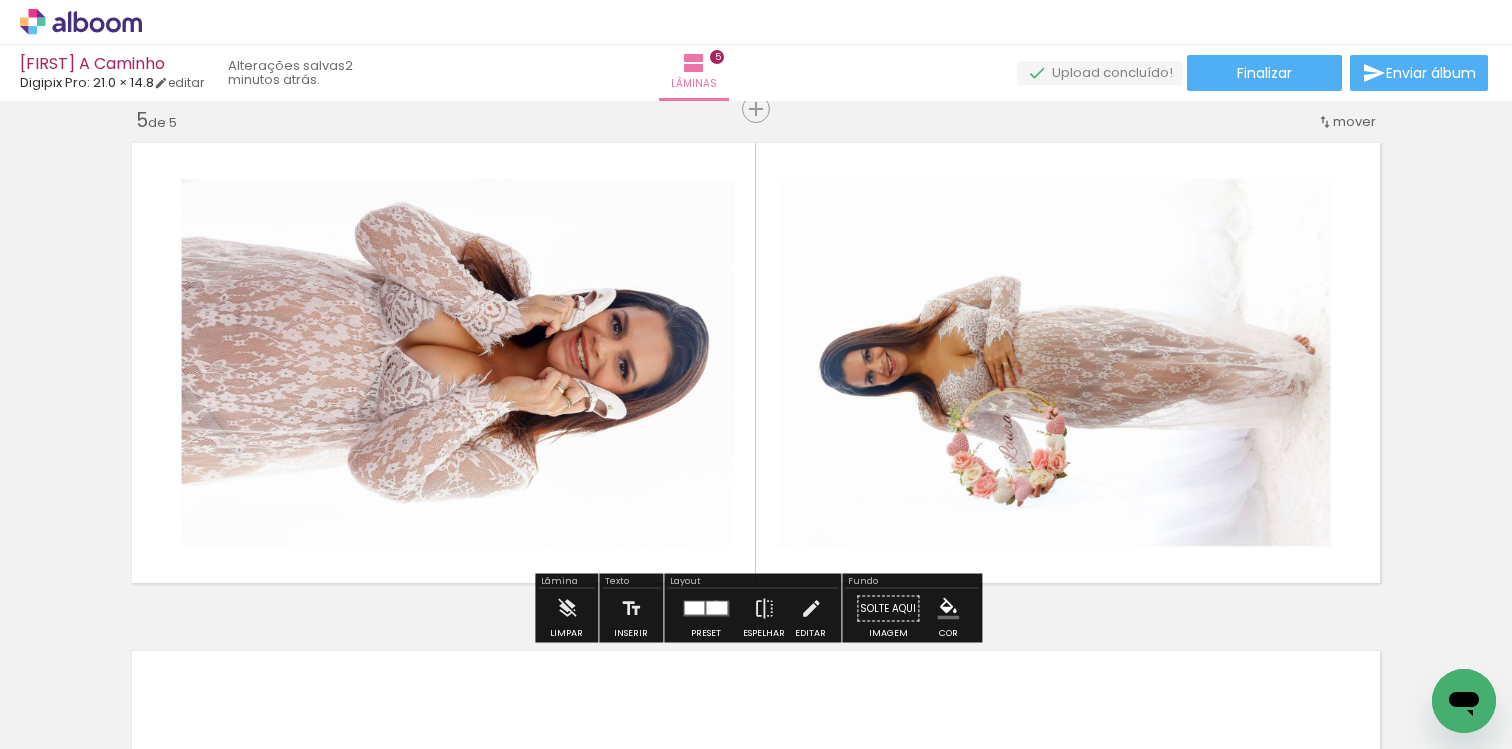 click at bounding box center [716, 608] 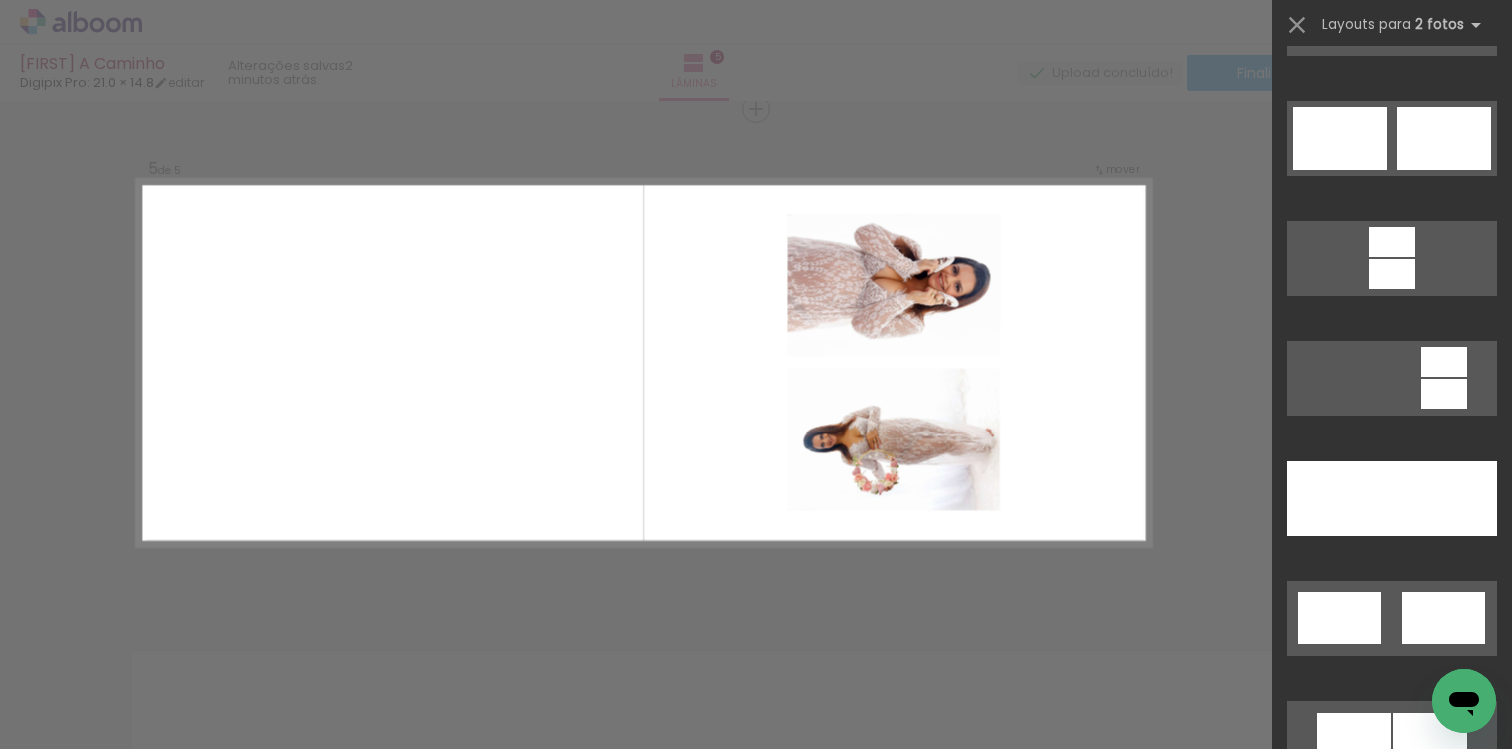 scroll, scrollTop: 802, scrollLeft: 0, axis: vertical 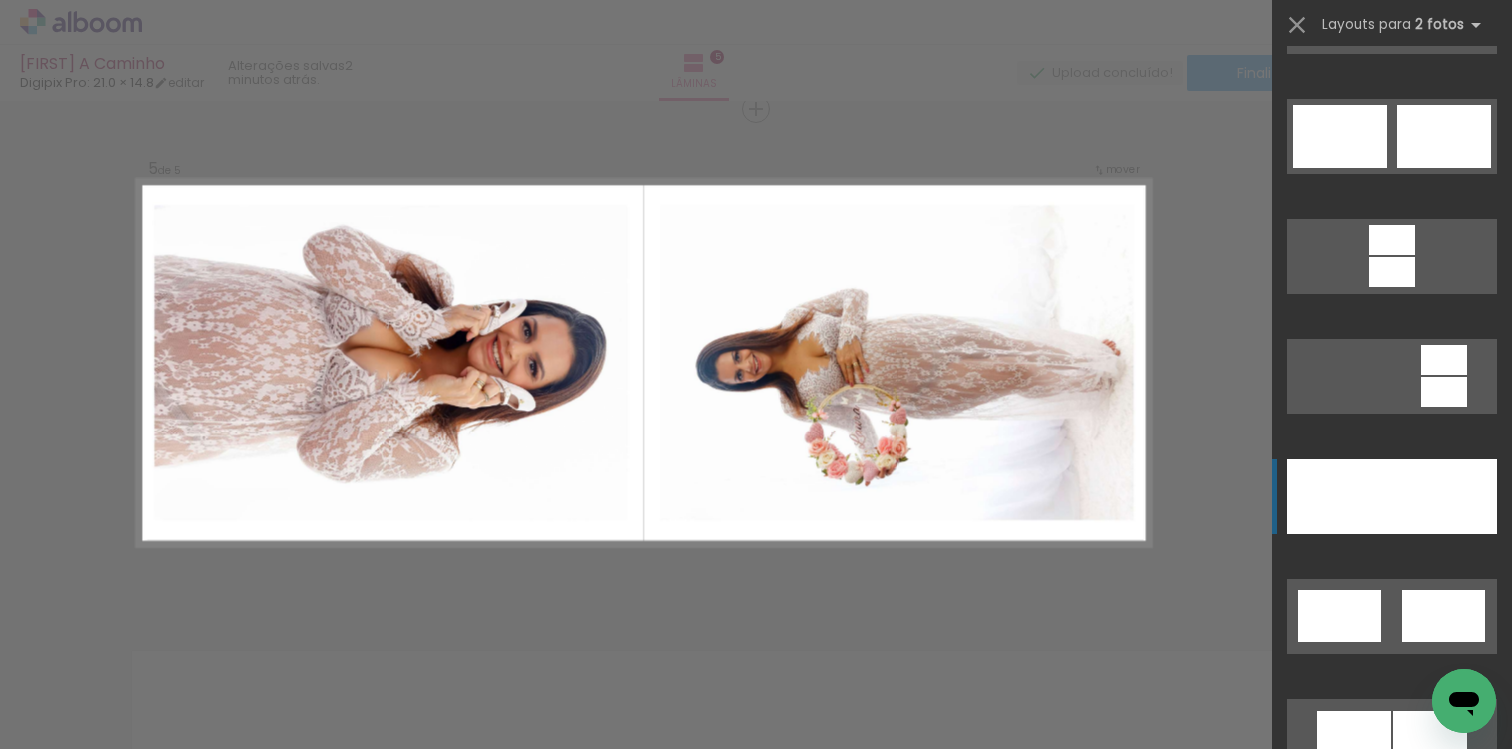 click at bounding box center (1444, -344) 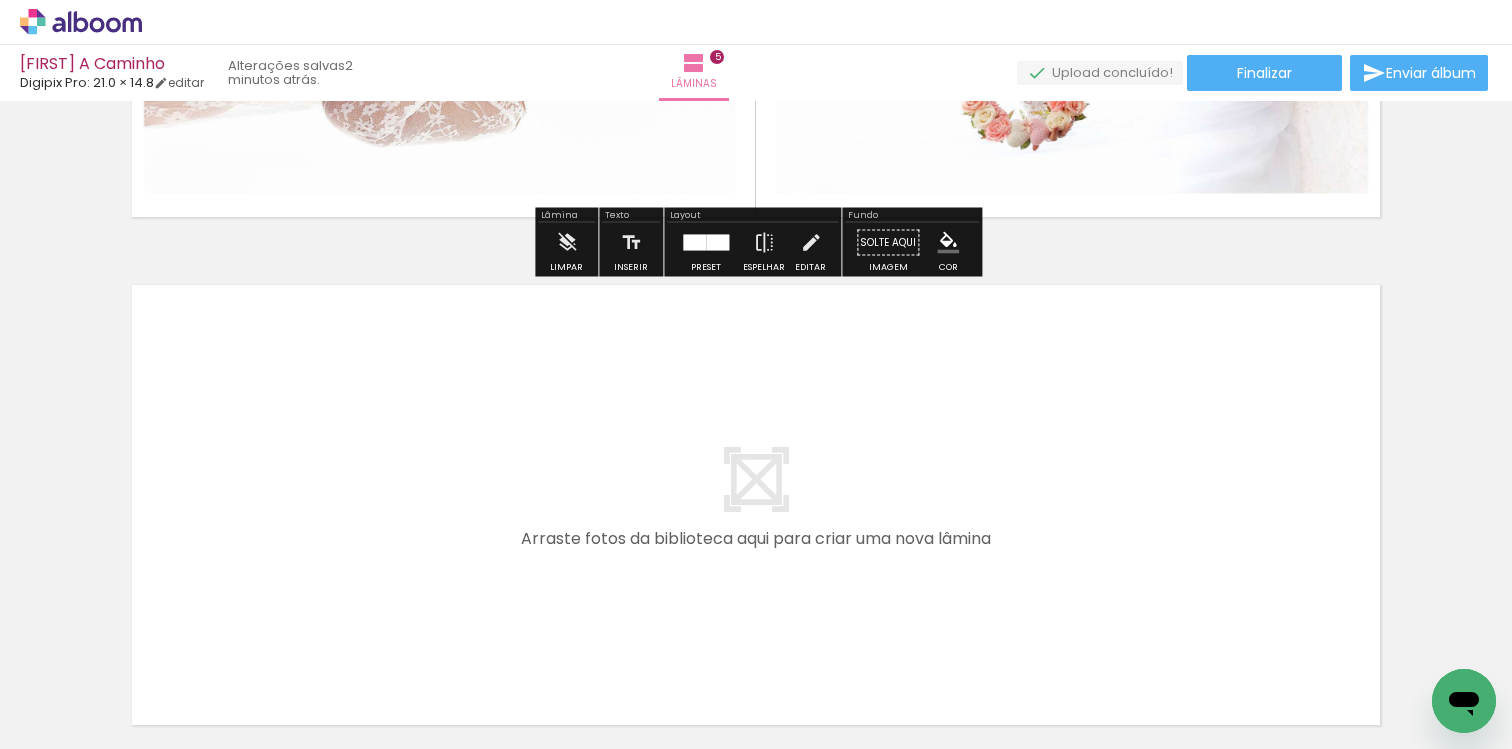 scroll, scrollTop: 2603, scrollLeft: 0, axis: vertical 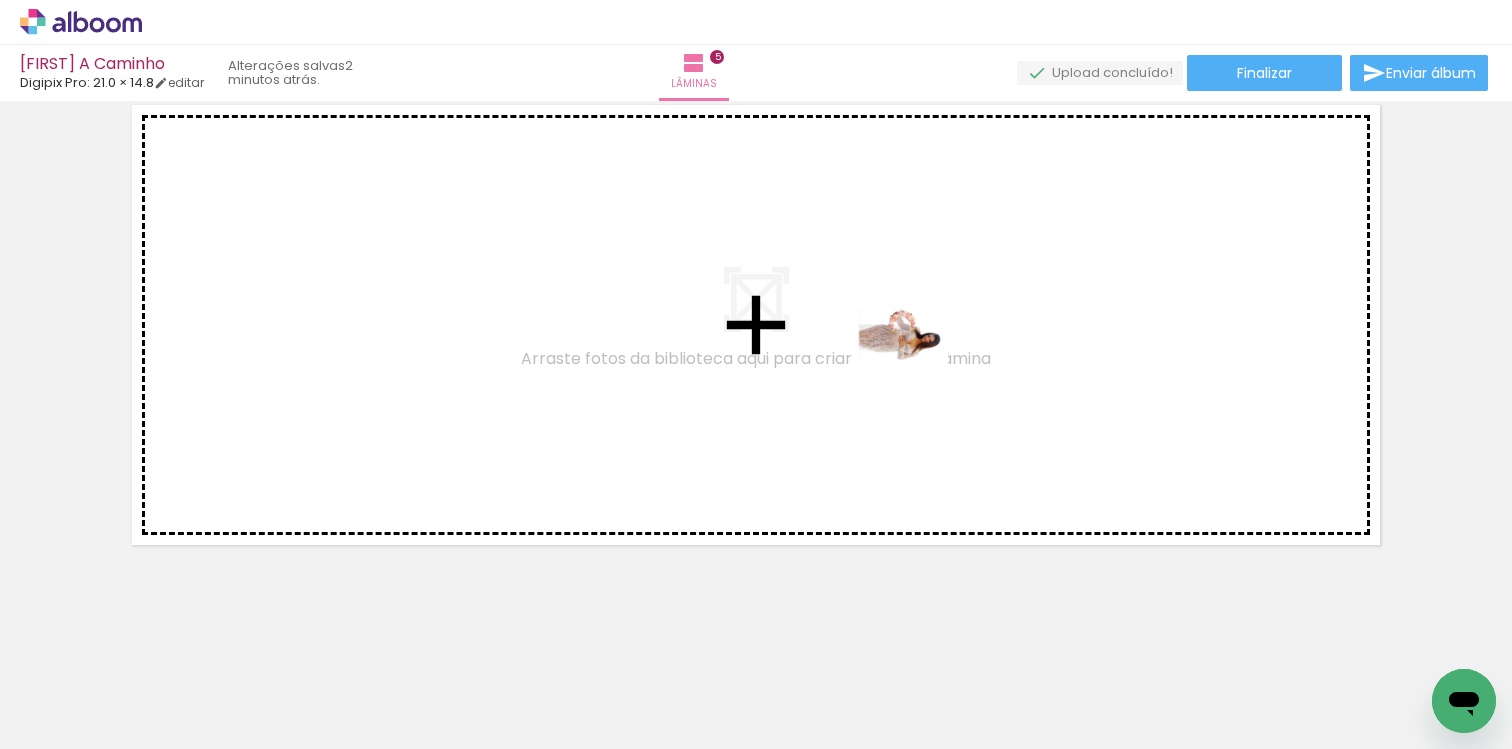 drag, startPoint x: 1212, startPoint y: 689, endPoint x: 916, endPoint y: 366, distance: 438.1153 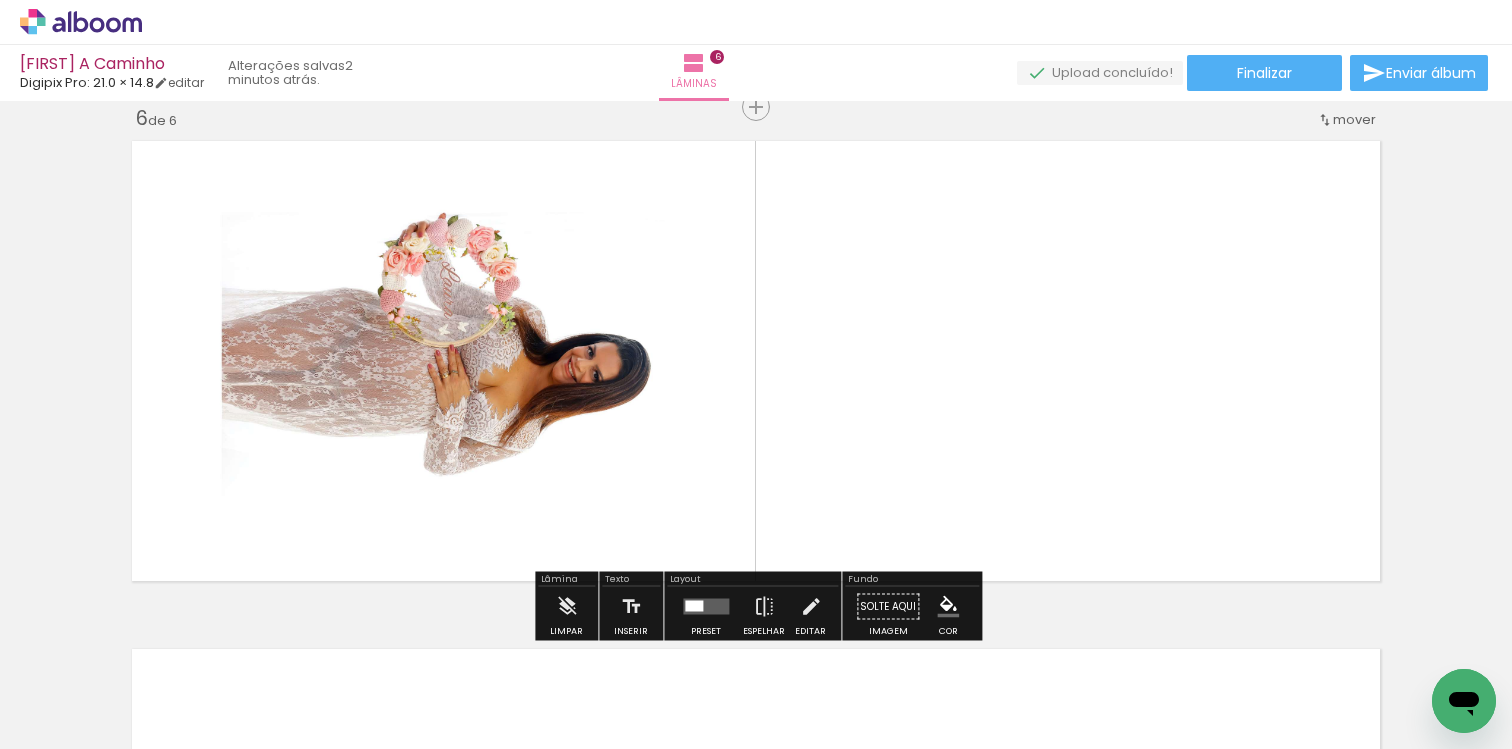 scroll, scrollTop: 2565, scrollLeft: 0, axis: vertical 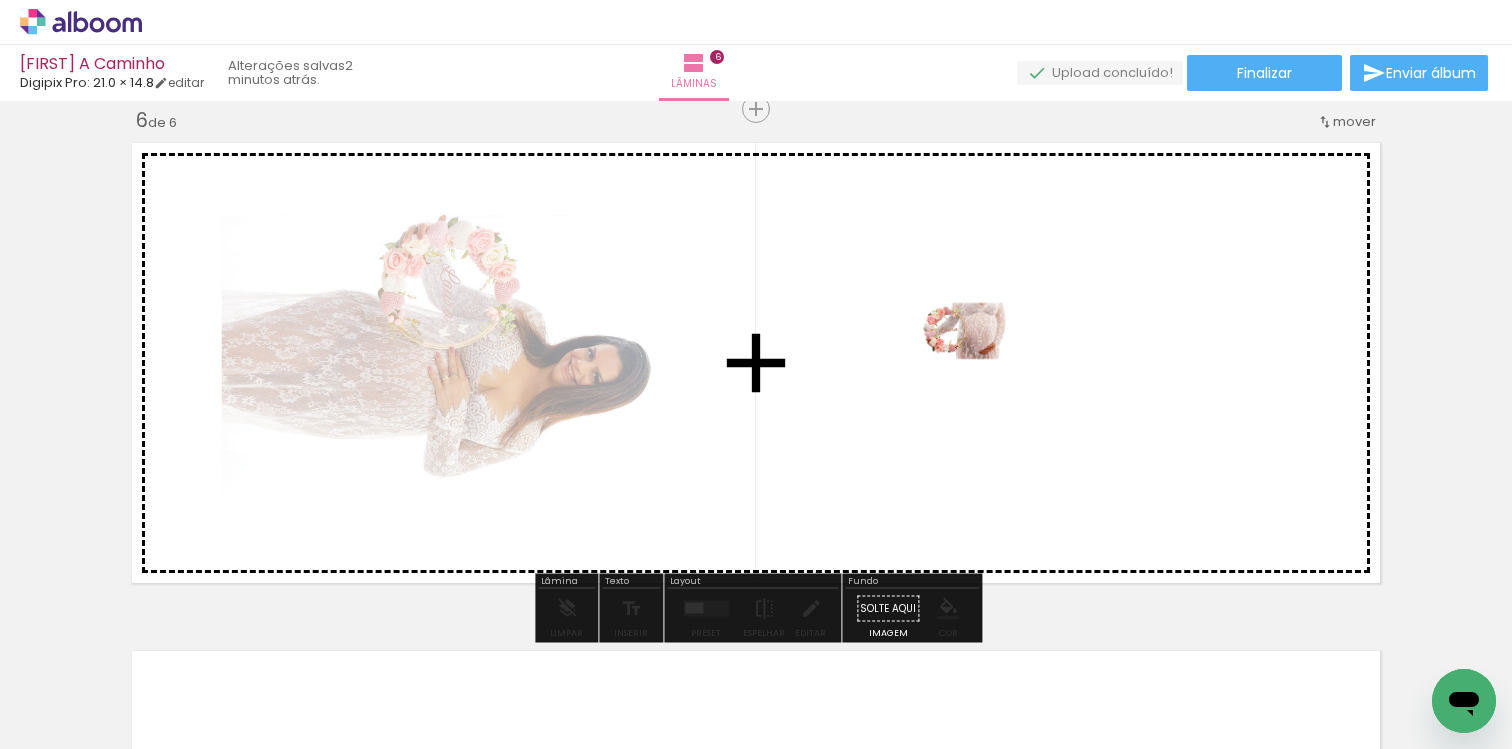 drag, startPoint x: 1302, startPoint y: 691, endPoint x: 975, endPoint y: 355, distance: 468.85498 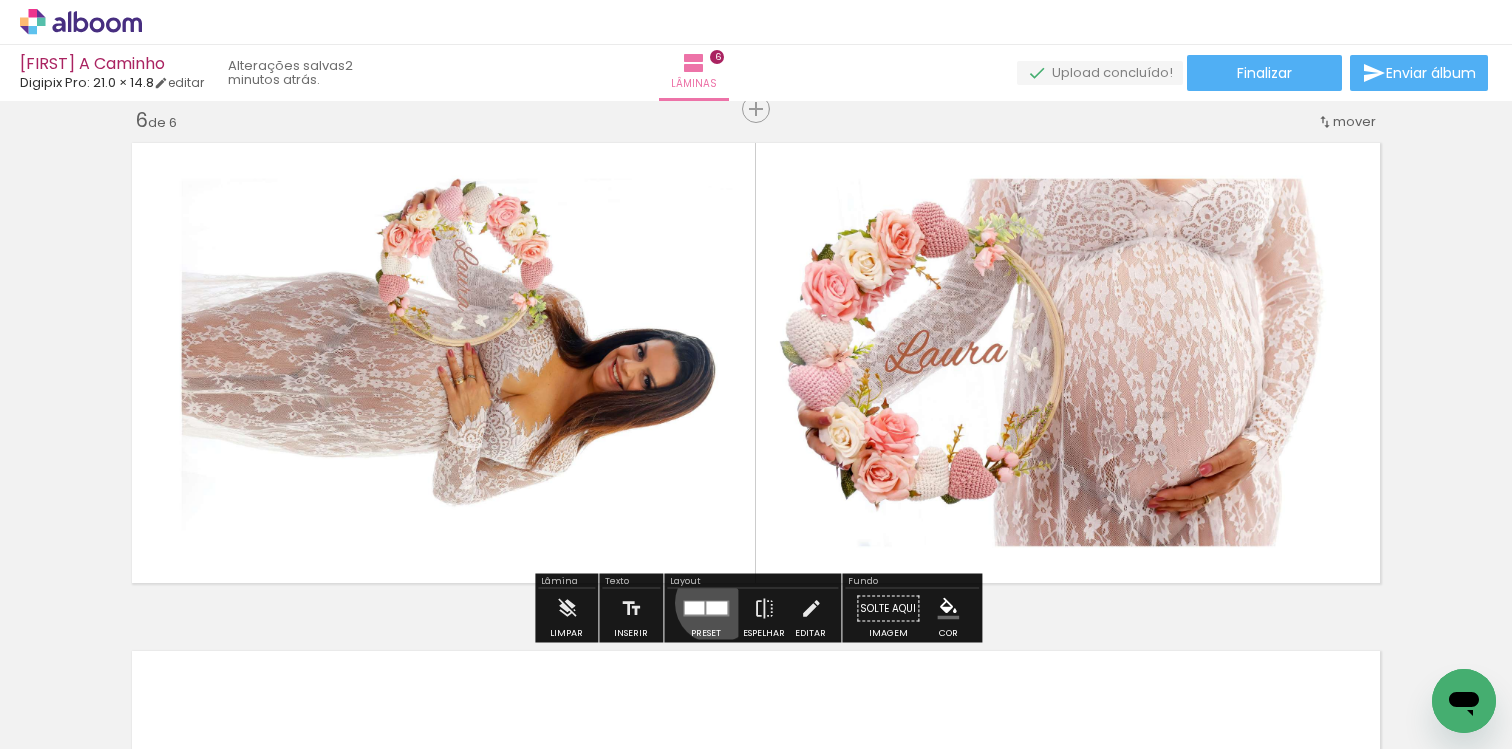 click at bounding box center (716, 608) 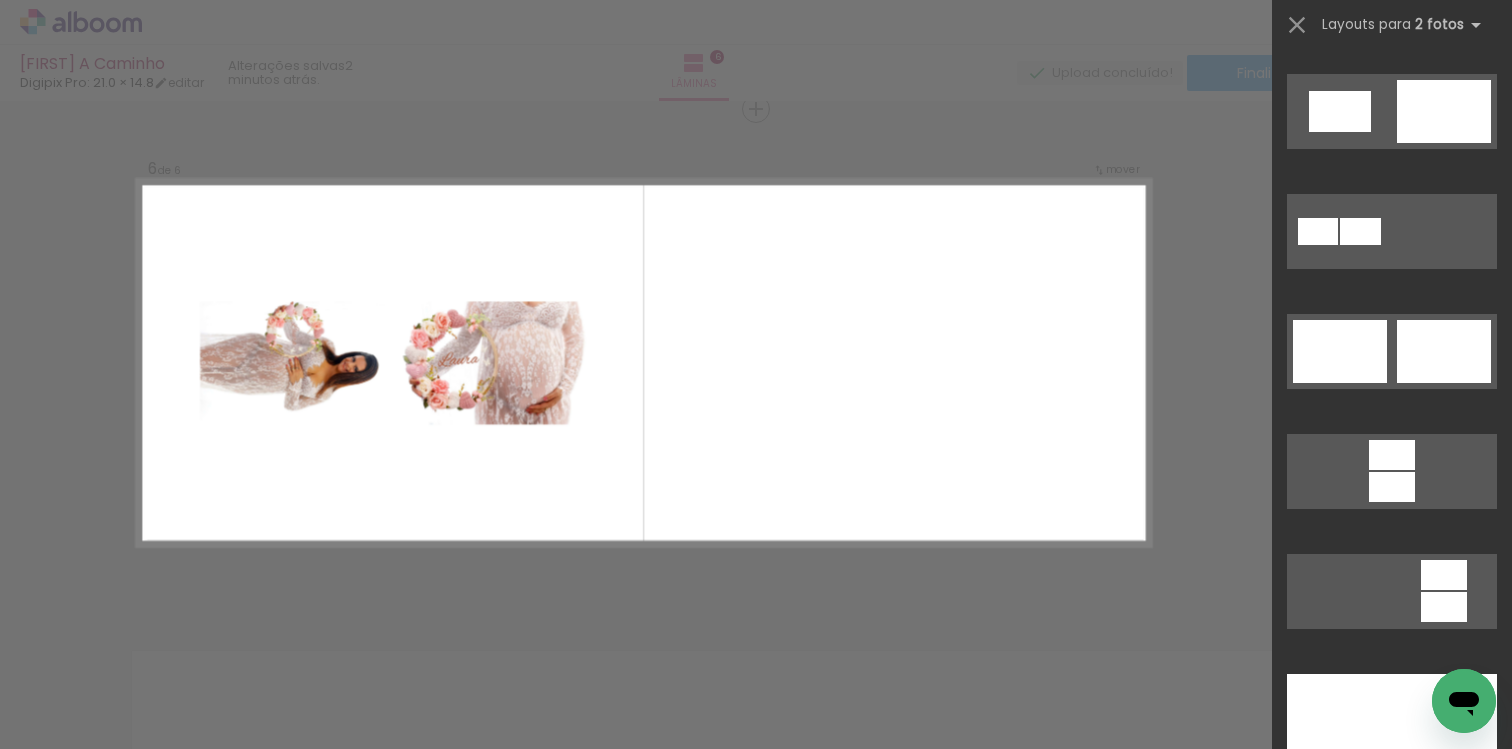 scroll, scrollTop: 677, scrollLeft: 0, axis: vertical 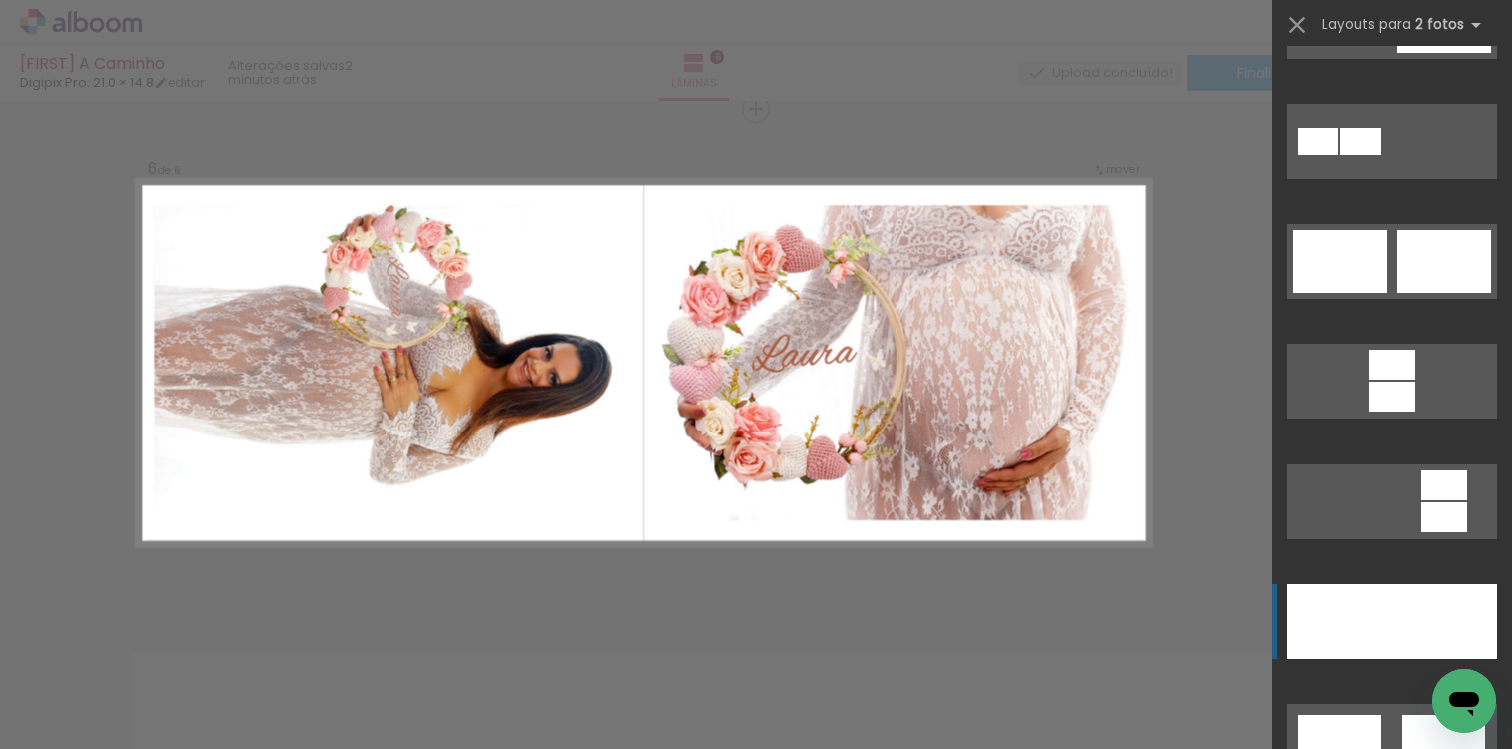 click at bounding box center [1339, 621] 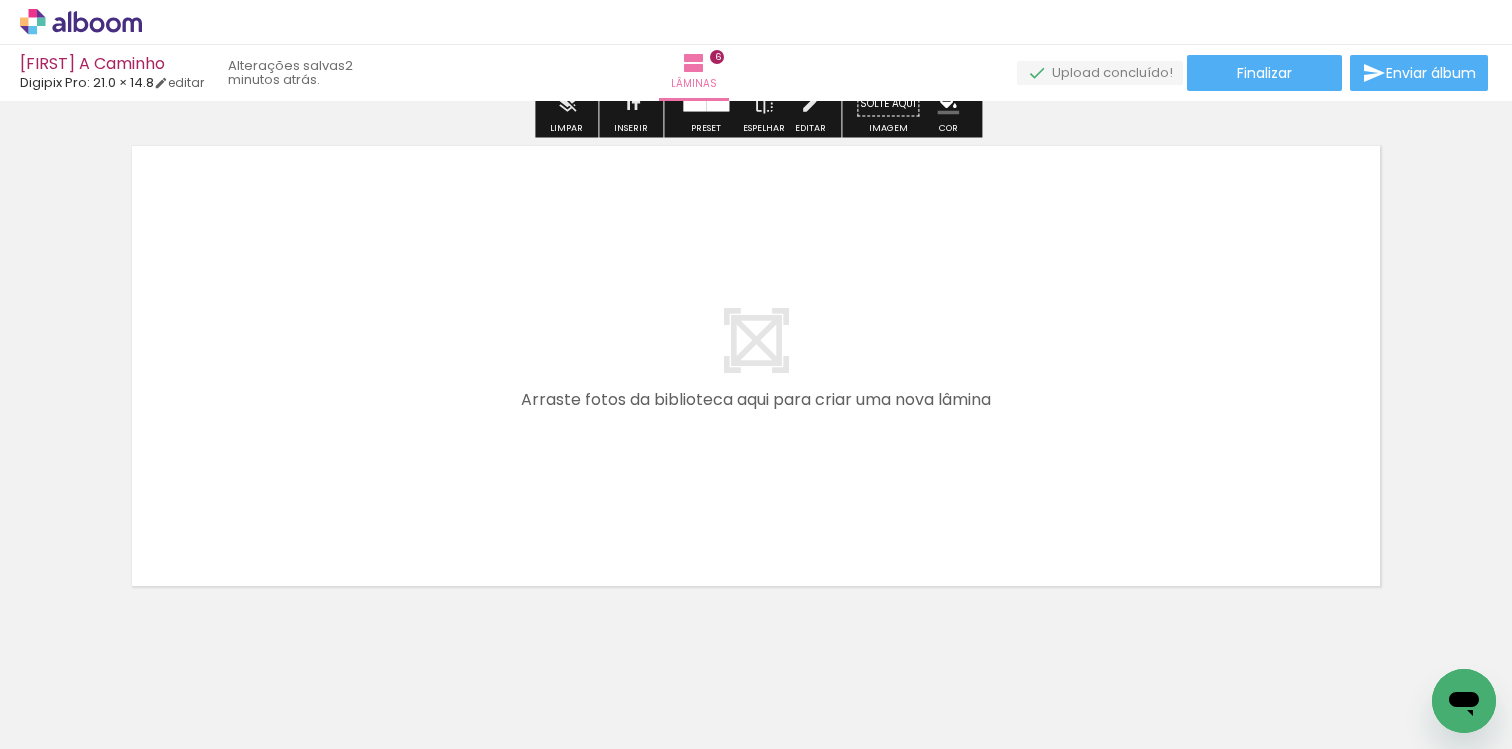 scroll, scrollTop: 3054, scrollLeft: 0, axis: vertical 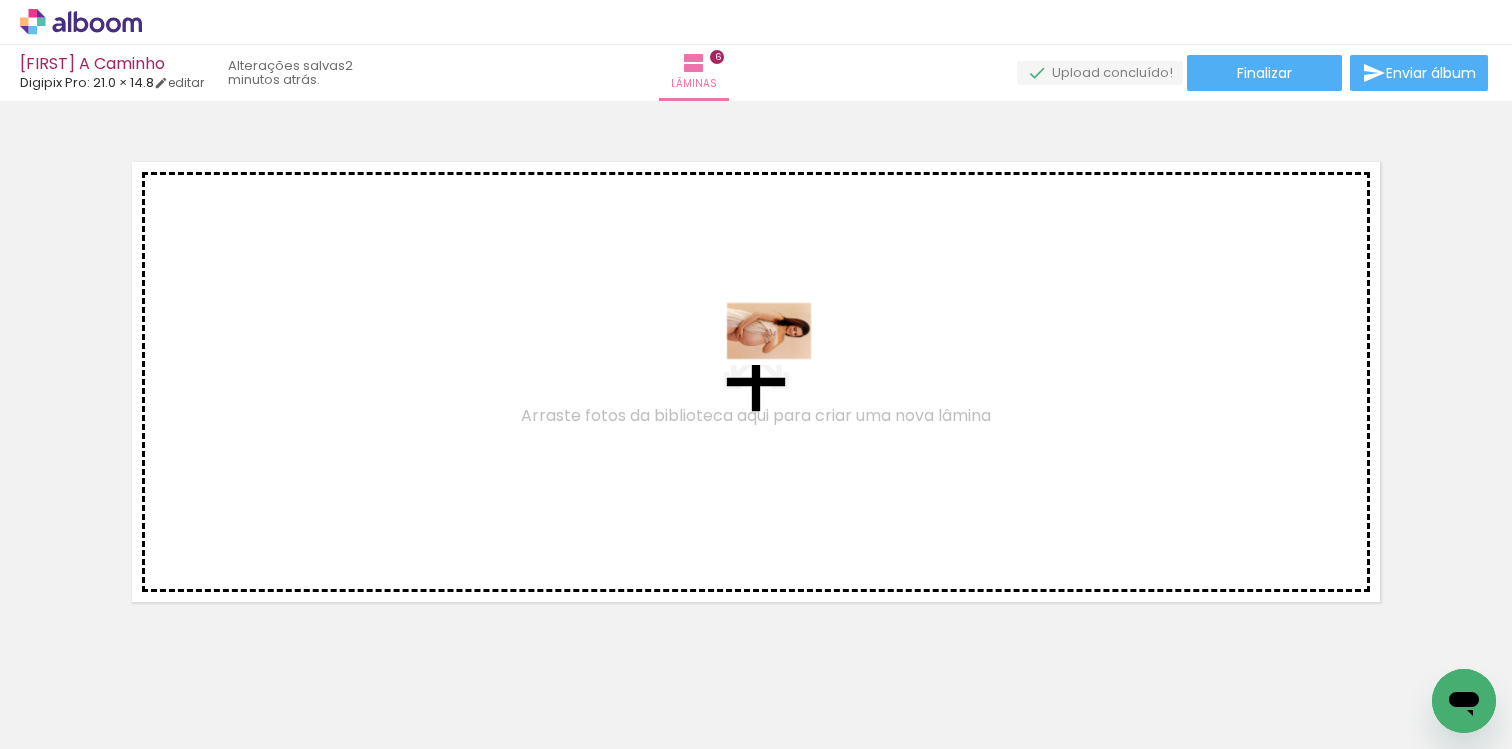 drag, startPoint x: 759, startPoint y: 697, endPoint x: 784, endPoint y: 359, distance: 338.9233 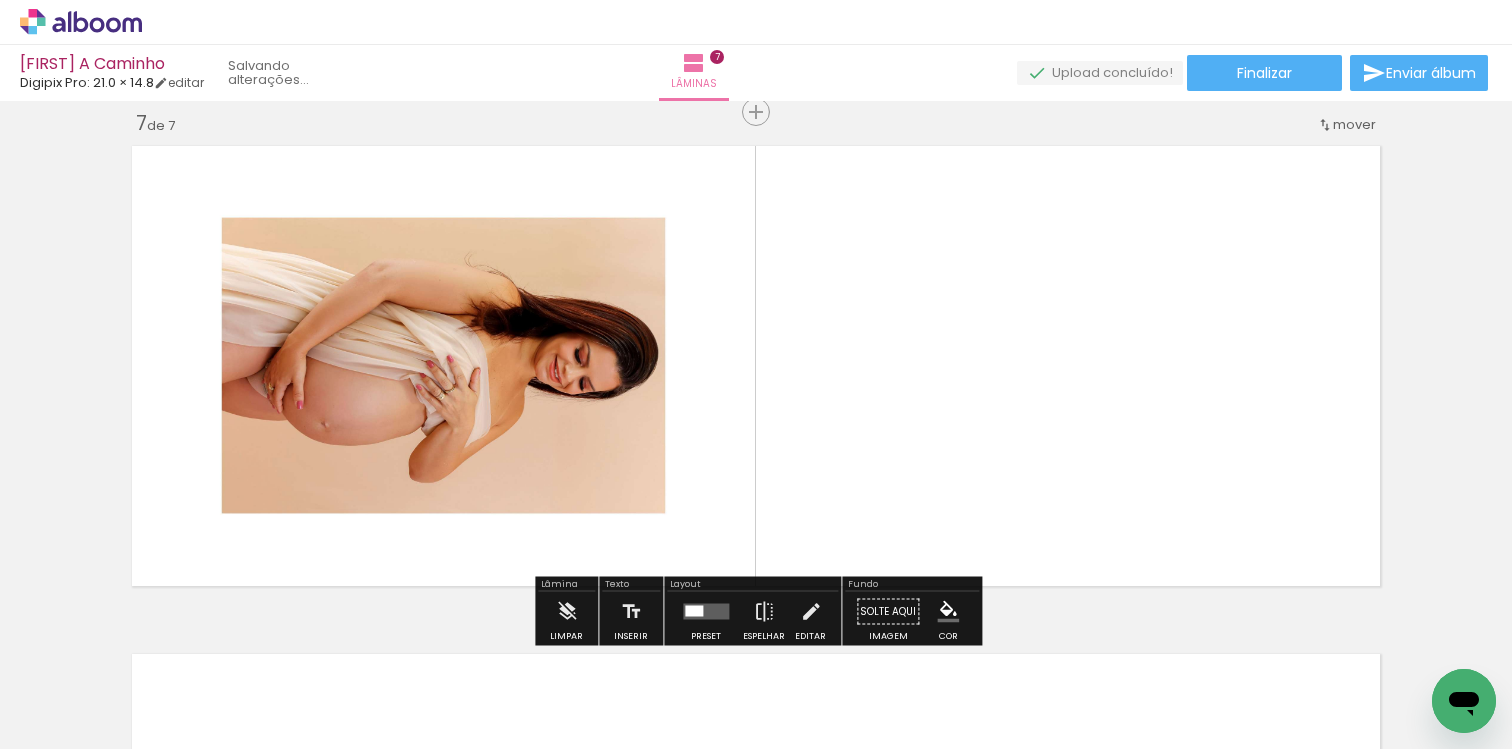 scroll, scrollTop: 3073, scrollLeft: 0, axis: vertical 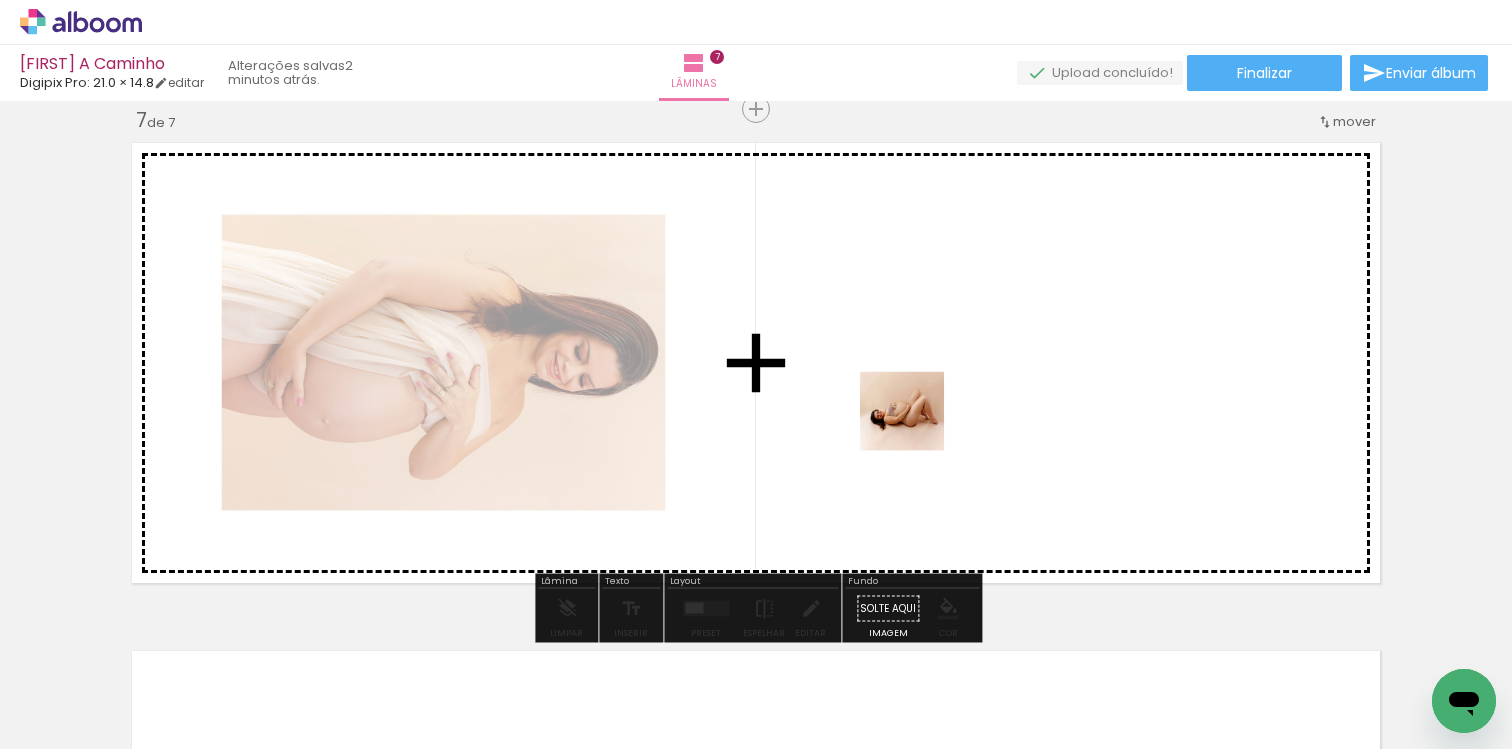 drag, startPoint x: 908, startPoint y: 688, endPoint x: 941, endPoint y: 281, distance: 408.33563 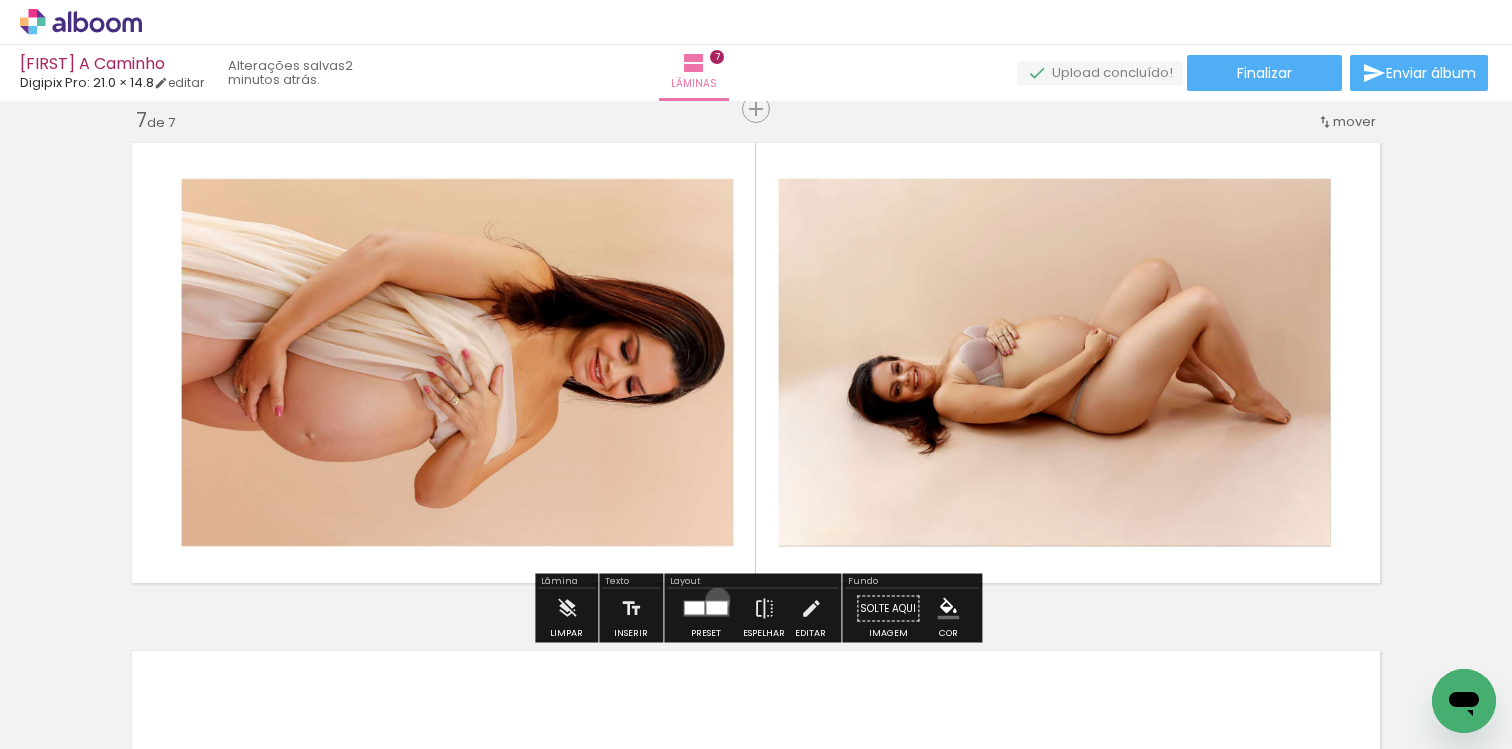 click at bounding box center (706, 609) 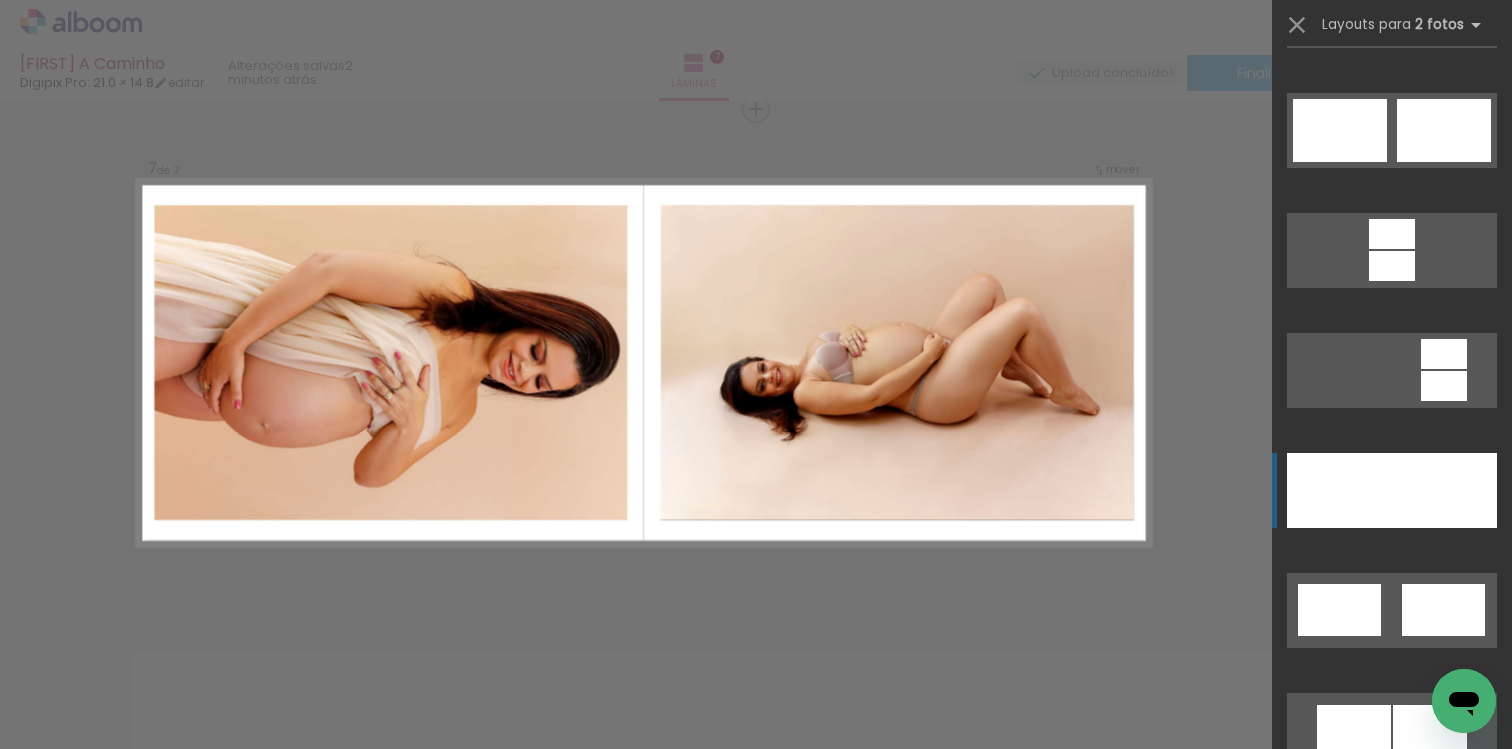 scroll, scrollTop: 809, scrollLeft: 0, axis: vertical 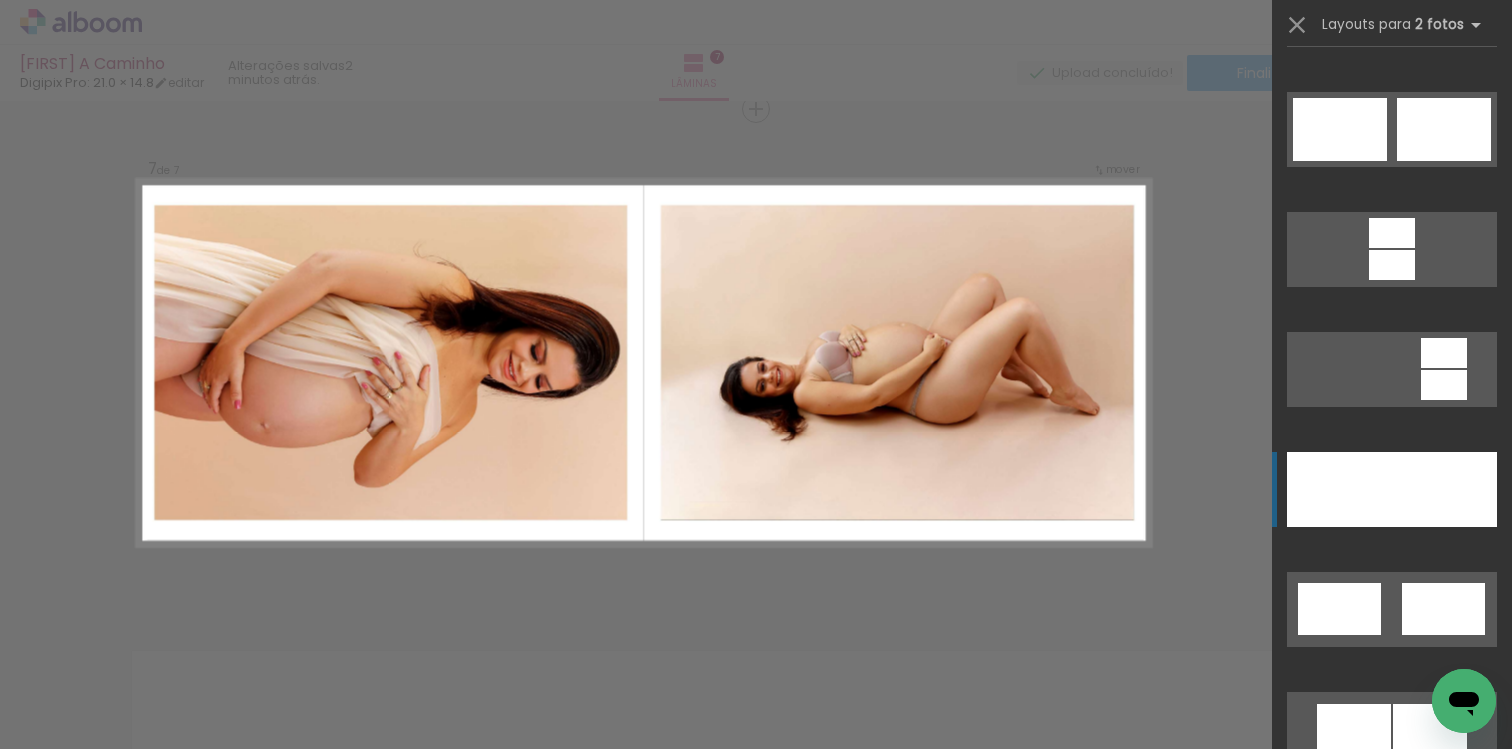 click at bounding box center (1339, 489) 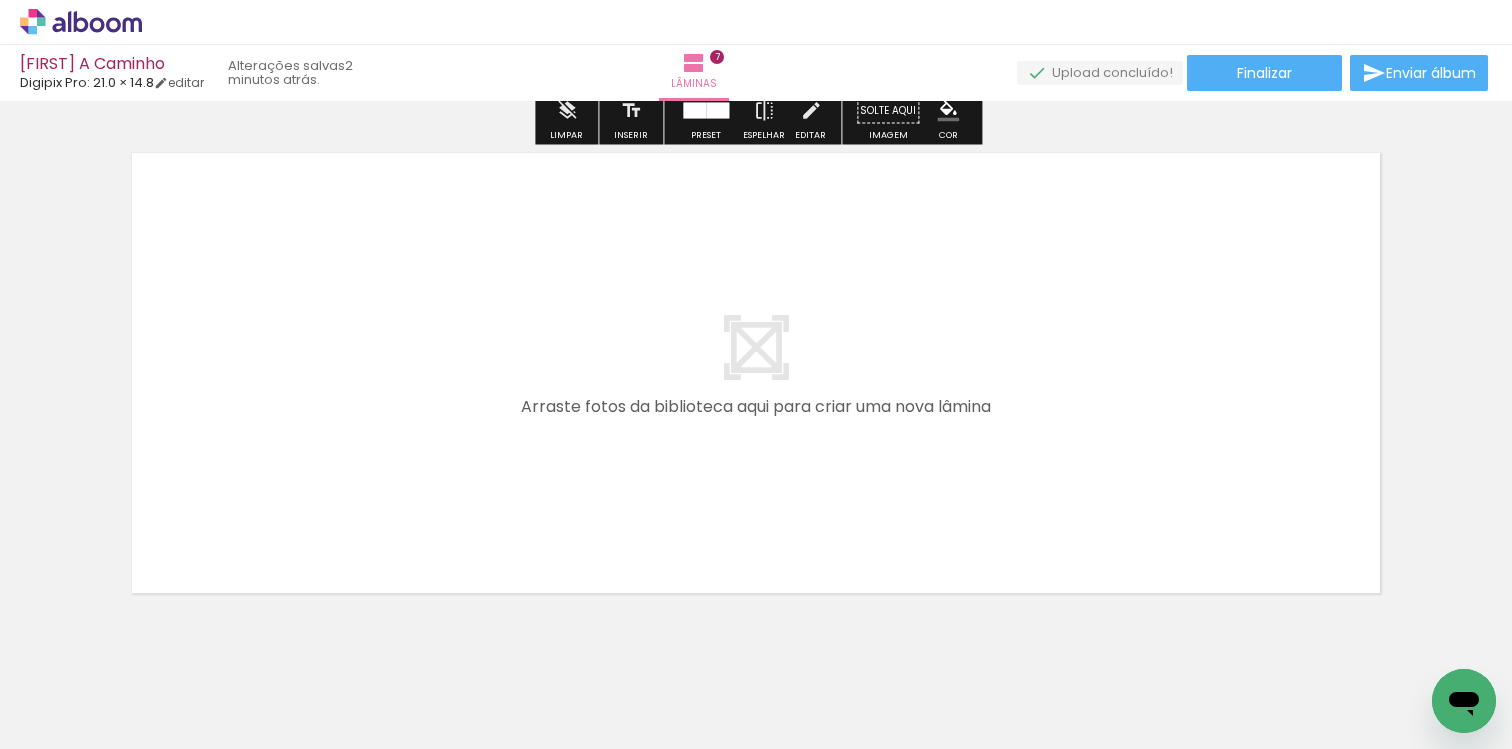 scroll, scrollTop: 3592, scrollLeft: 0, axis: vertical 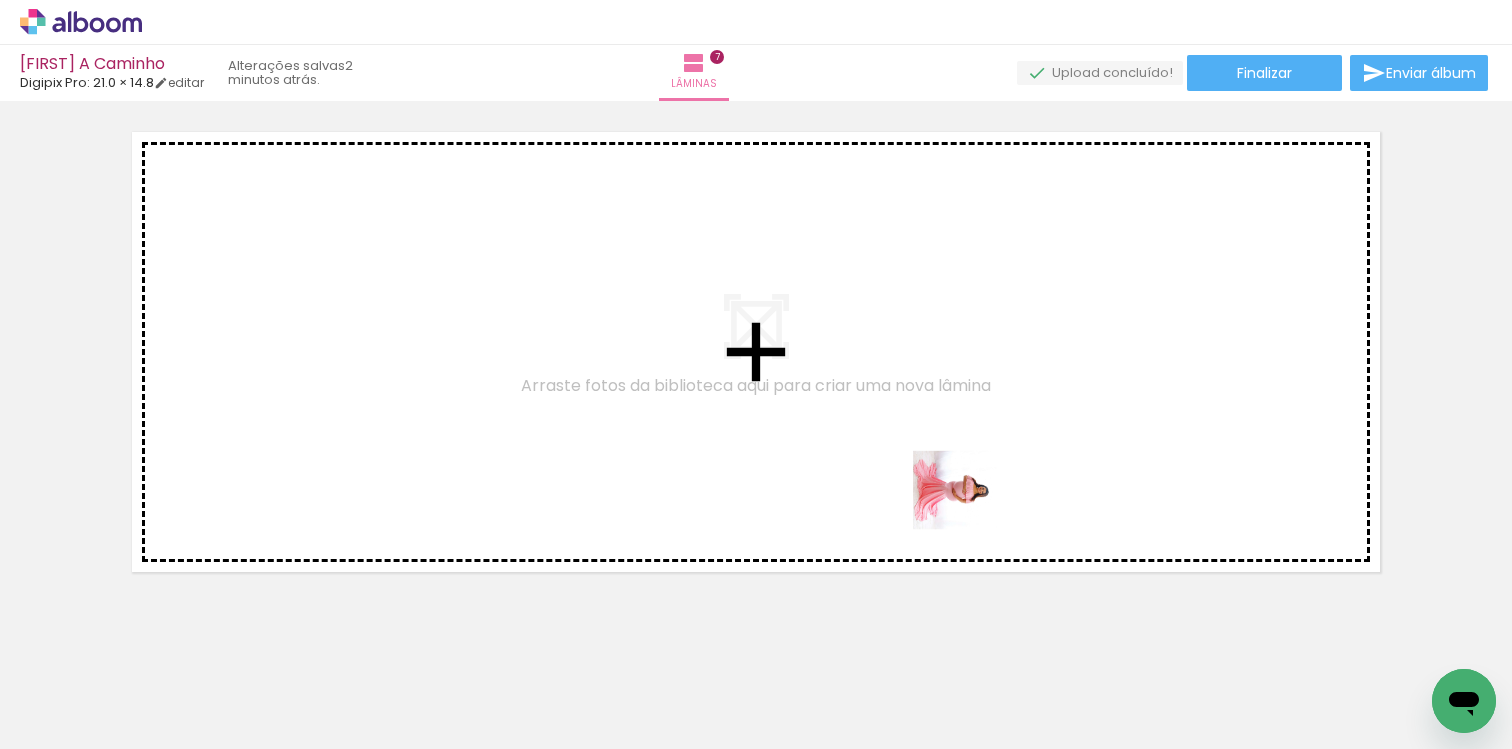 drag, startPoint x: 1015, startPoint y: 669, endPoint x: 959, endPoint y: 357, distance: 316.9858 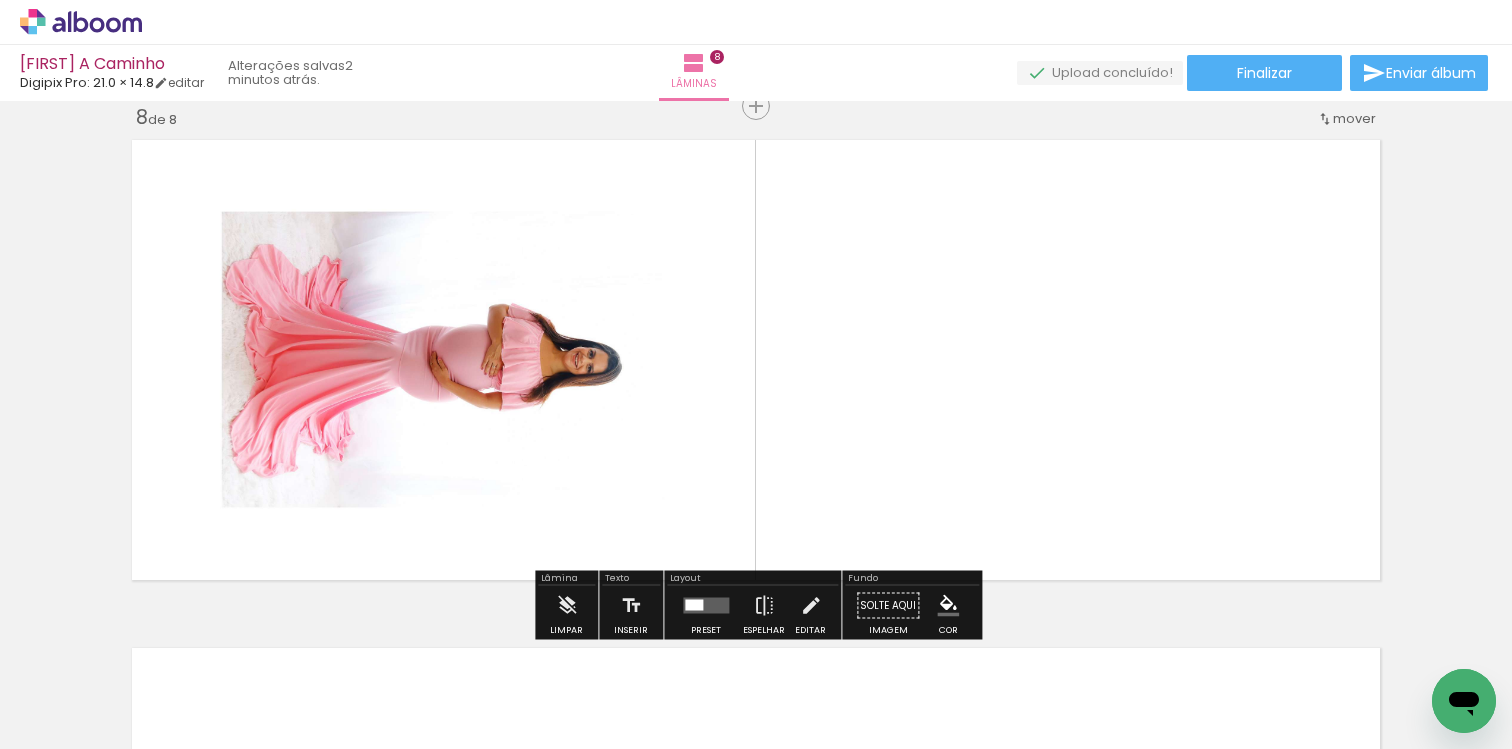 scroll, scrollTop: 3581, scrollLeft: 0, axis: vertical 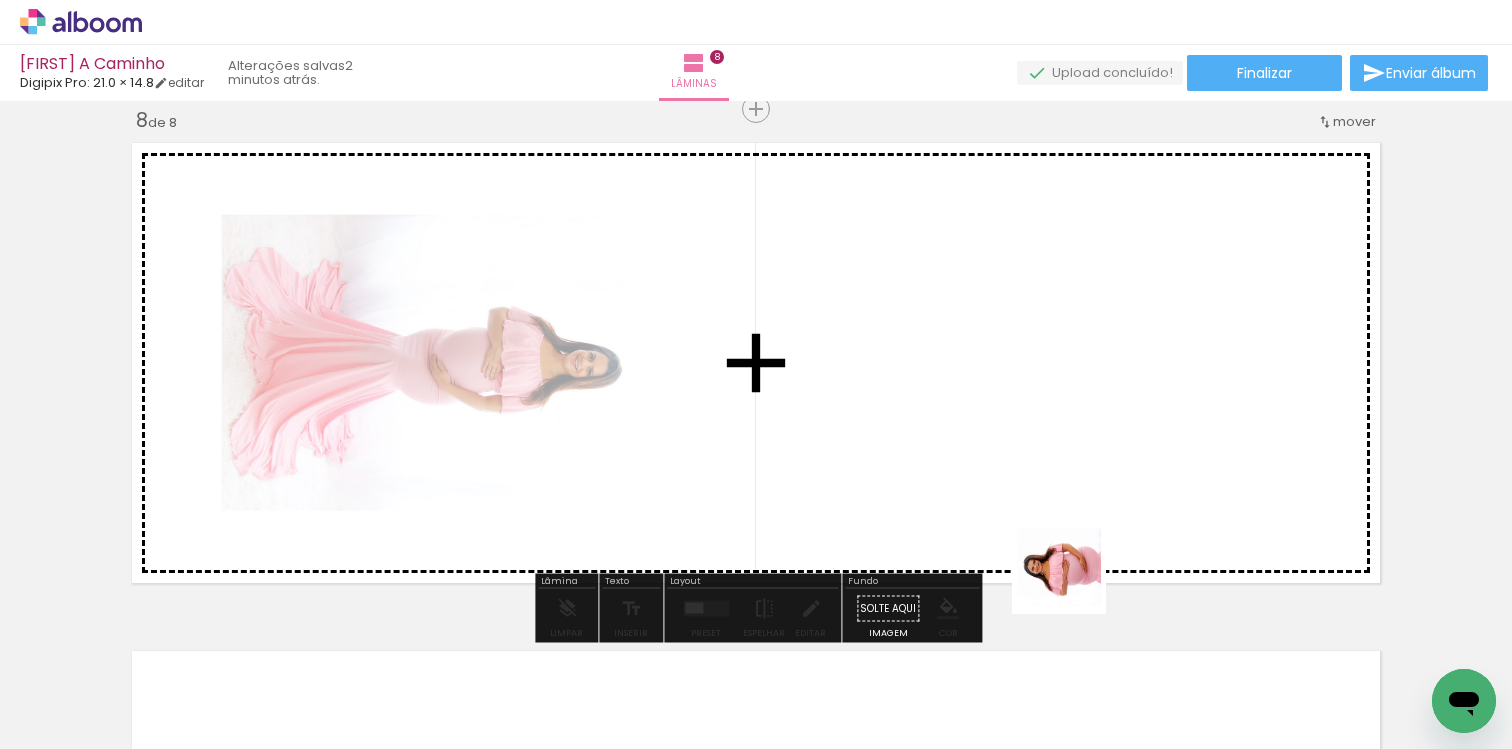 drag, startPoint x: 1104, startPoint y: 683, endPoint x: 979, endPoint y: 352, distance: 353.81635 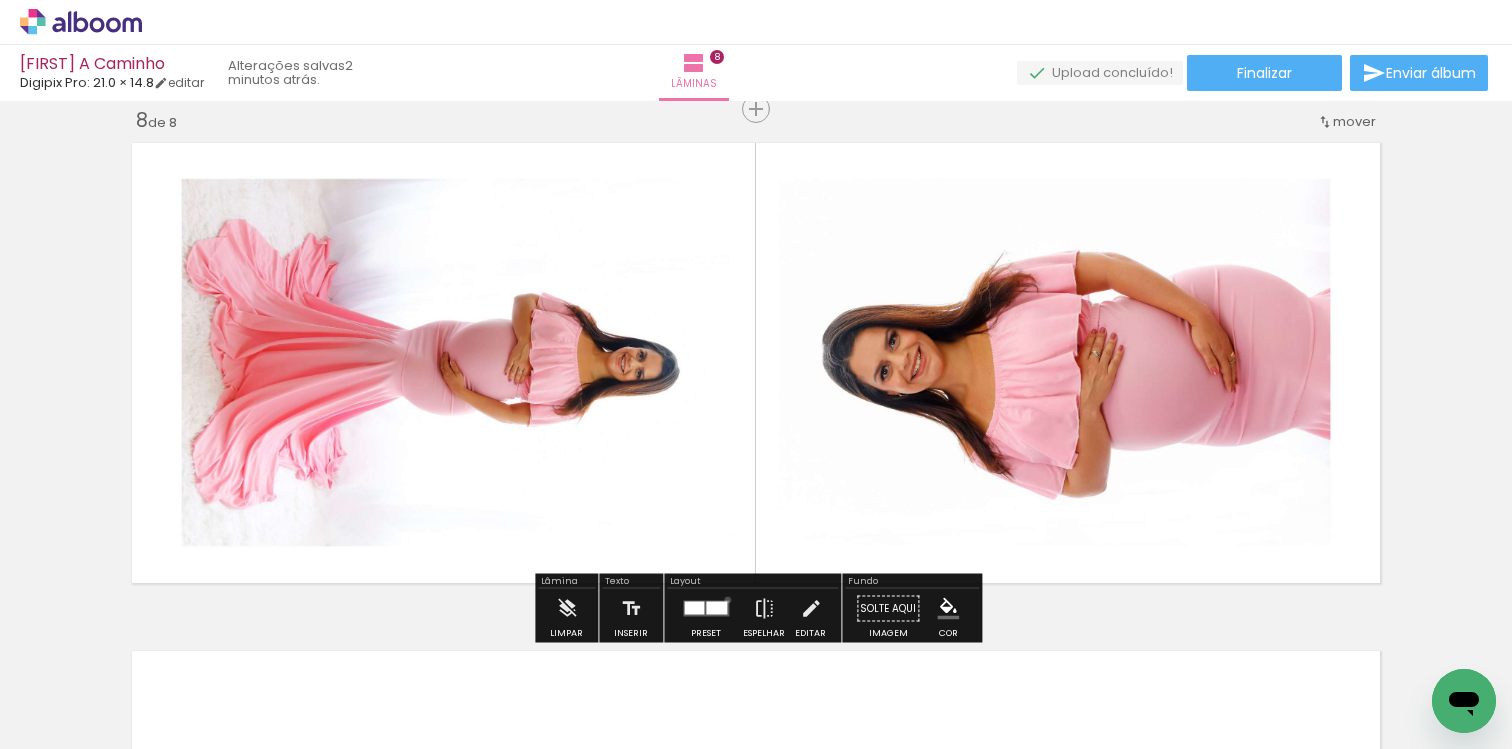 click at bounding box center (706, 609) 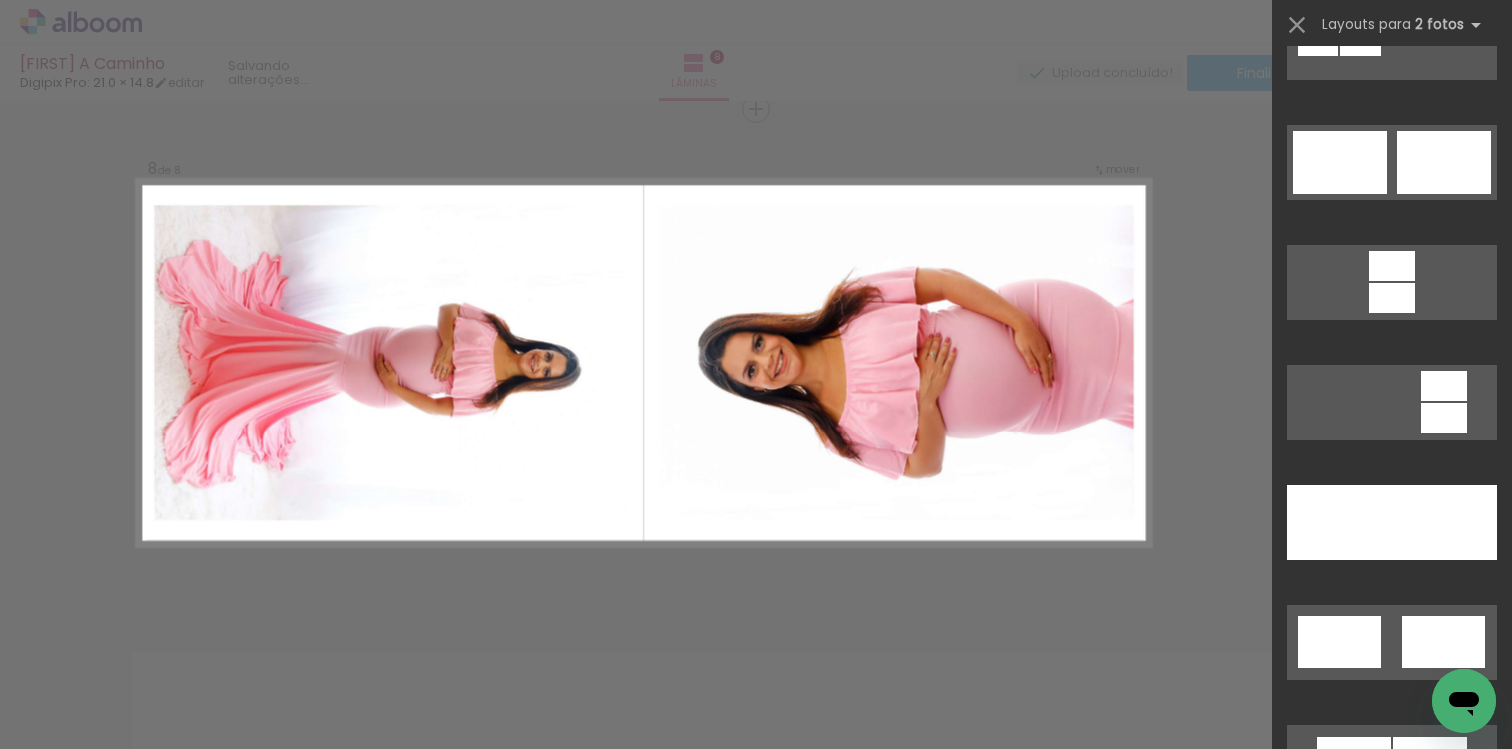 scroll, scrollTop: 836, scrollLeft: 0, axis: vertical 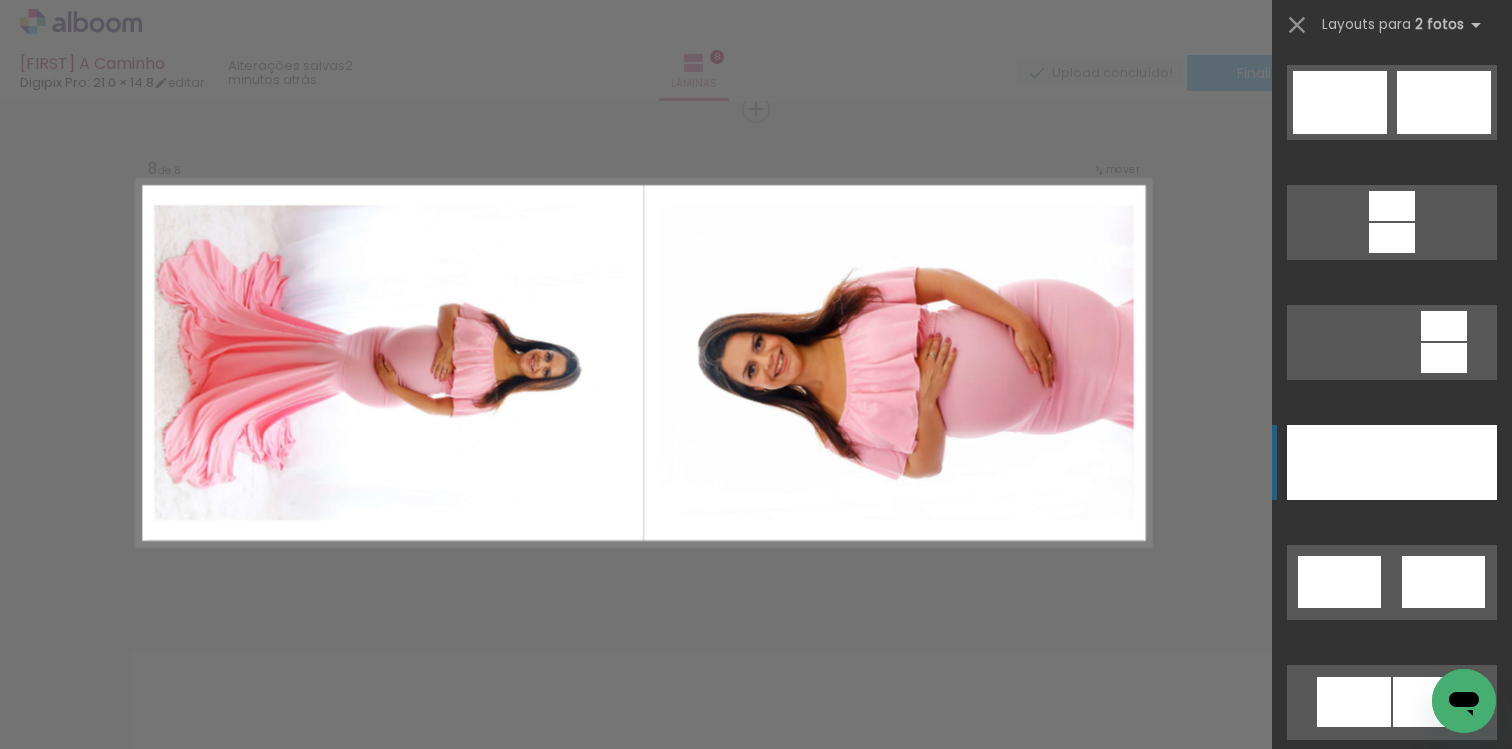 click at bounding box center (1339, 462) 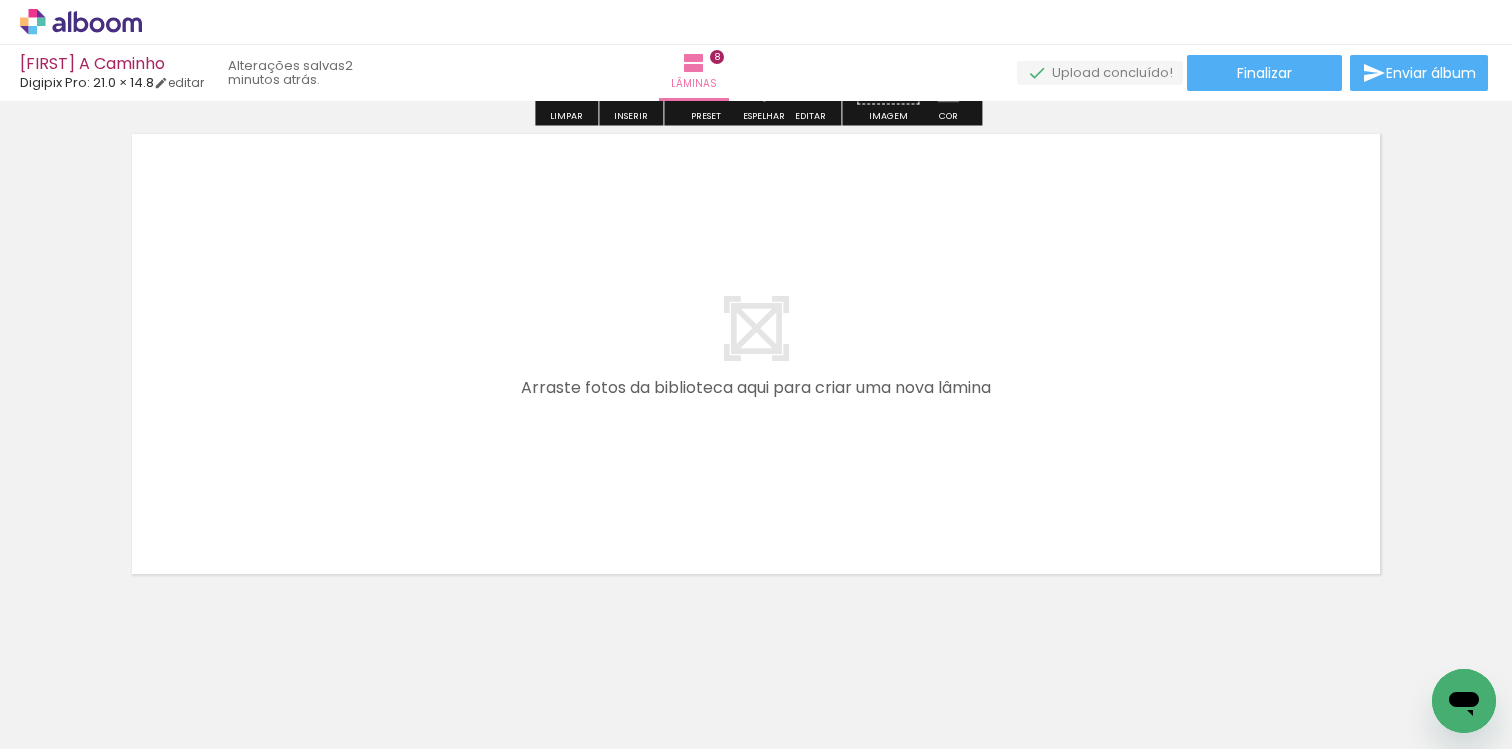 scroll, scrollTop: 4127, scrollLeft: 0, axis: vertical 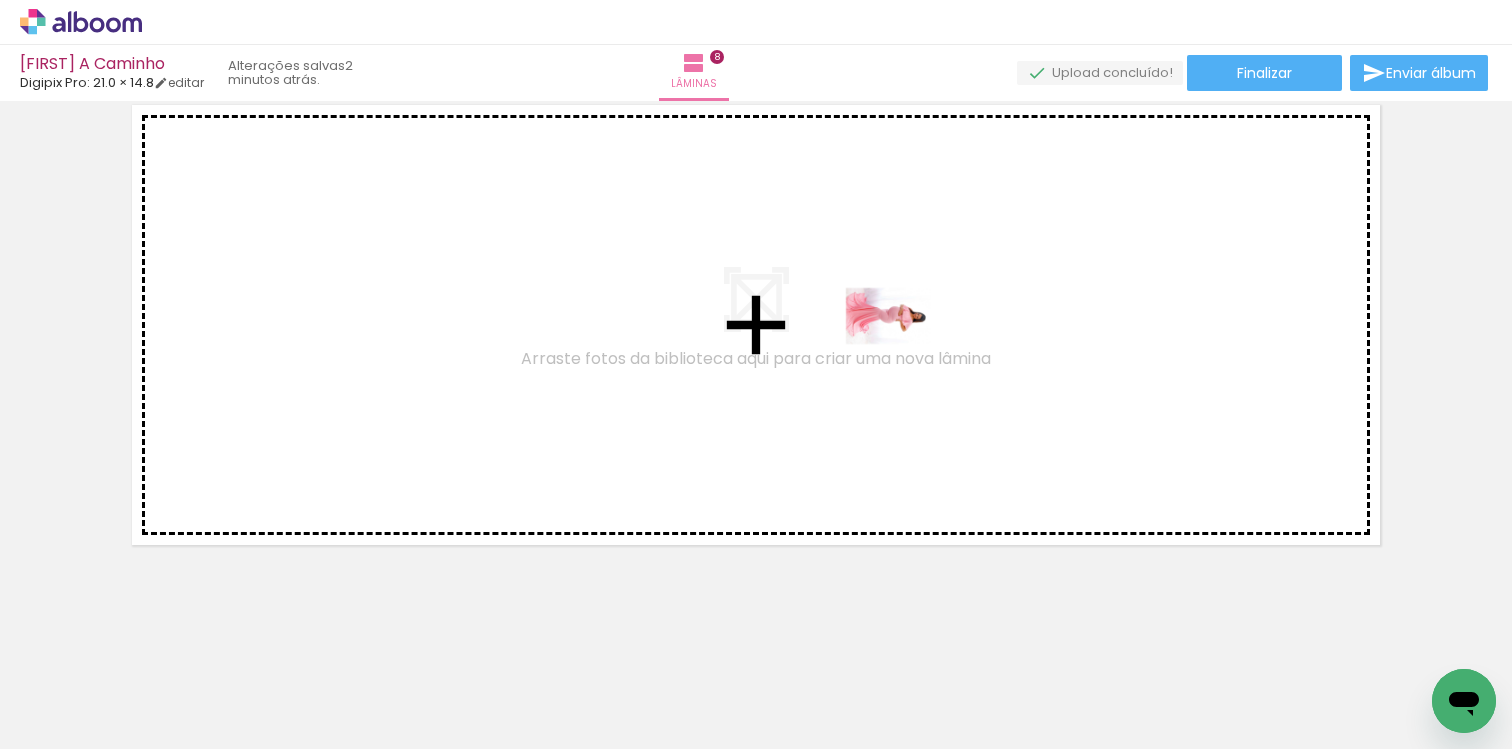 drag, startPoint x: 1209, startPoint y: 693, endPoint x: 903, endPoint y: 344, distance: 464.15192 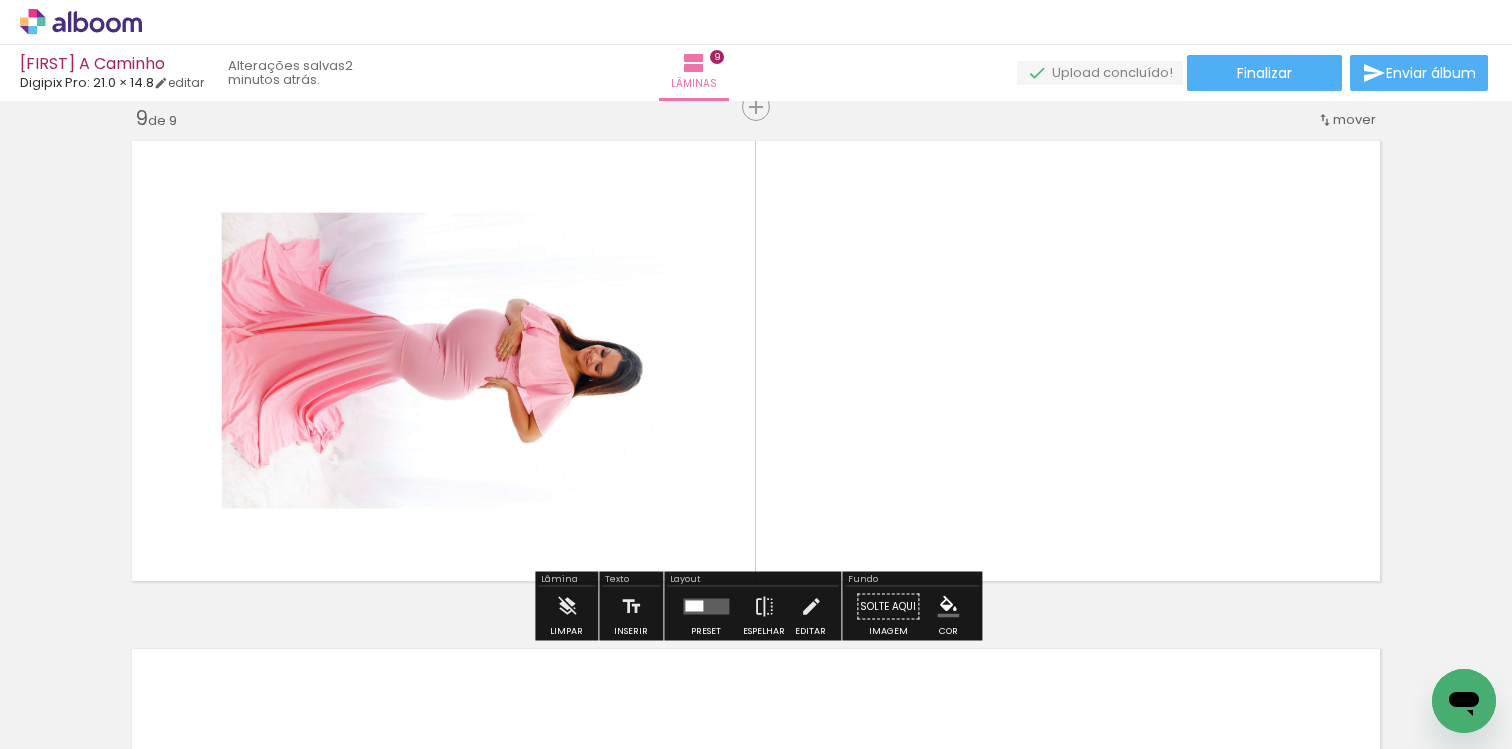 scroll, scrollTop: 4089, scrollLeft: 0, axis: vertical 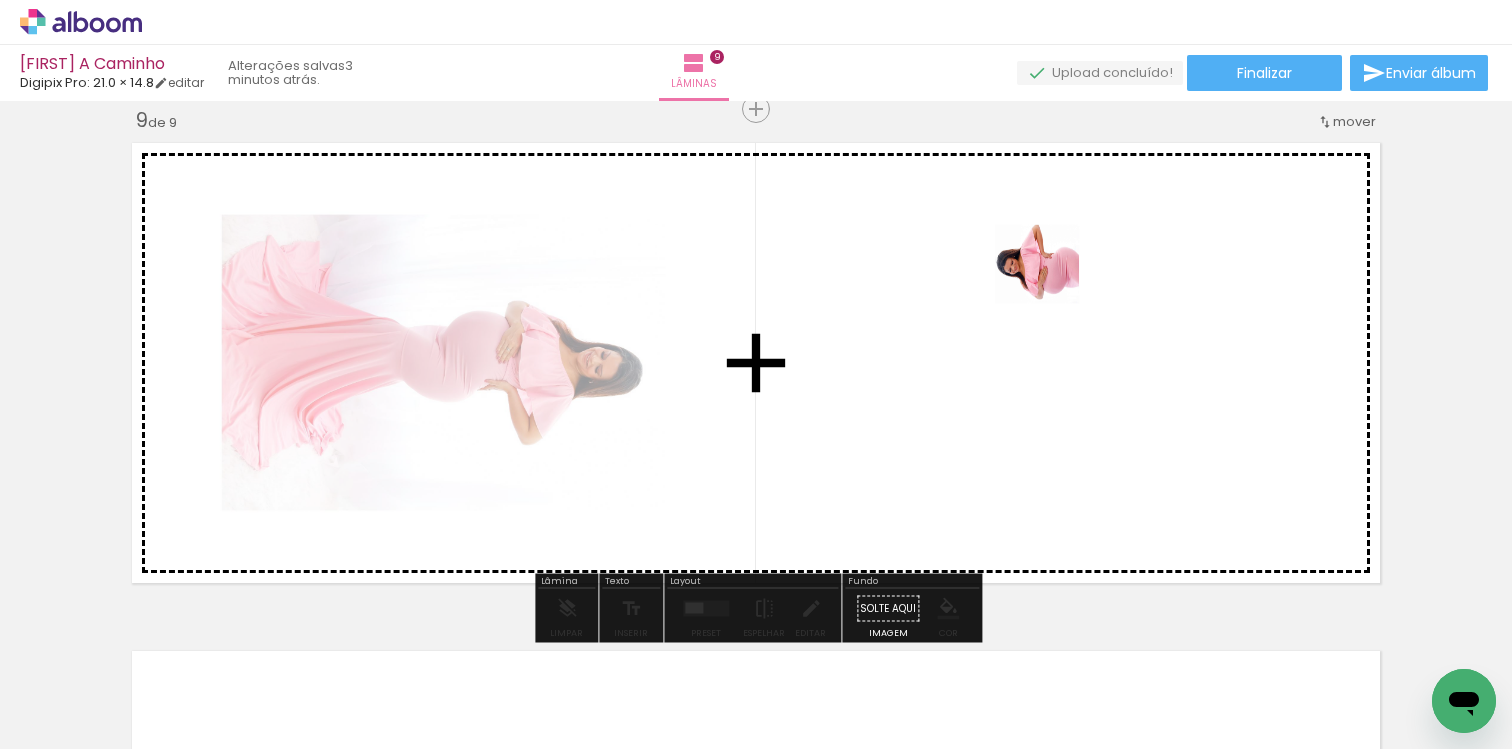 drag, startPoint x: 1323, startPoint y: 685, endPoint x: 1041, endPoint y: 274, distance: 498.44257 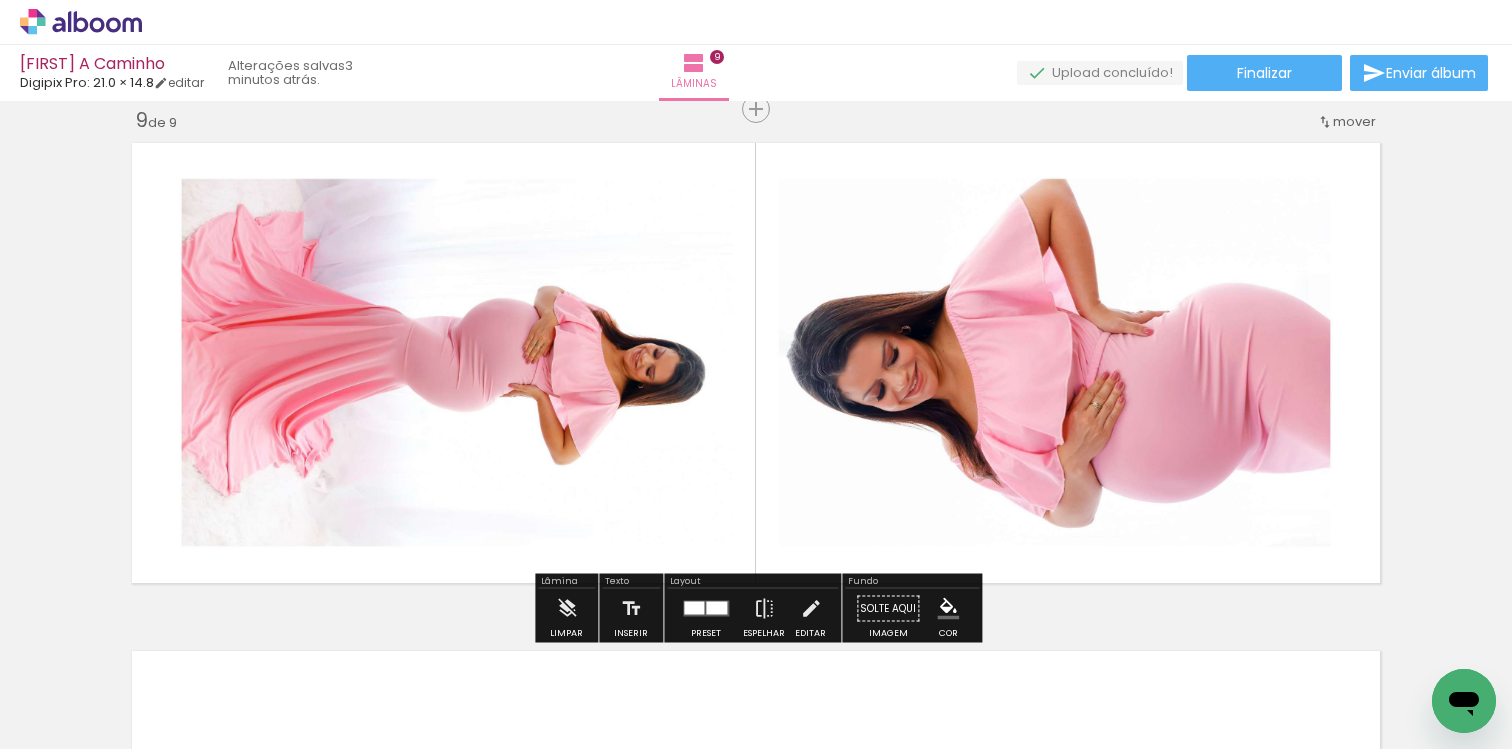 click at bounding box center (716, 608) 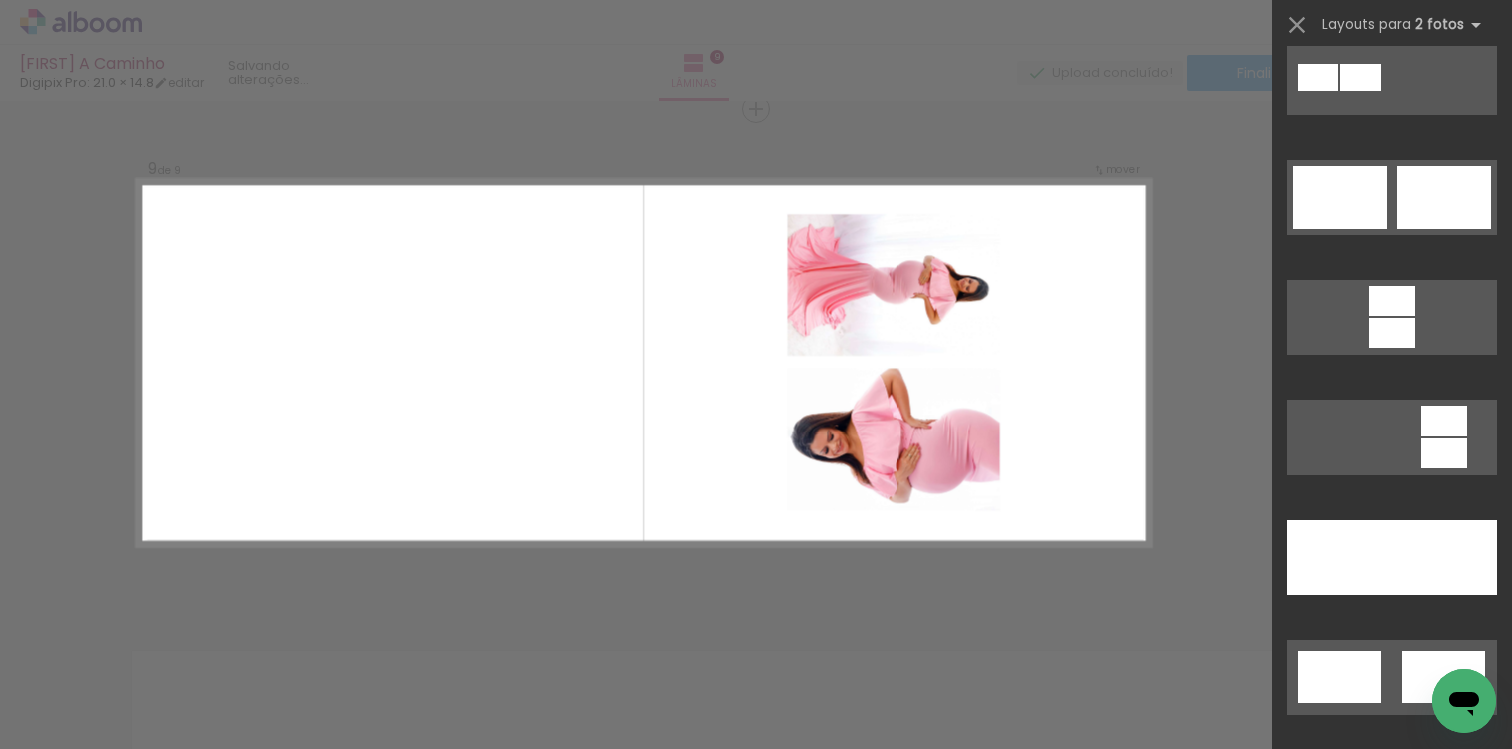 scroll, scrollTop: 742, scrollLeft: 0, axis: vertical 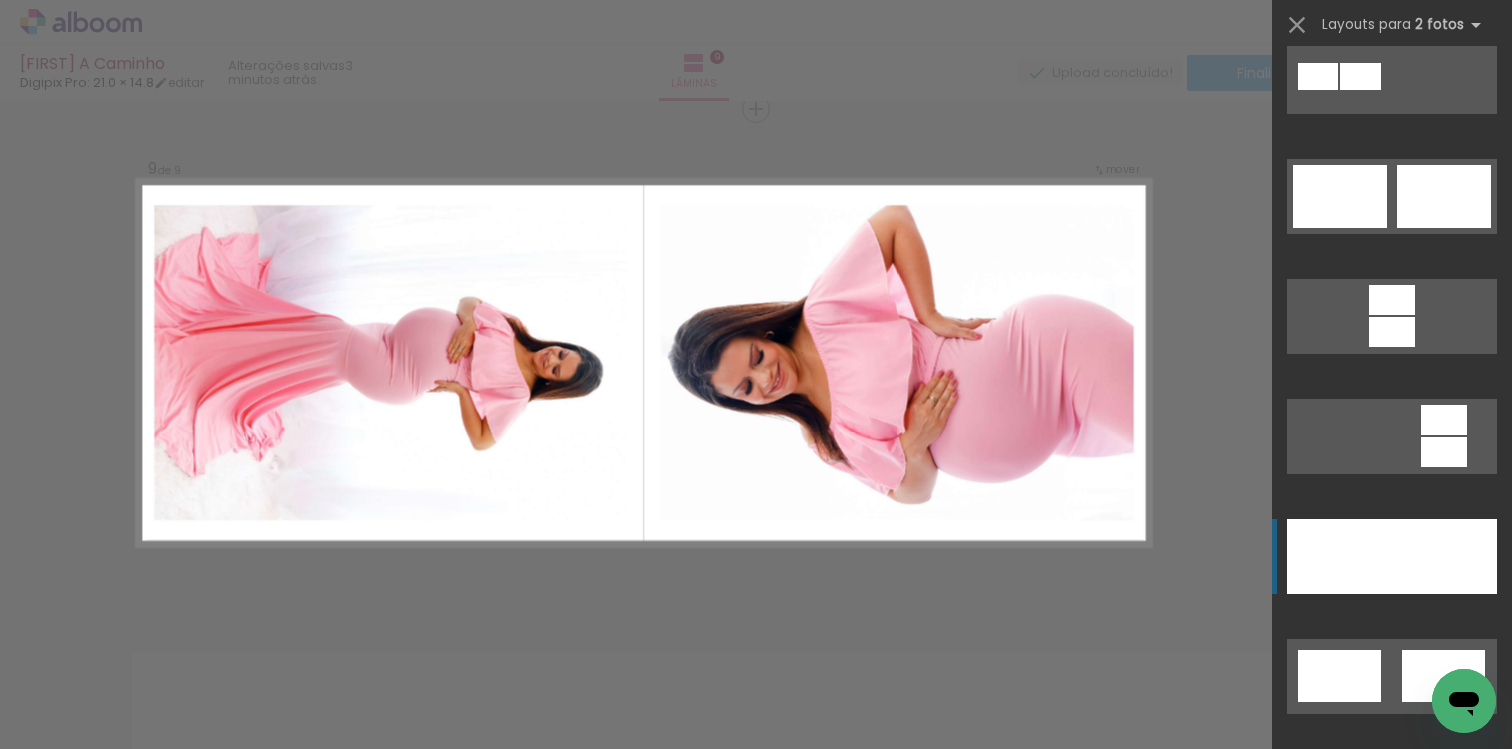 click at bounding box center (1444, -284) 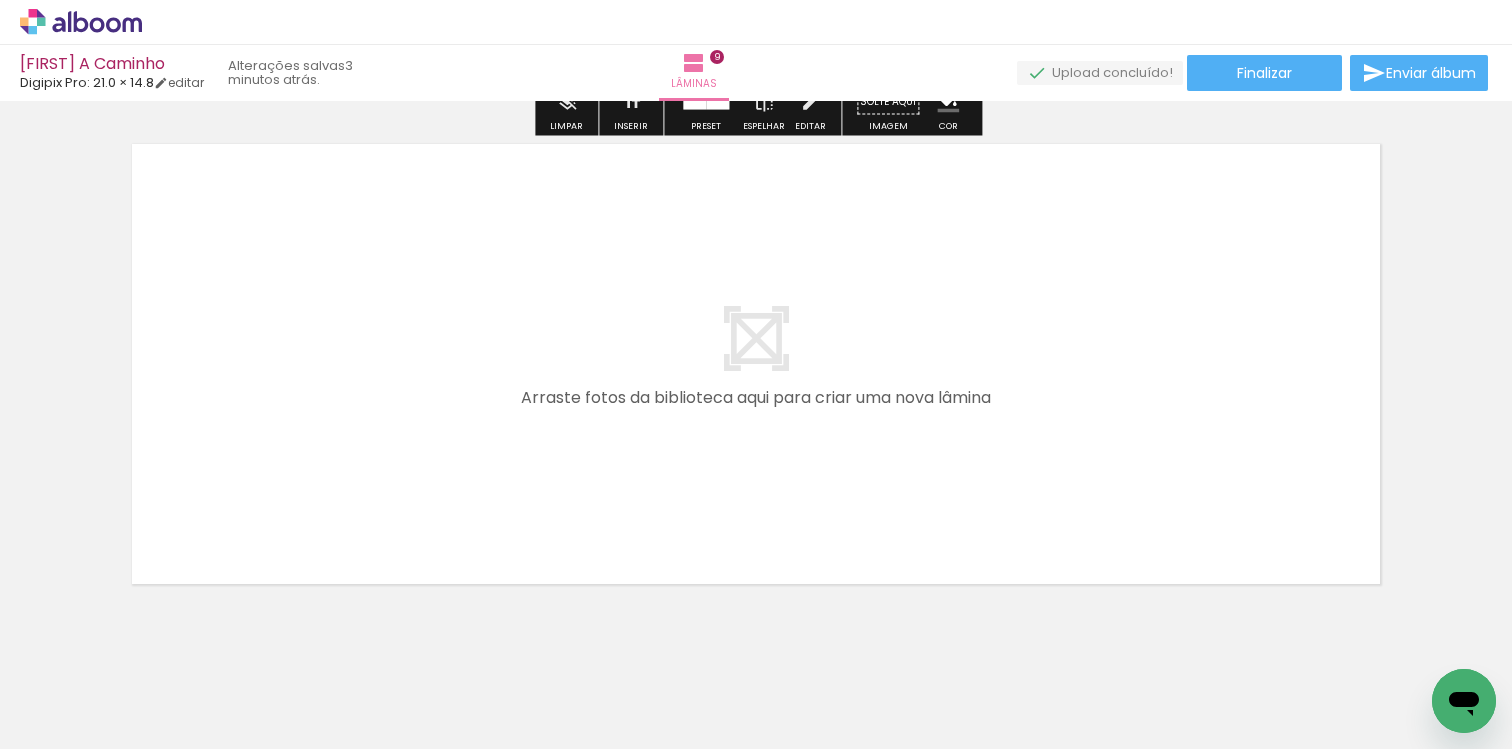 scroll, scrollTop: 4600, scrollLeft: 0, axis: vertical 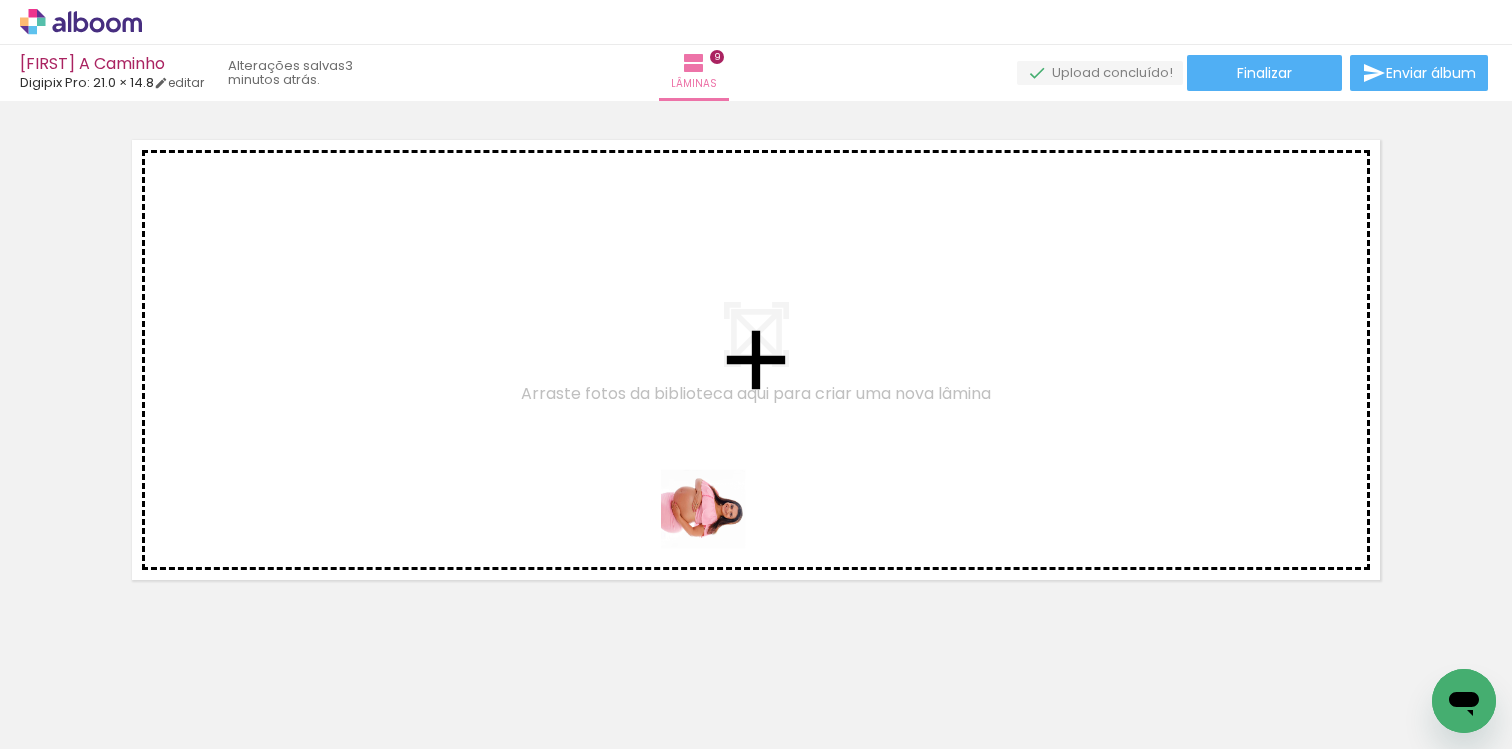 drag, startPoint x: 656, startPoint y: 691, endPoint x: 775, endPoint y: 449, distance: 269.67572 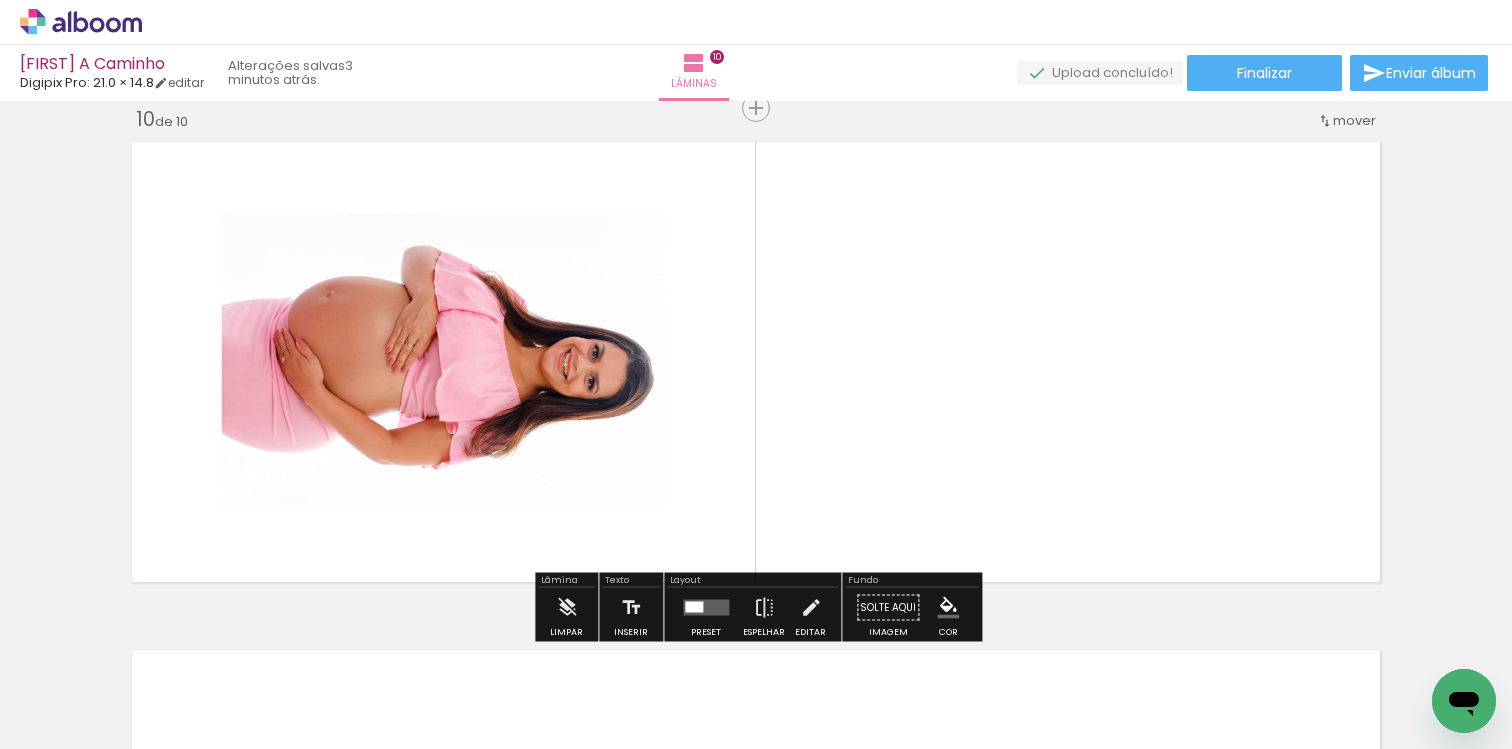 scroll, scrollTop: 4597, scrollLeft: 0, axis: vertical 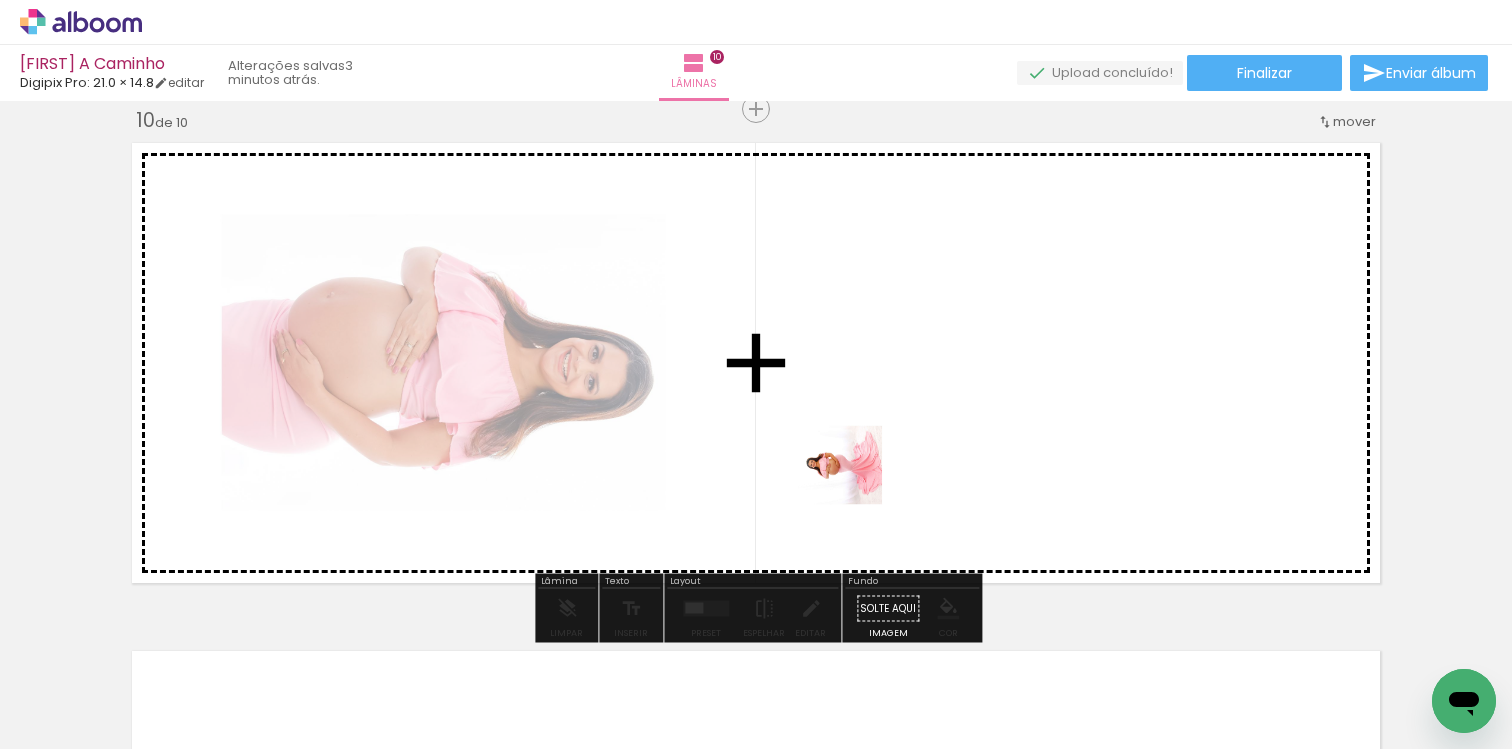 drag, startPoint x: 775, startPoint y: 675, endPoint x: 939, endPoint y: 358, distance: 356.91034 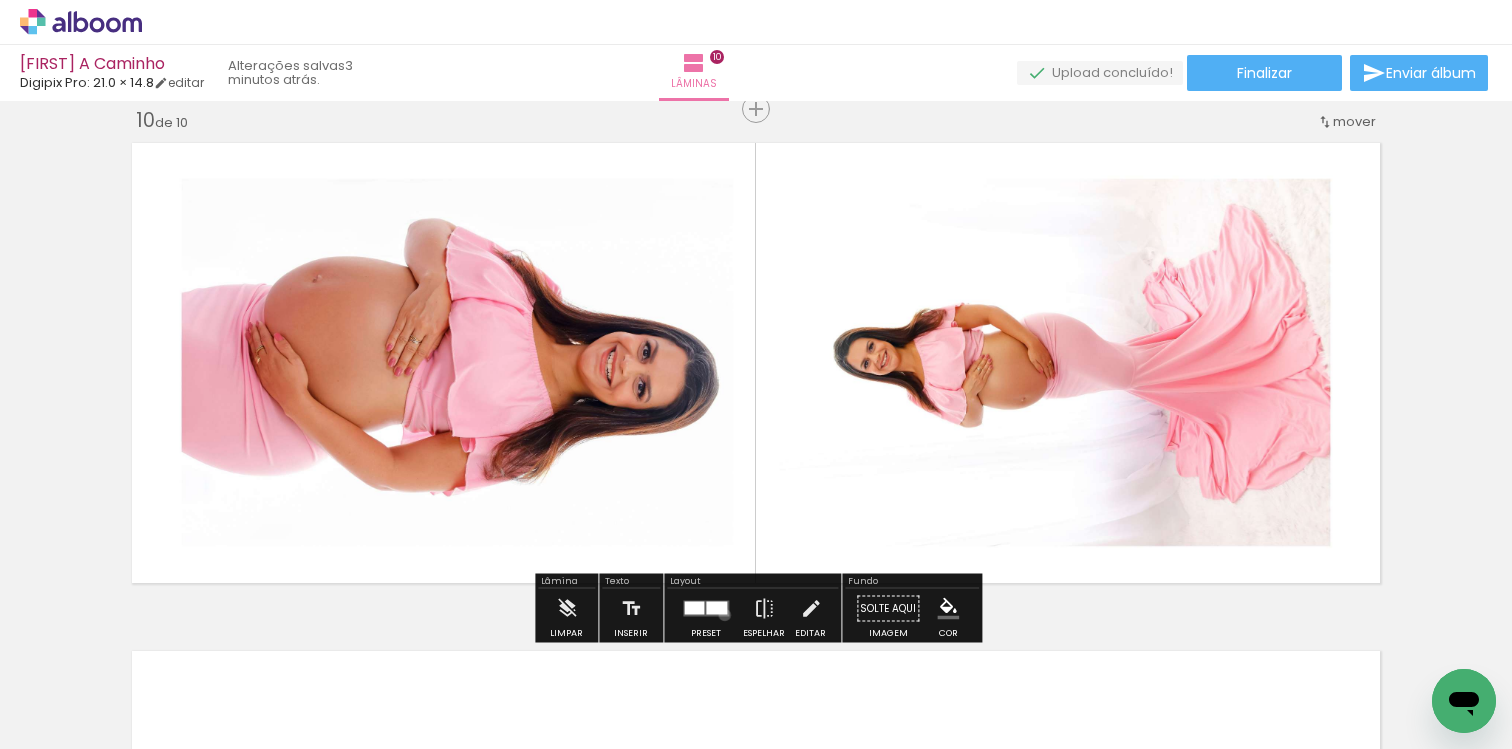 click at bounding box center [706, 609] 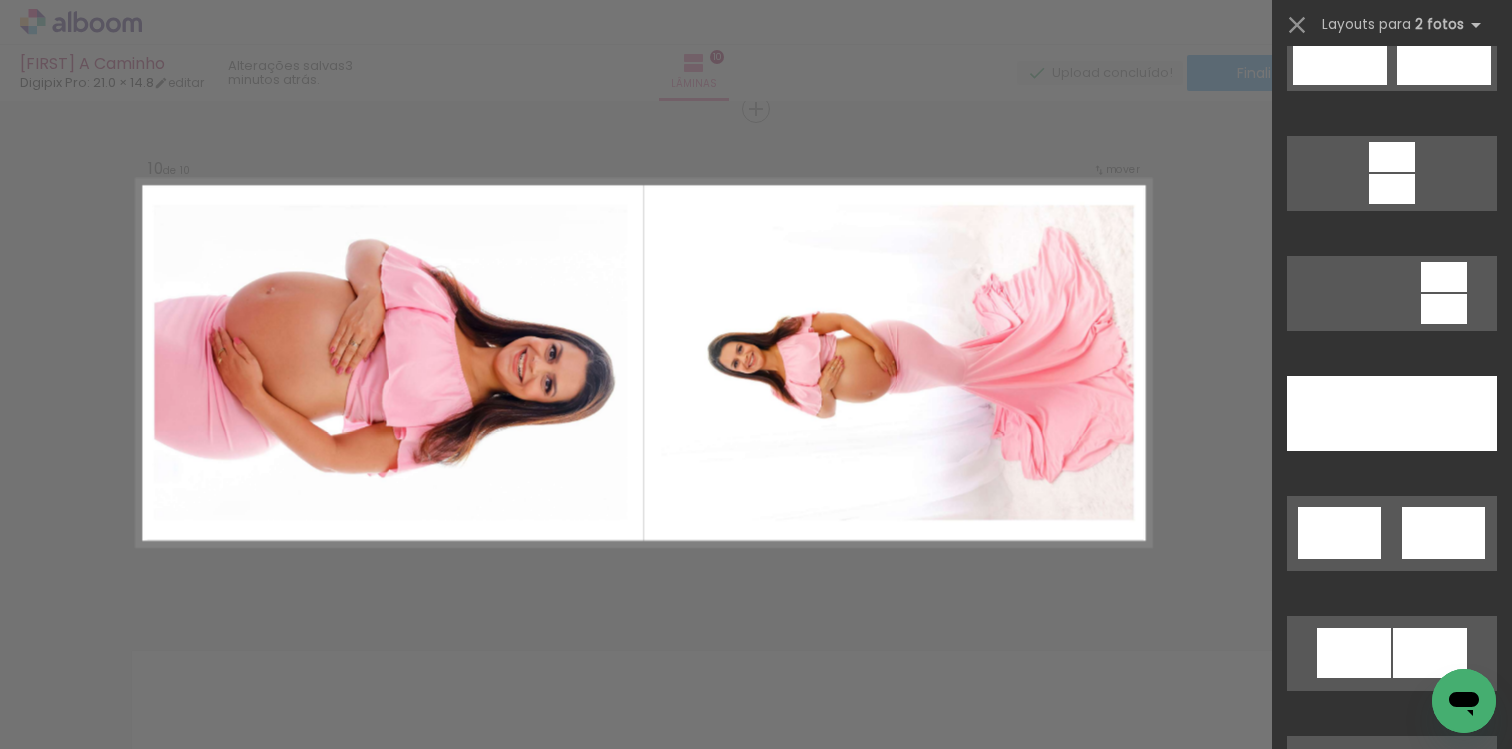 scroll, scrollTop: 887, scrollLeft: 0, axis: vertical 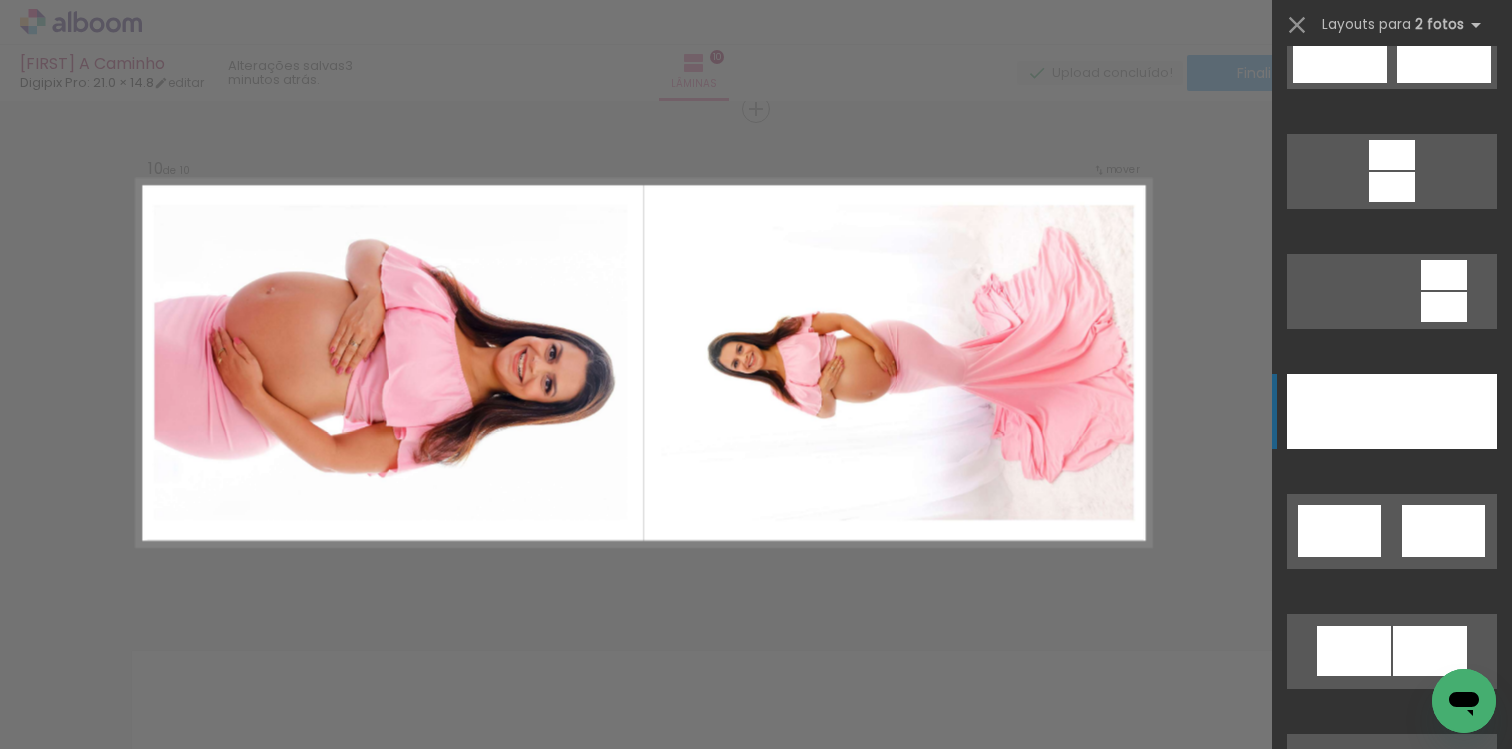 click at bounding box center [1444, 411] 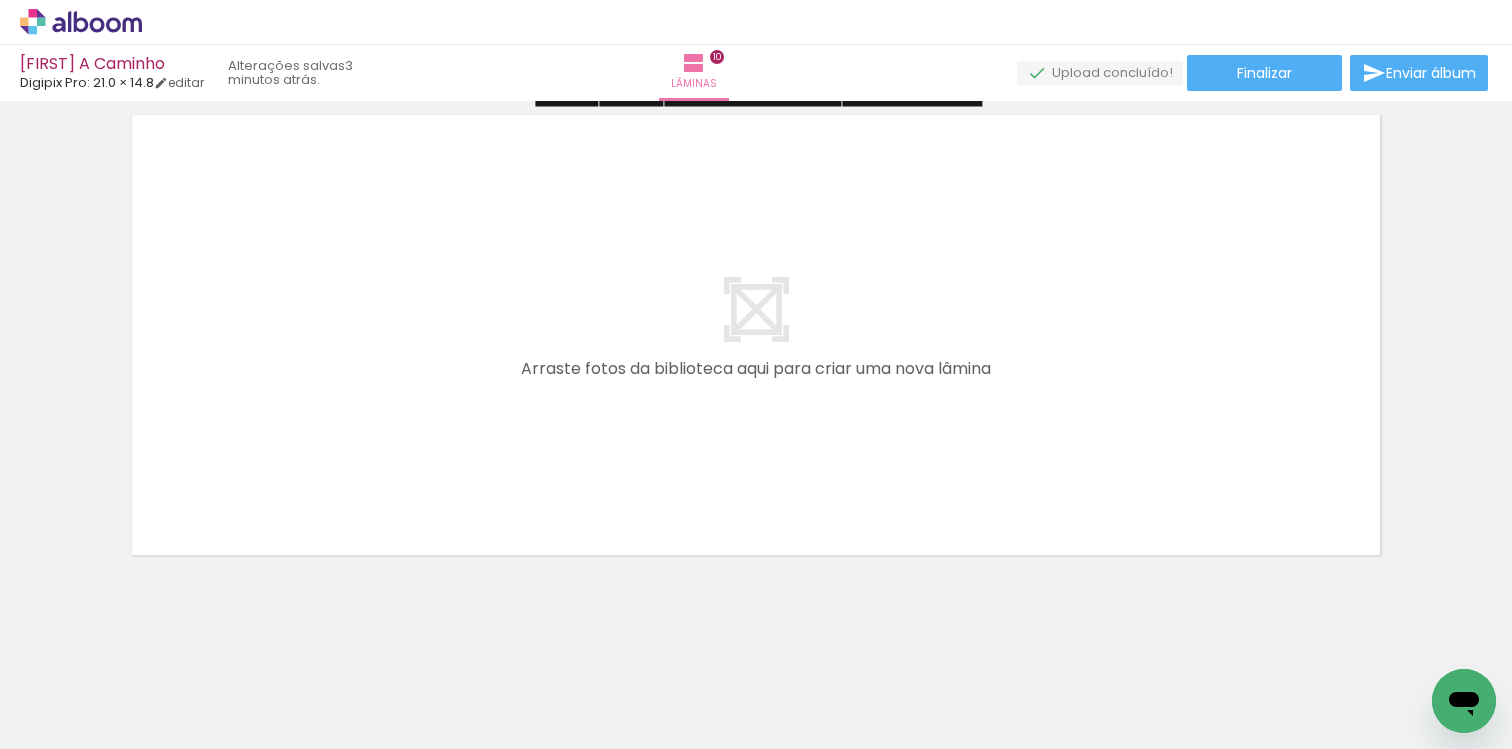 scroll, scrollTop: 5143, scrollLeft: 0, axis: vertical 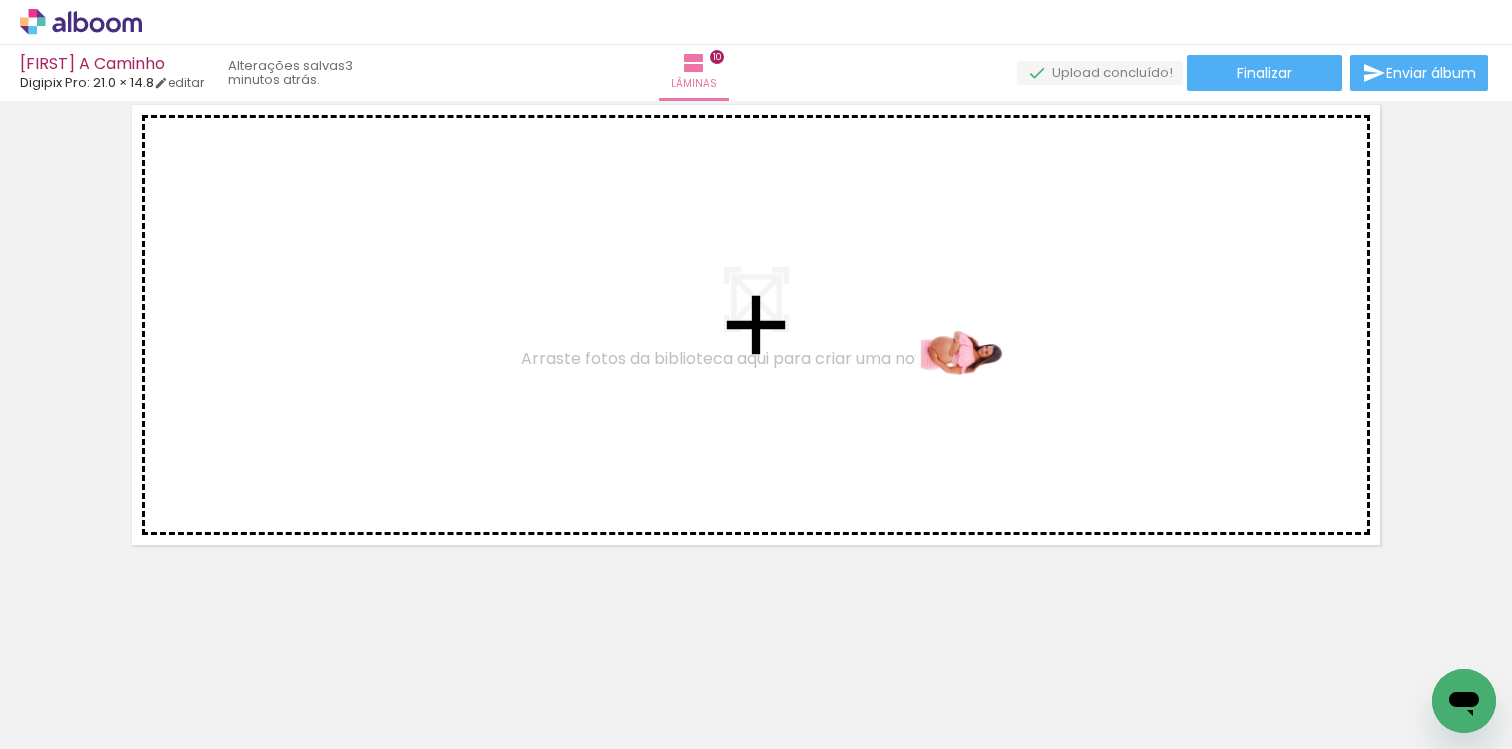 drag, startPoint x: 900, startPoint y: 681, endPoint x: 978, endPoint y: 381, distance: 309.97418 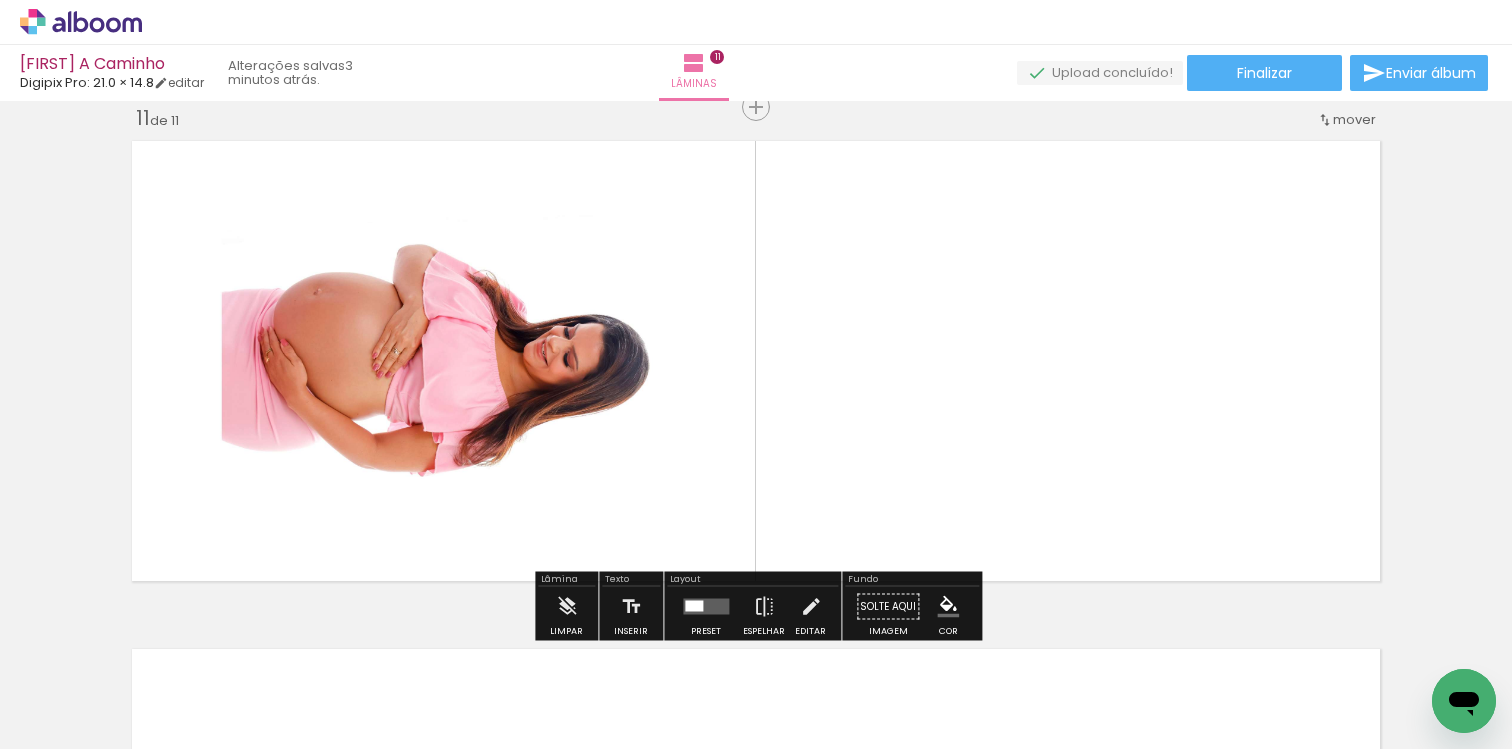 scroll, scrollTop: 5105, scrollLeft: 0, axis: vertical 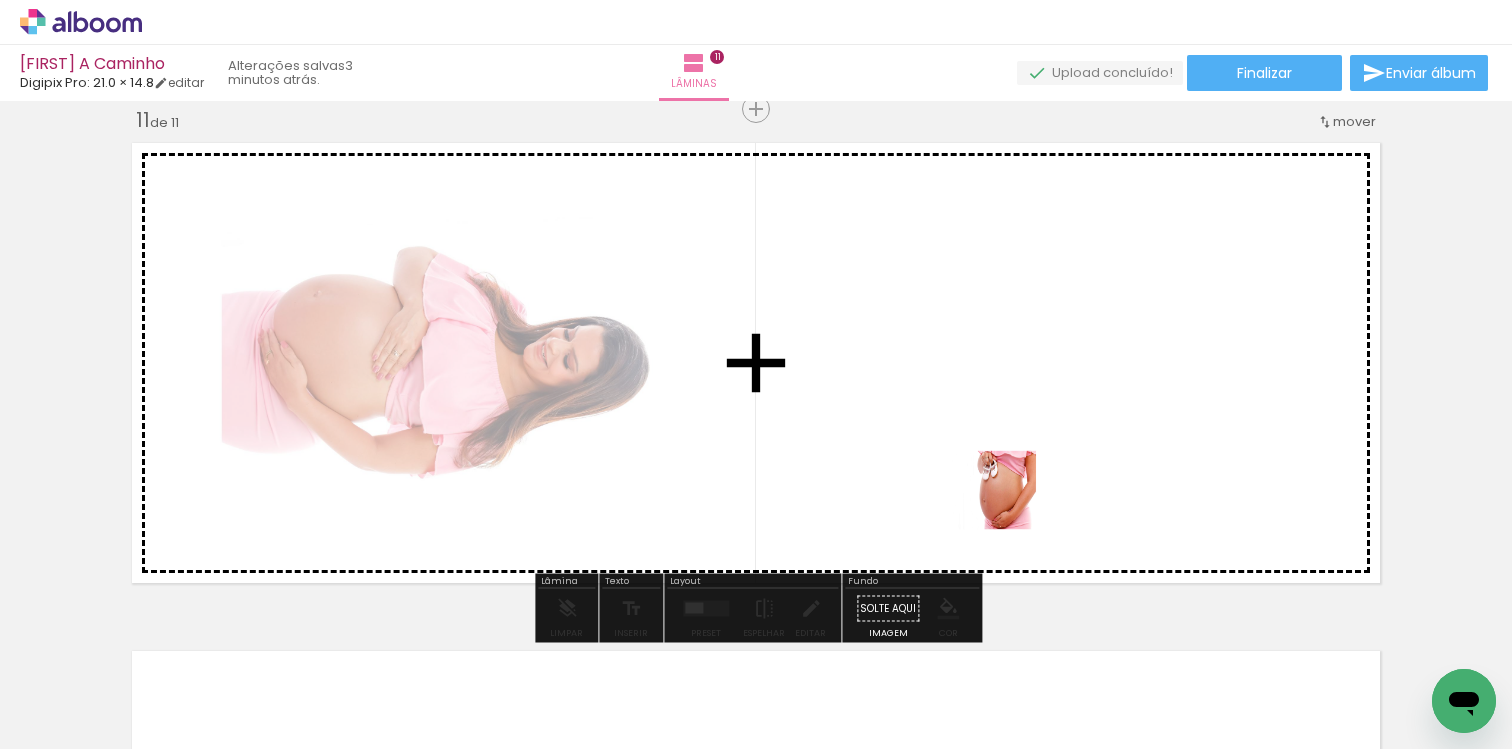 drag, startPoint x: 984, startPoint y: 688, endPoint x: 1023, endPoint y: 417, distance: 273.7919 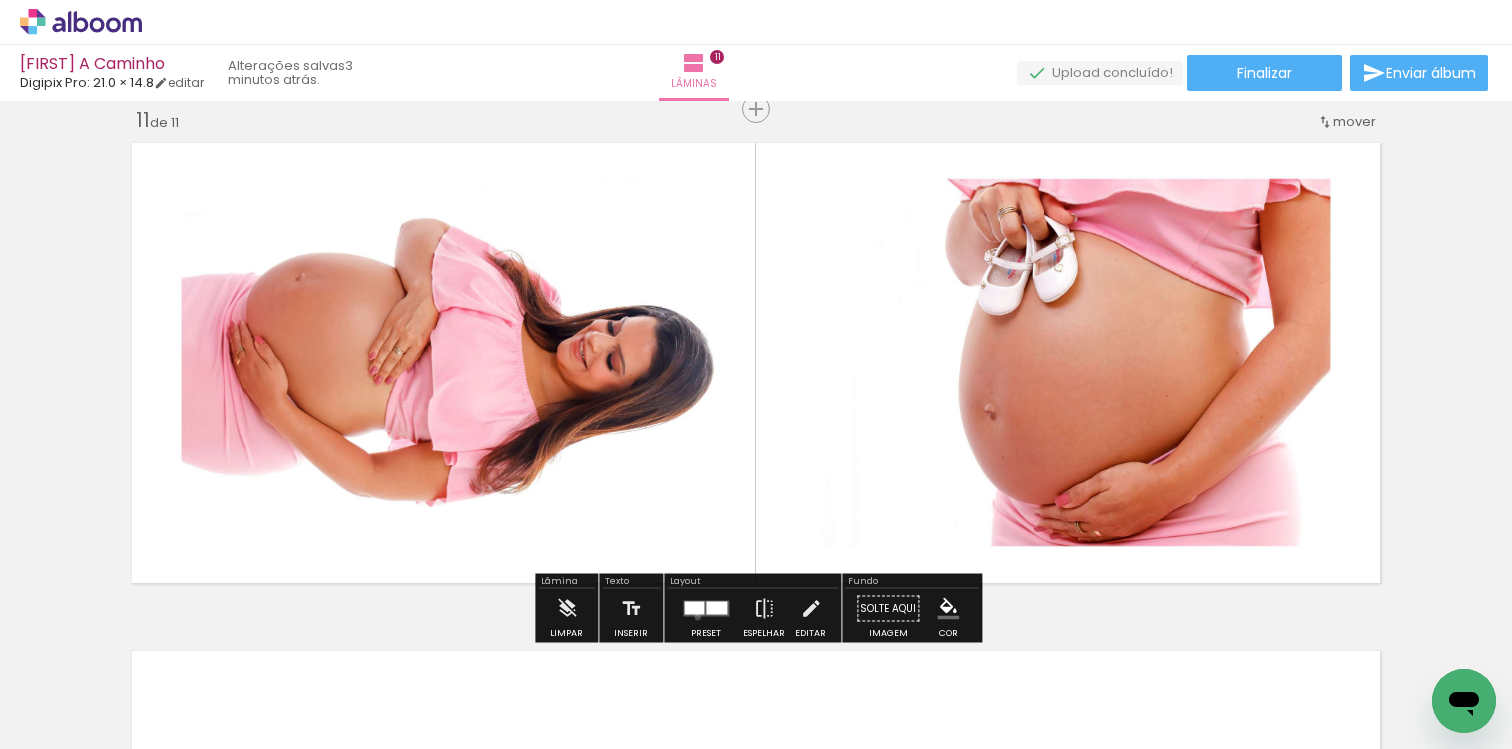 click at bounding box center (706, 609) 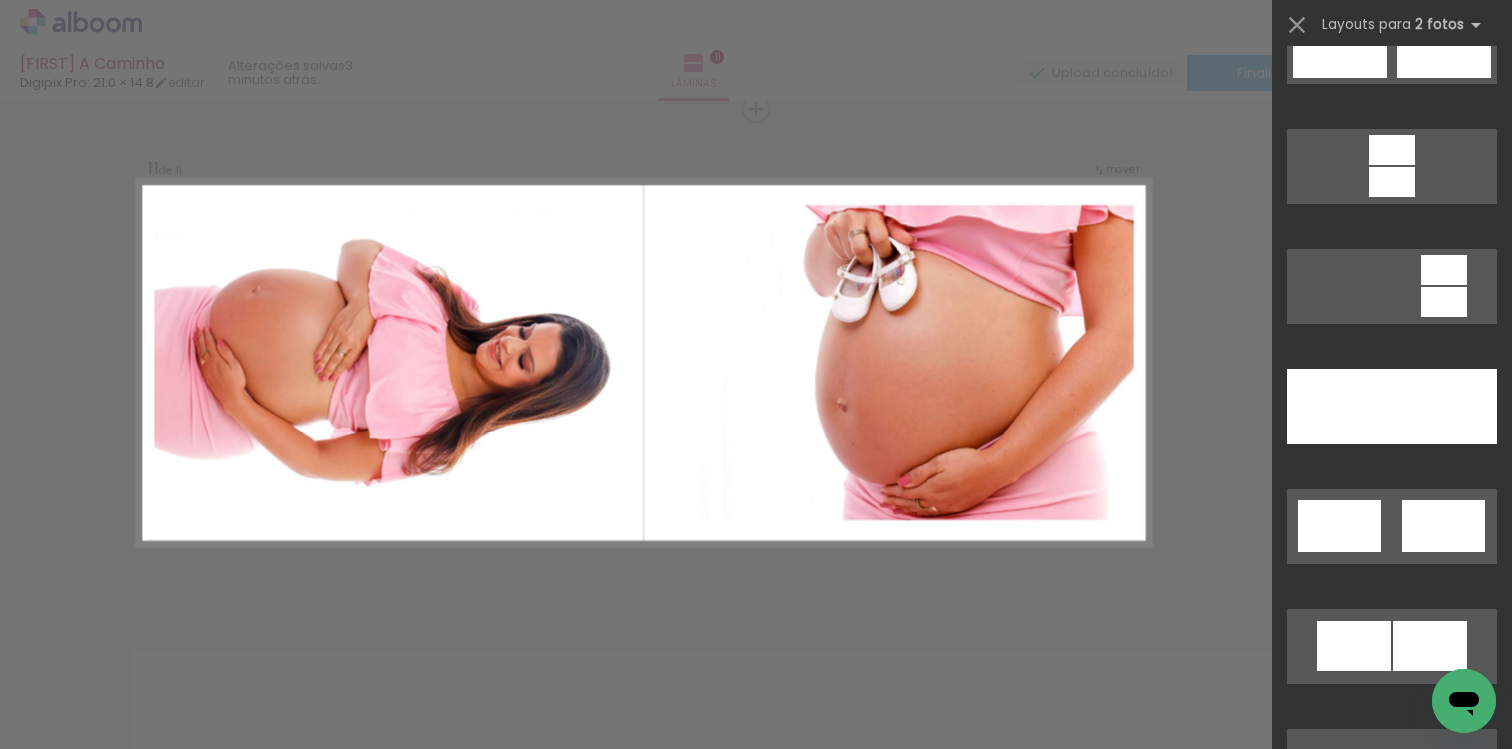 scroll, scrollTop: 897, scrollLeft: 0, axis: vertical 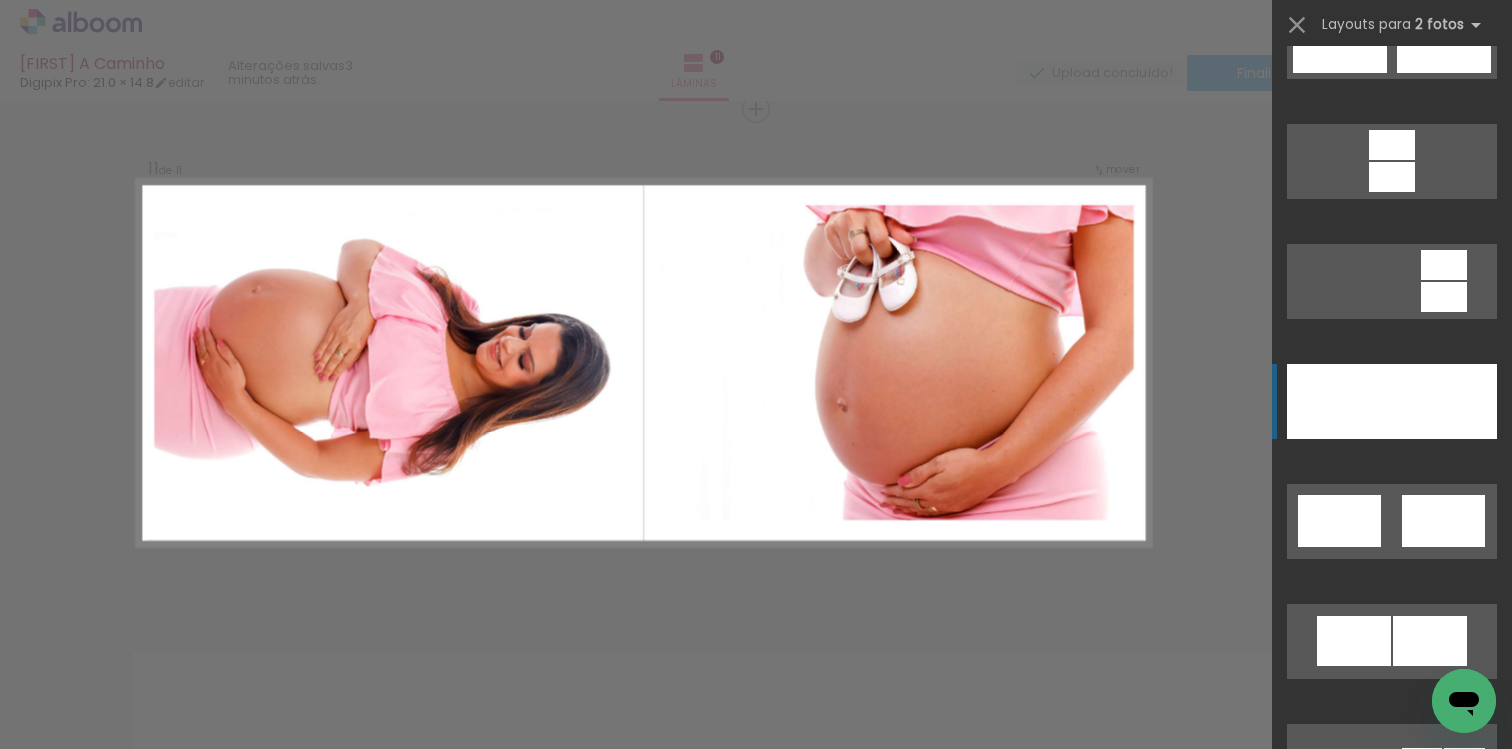 click at bounding box center (1339, 401) 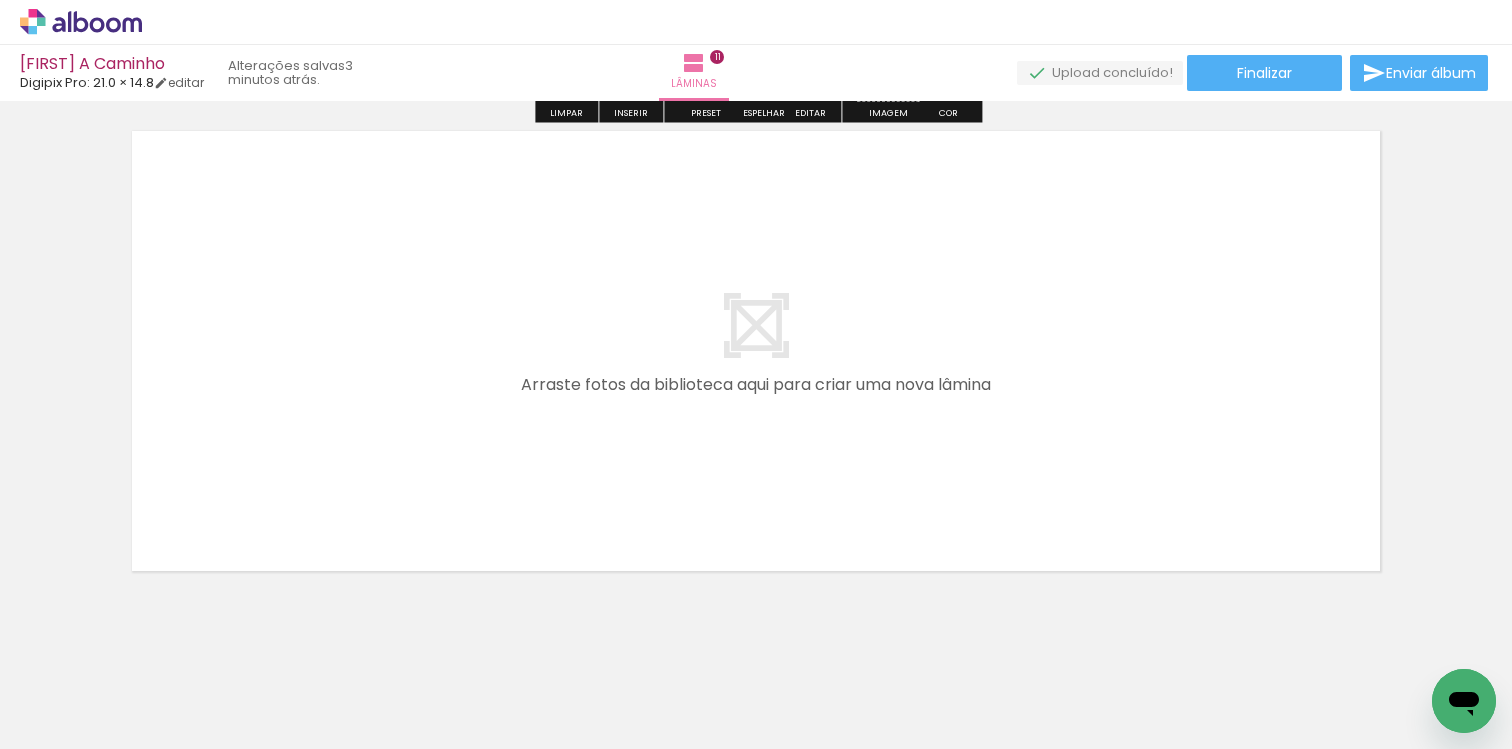 scroll, scrollTop: 5651, scrollLeft: 0, axis: vertical 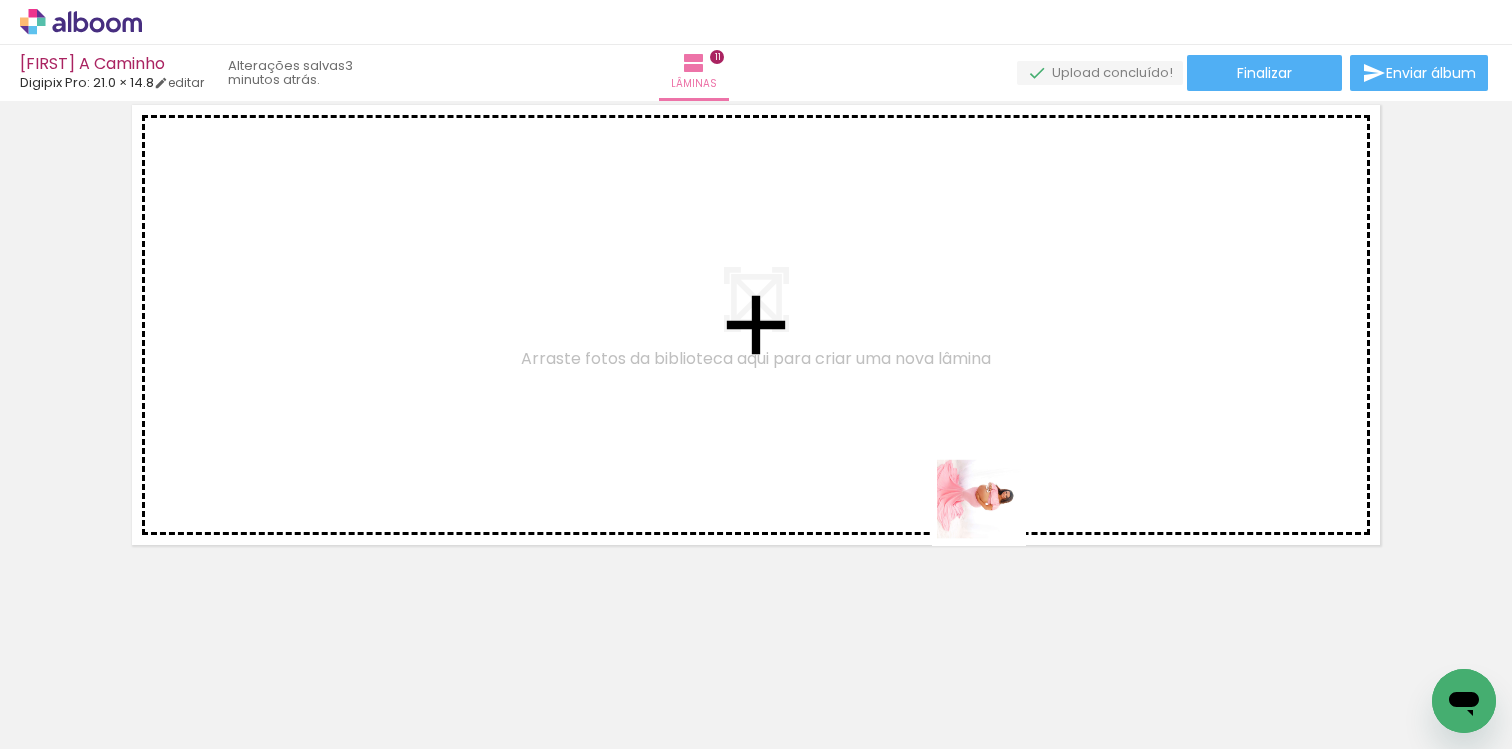 drag, startPoint x: 1093, startPoint y: 679, endPoint x: 950, endPoint y: 368, distance: 342.30103 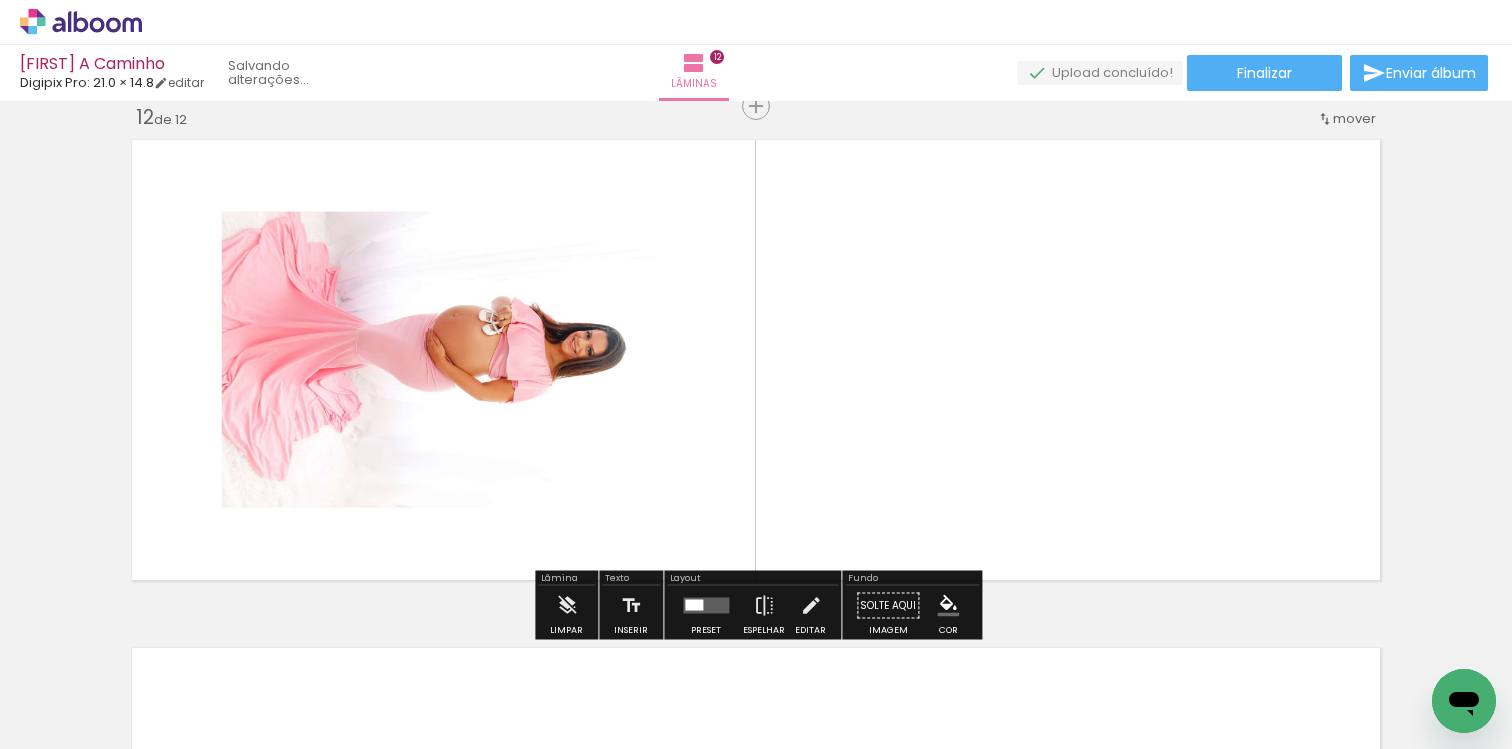 scroll, scrollTop: 5613, scrollLeft: 0, axis: vertical 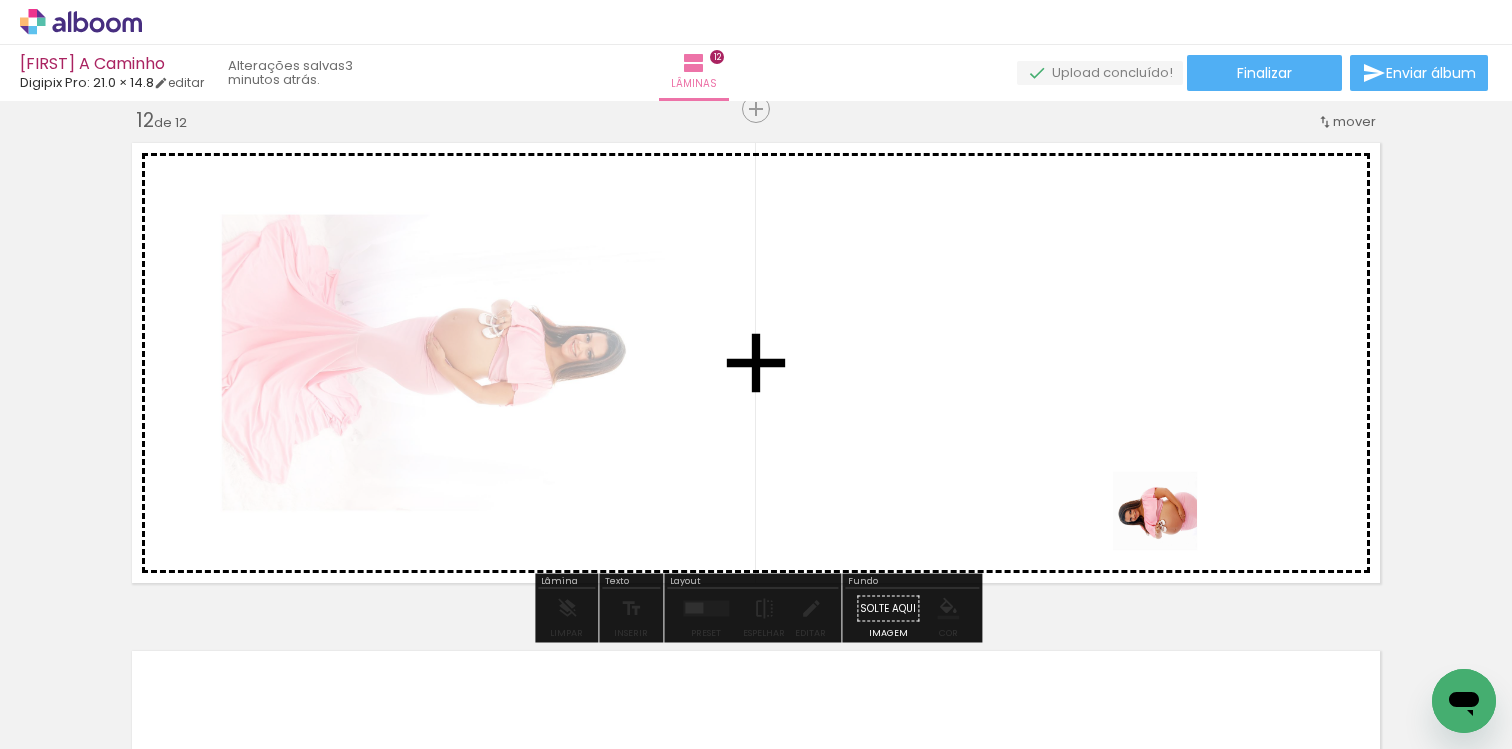 drag, startPoint x: 1218, startPoint y: 672, endPoint x: 1092, endPoint y: 389, distance: 309.7822 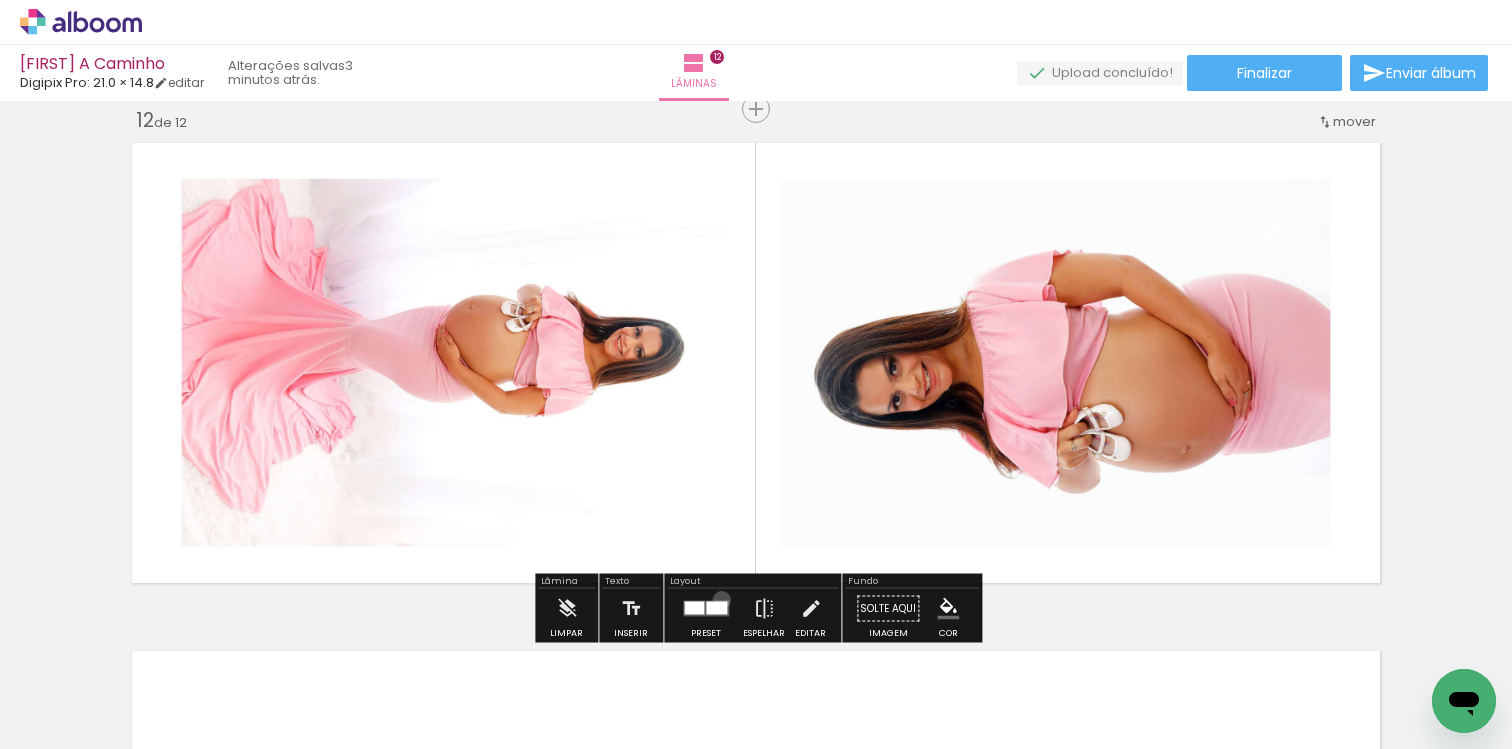click at bounding box center [706, 609] 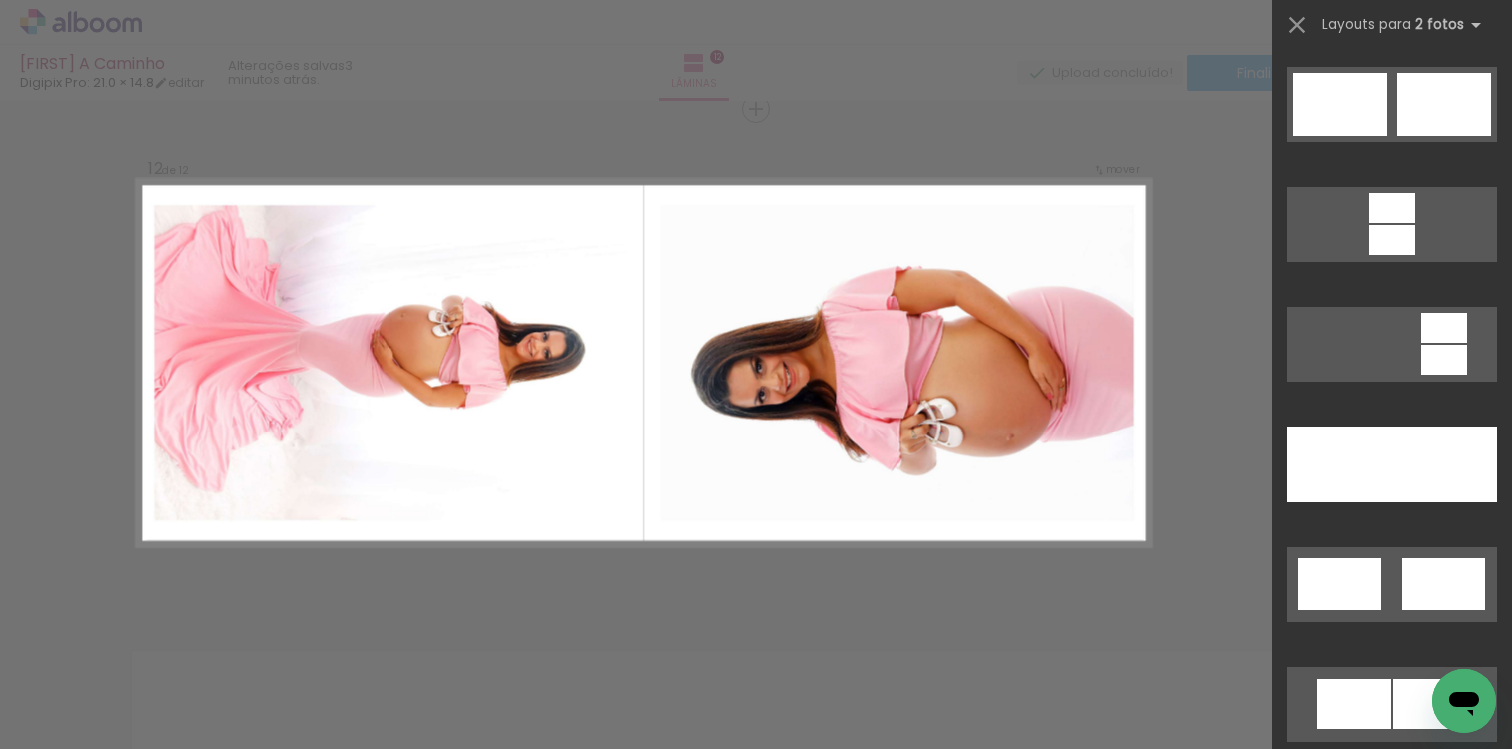 scroll, scrollTop: 836, scrollLeft: 0, axis: vertical 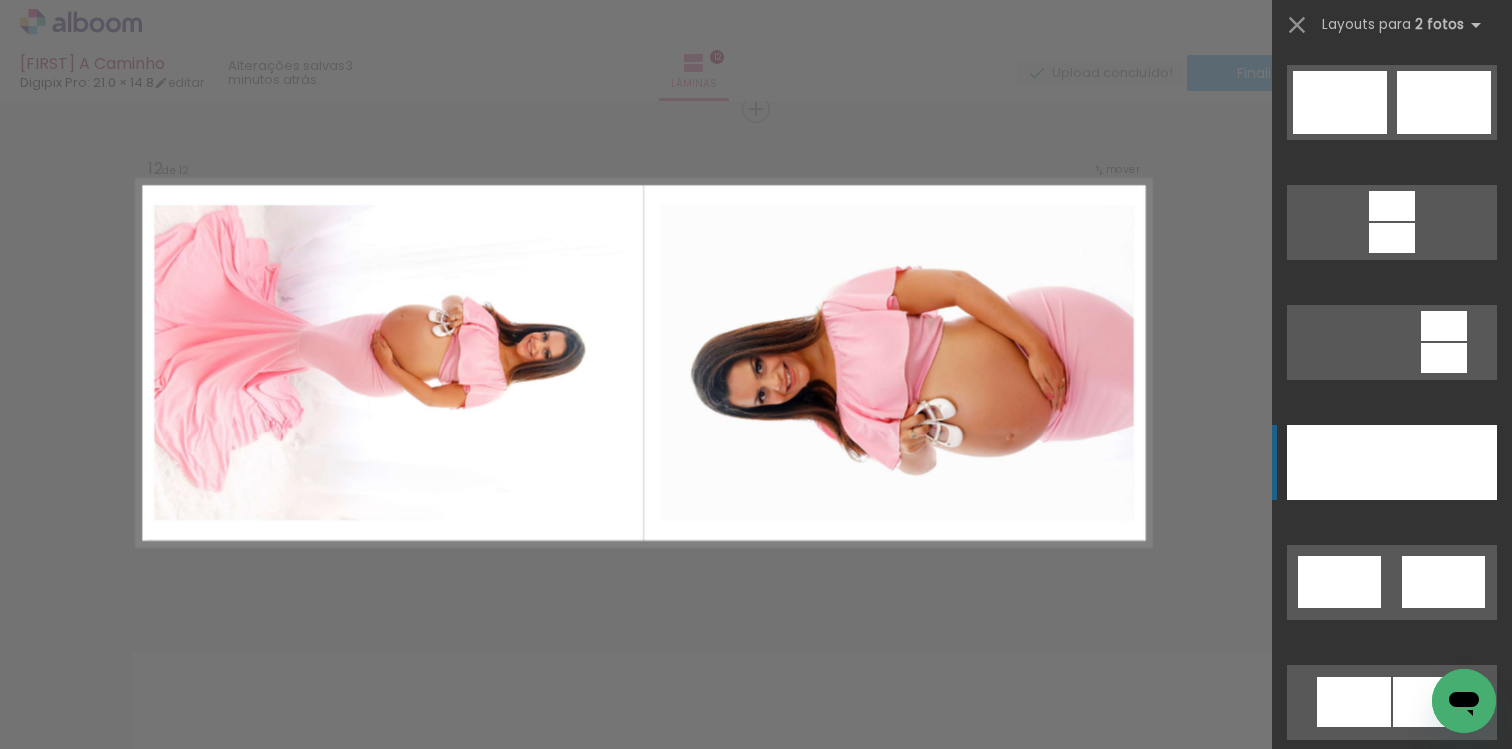 click at bounding box center (1339, 462) 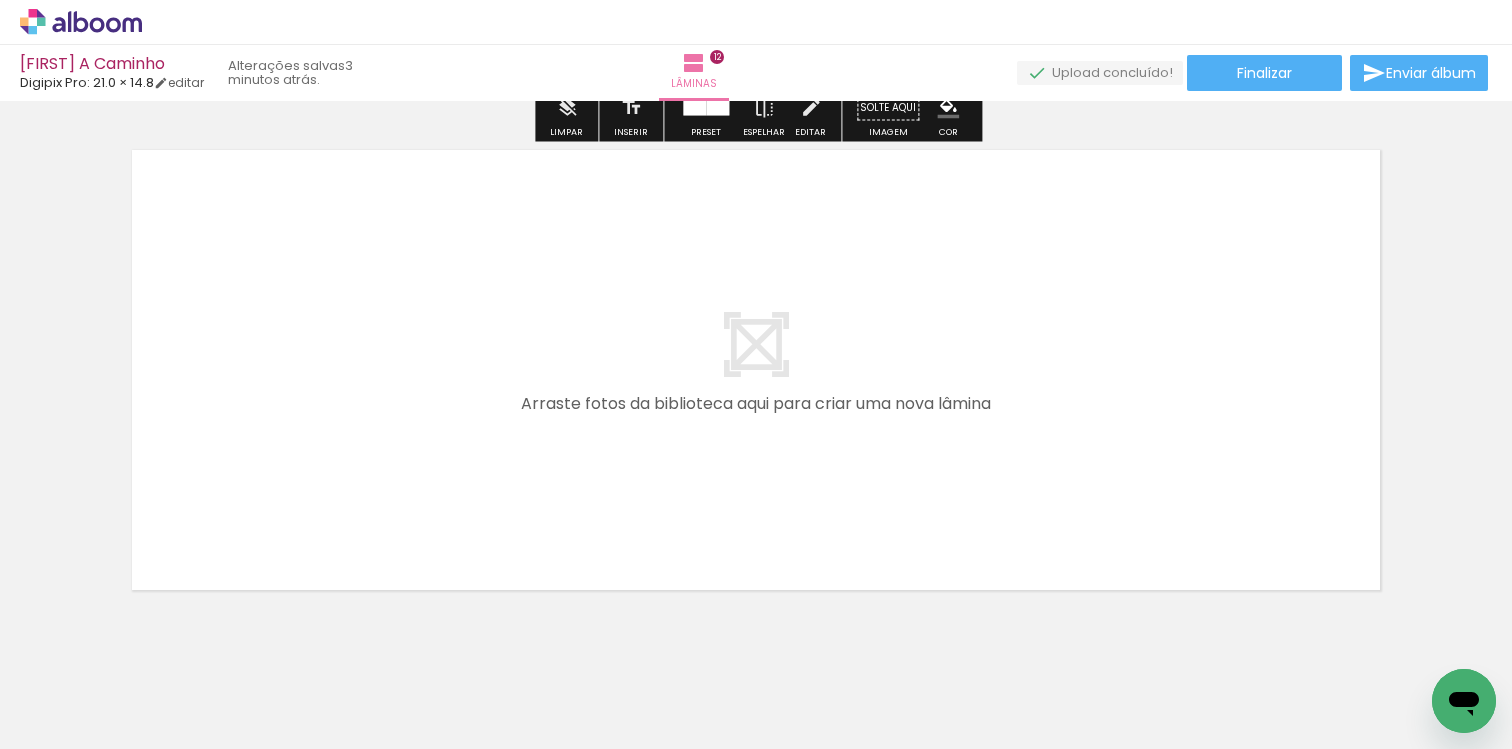 scroll, scrollTop: 6159, scrollLeft: 0, axis: vertical 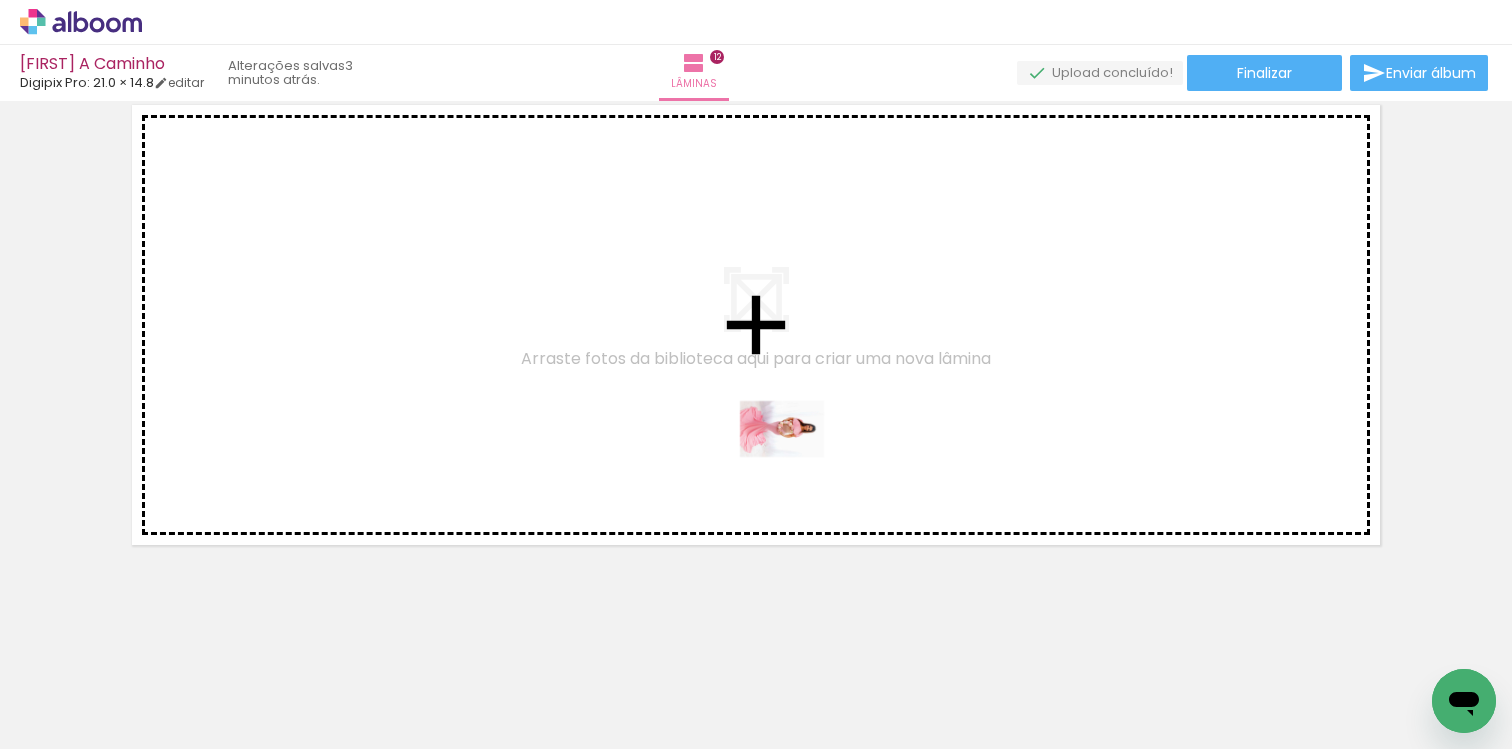 drag, startPoint x: 1316, startPoint y: 692, endPoint x: 797, endPoint y: 457, distance: 569.7245 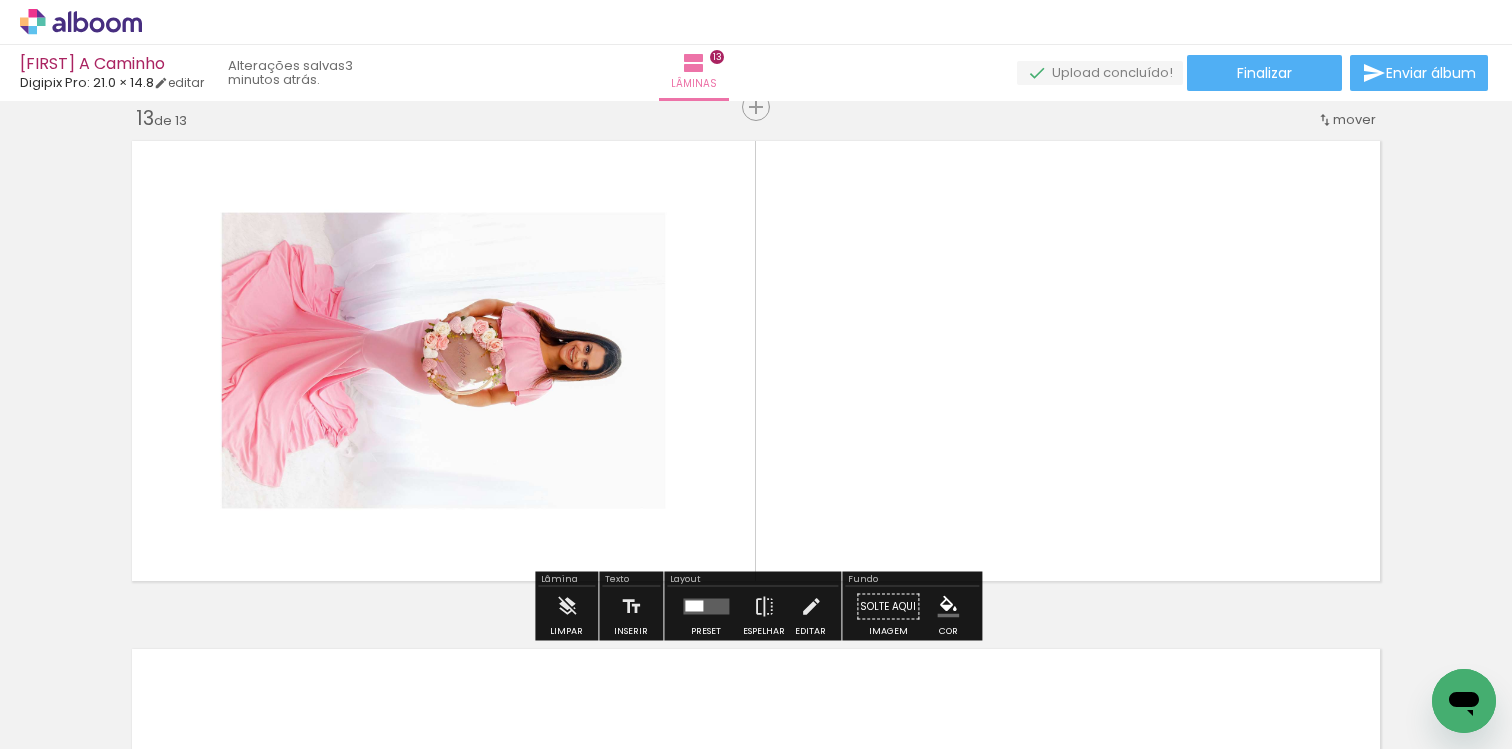scroll, scrollTop: 6121, scrollLeft: 0, axis: vertical 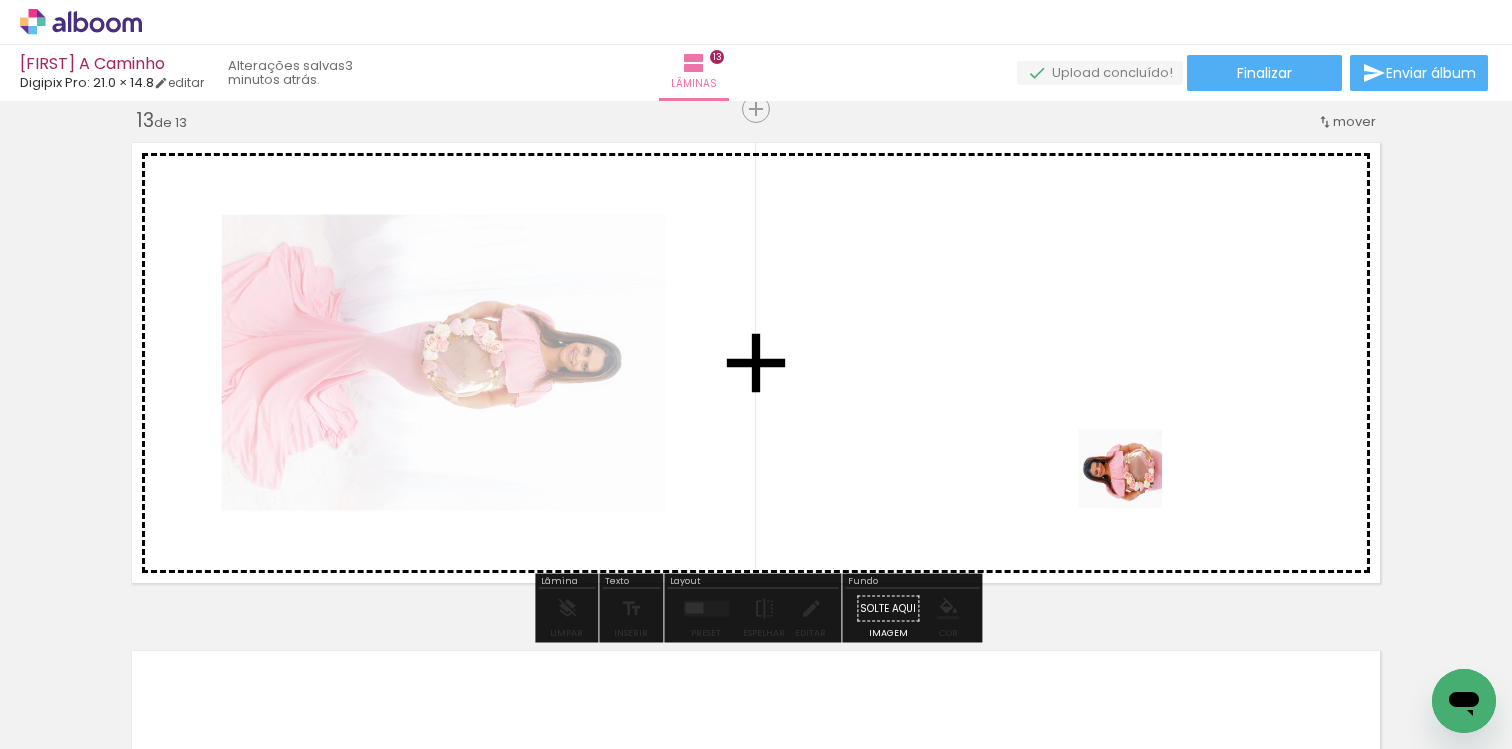 drag, startPoint x: 1402, startPoint y: 680, endPoint x: 1009, endPoint y: 387, distance: 490.202 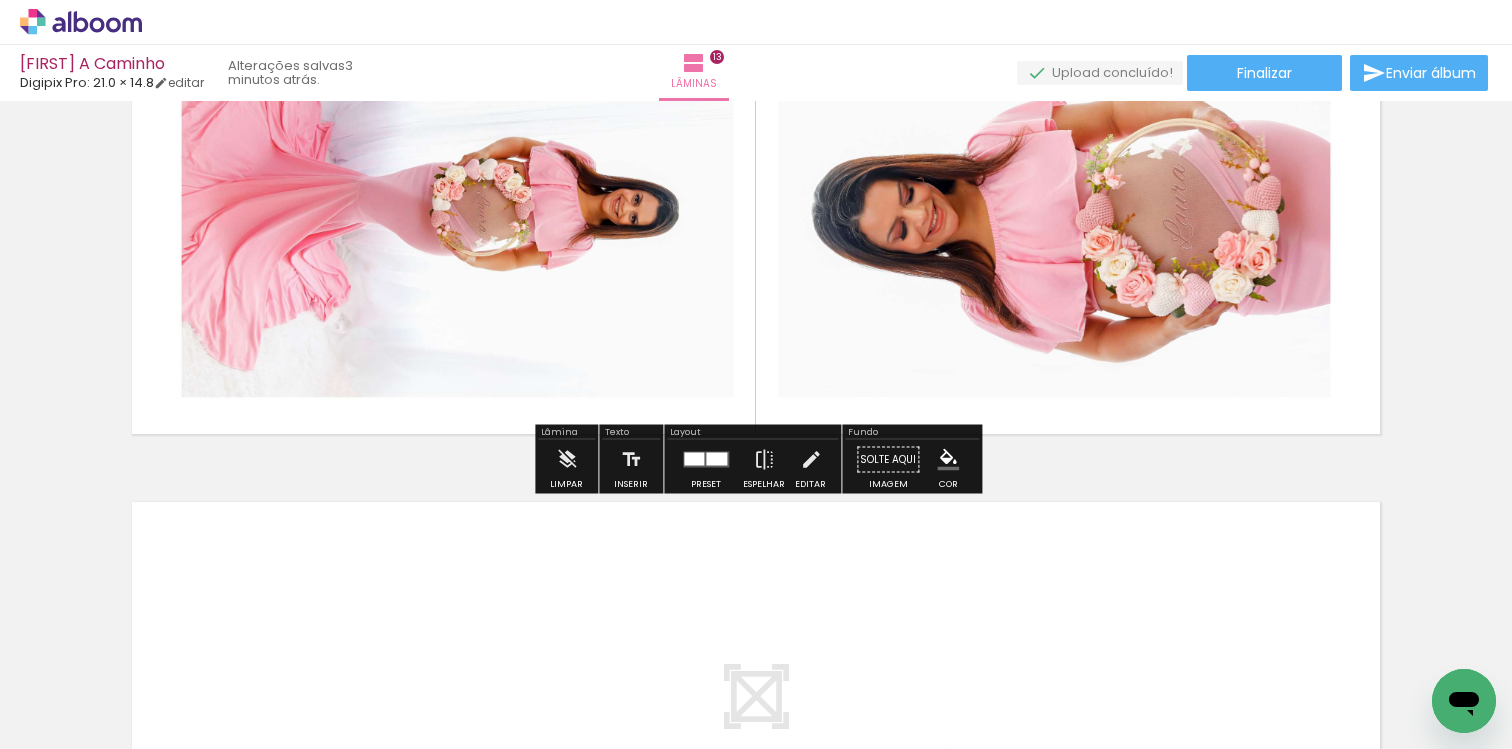 scroll, scrollTop: 6271, scrollLeft: 0, axis: vertical 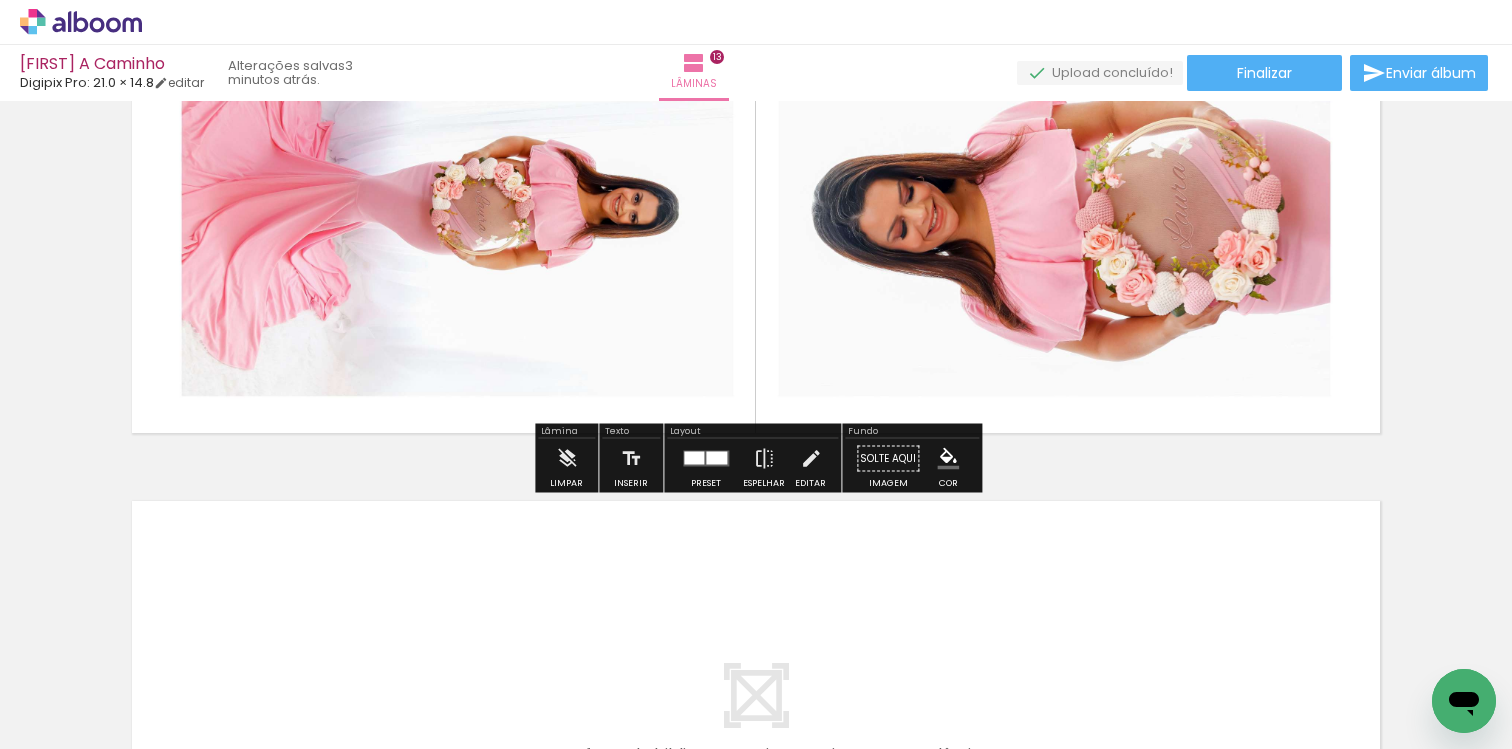 click at bounding box center [694, 458] 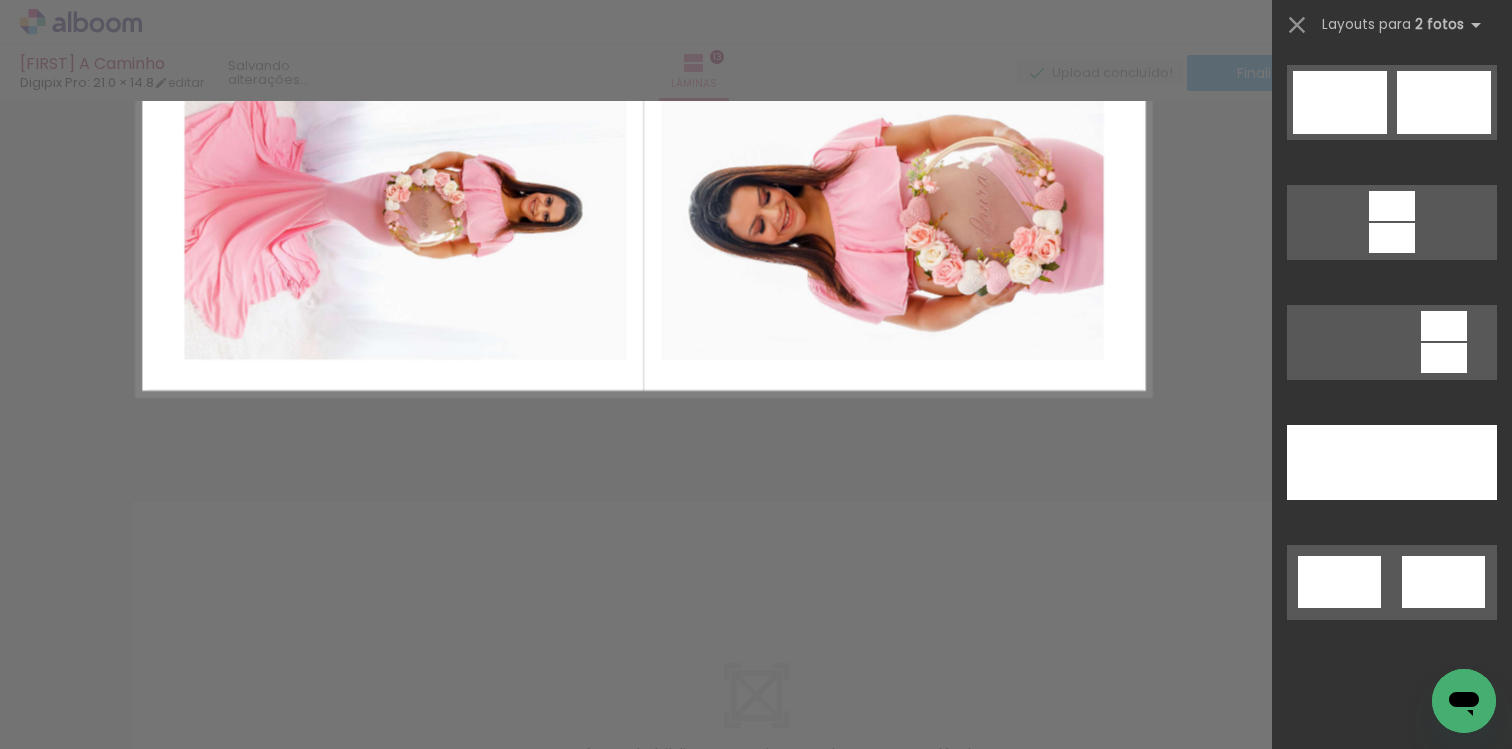 scroll, scrollTop: 0, scrollLeft: 0, axis: both 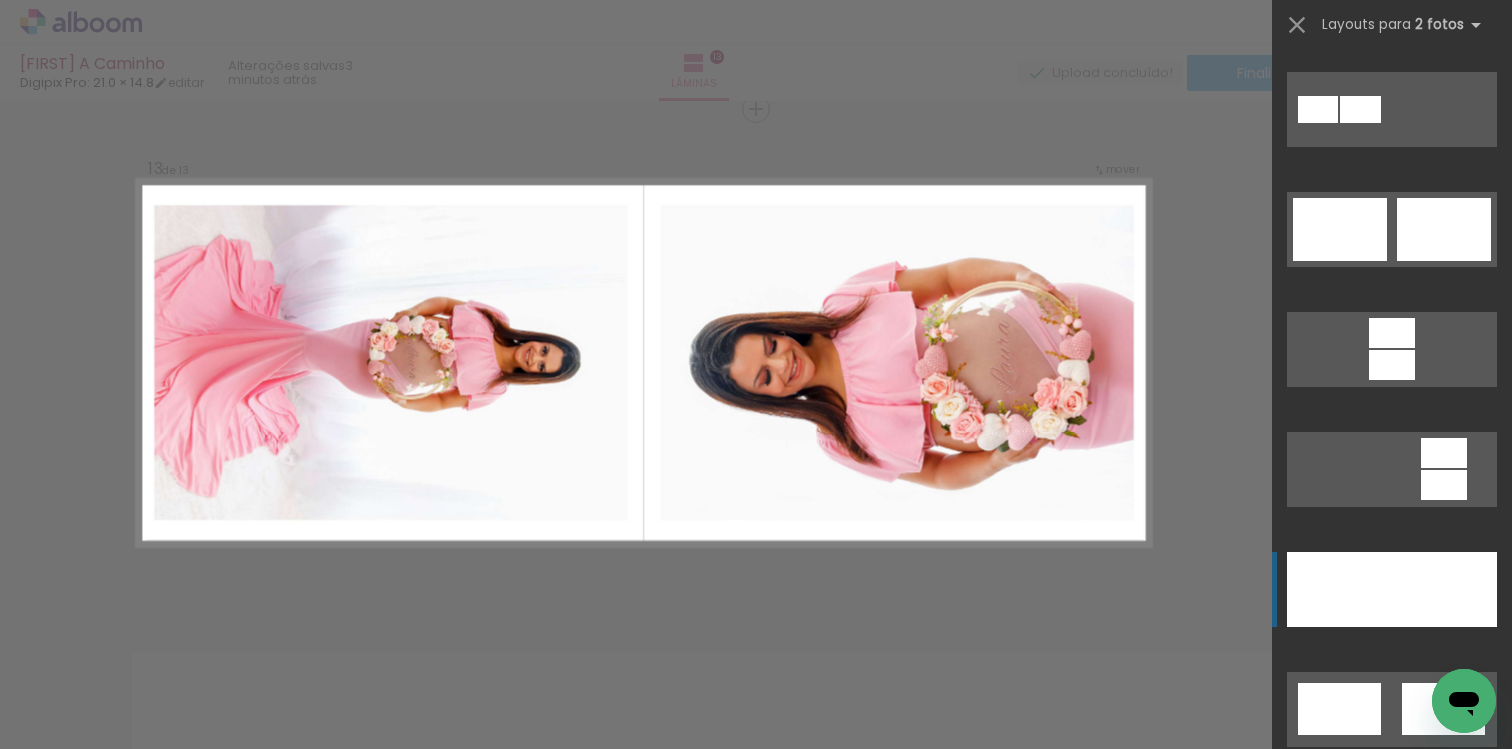 click at bounding box center (1339, 589) 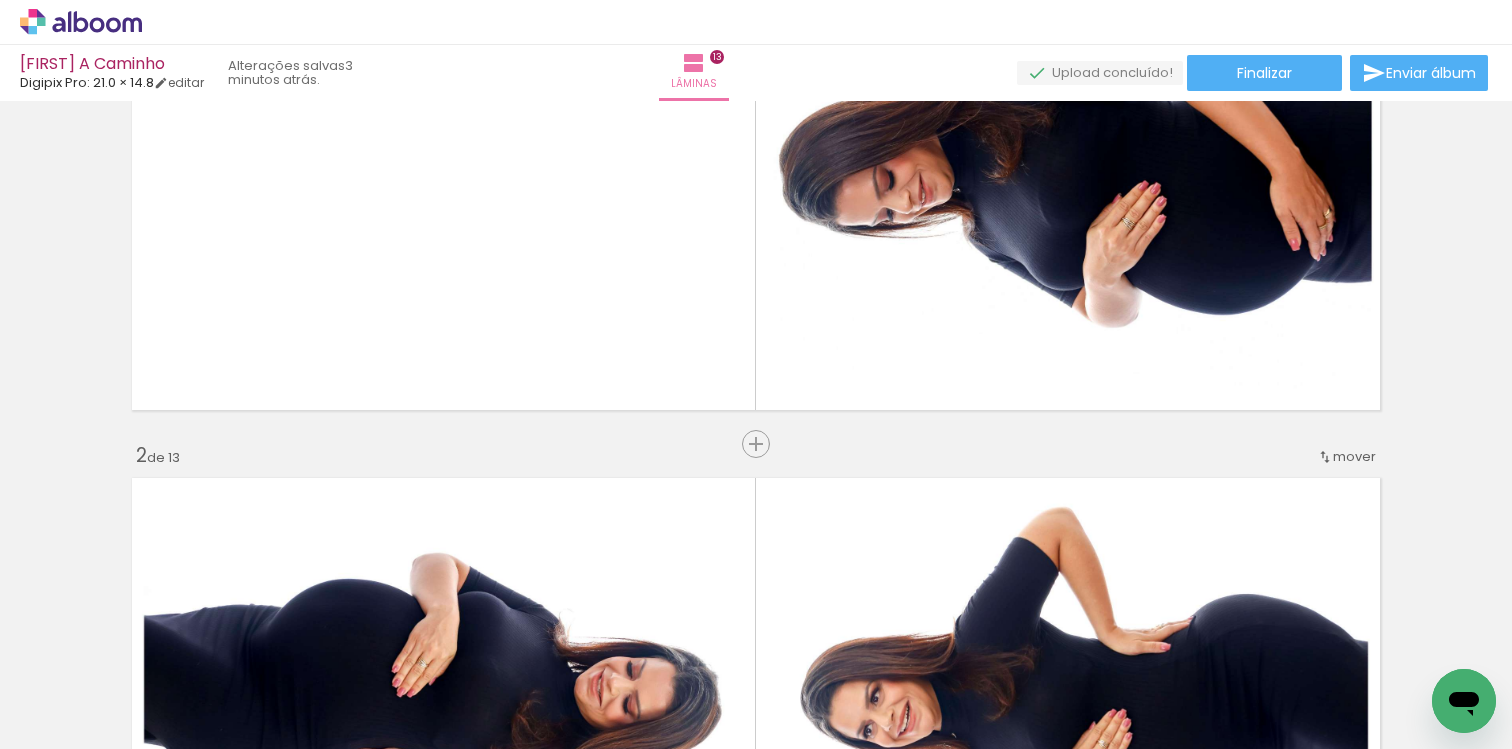 scroll, scrollTop: 0, scrollLeft: 0, axis: both 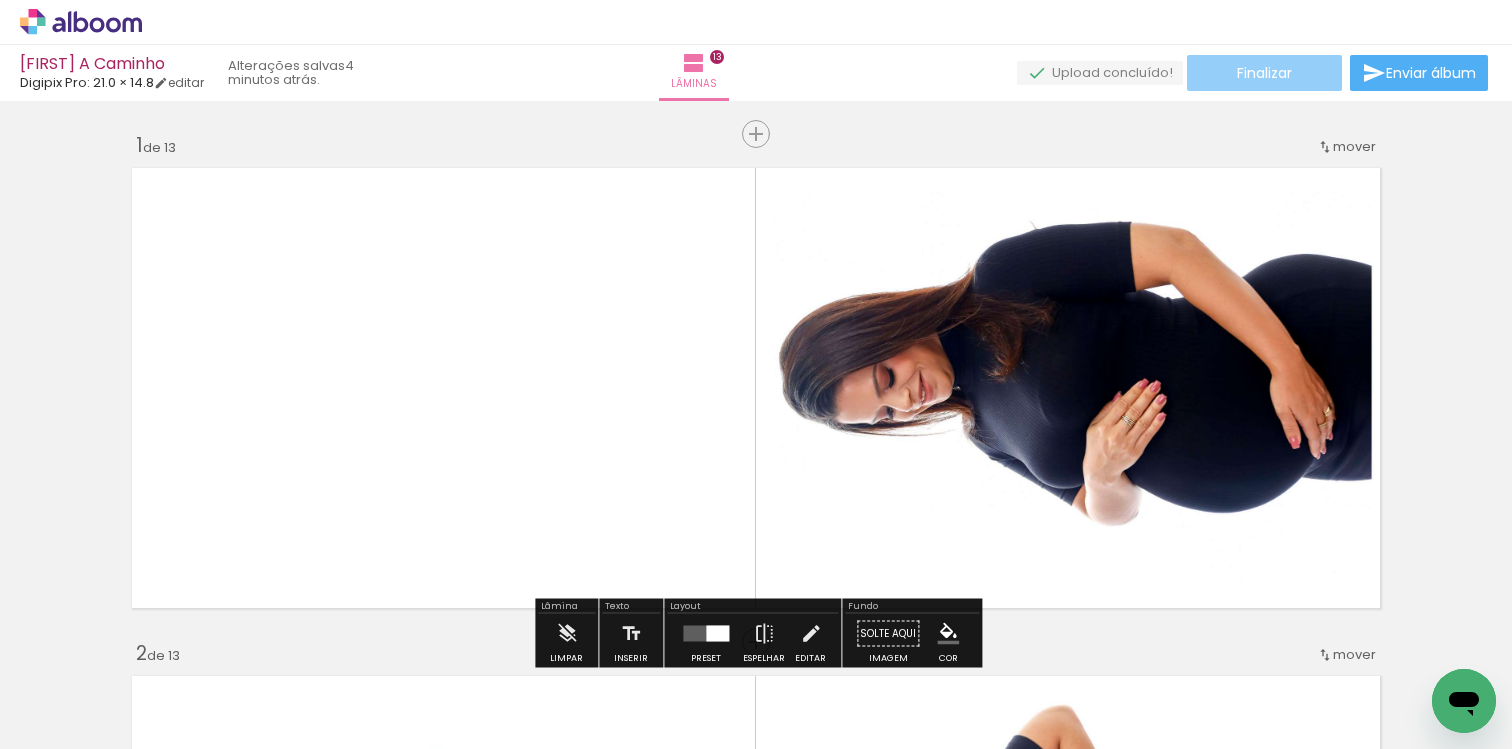 click on "Finalizar" 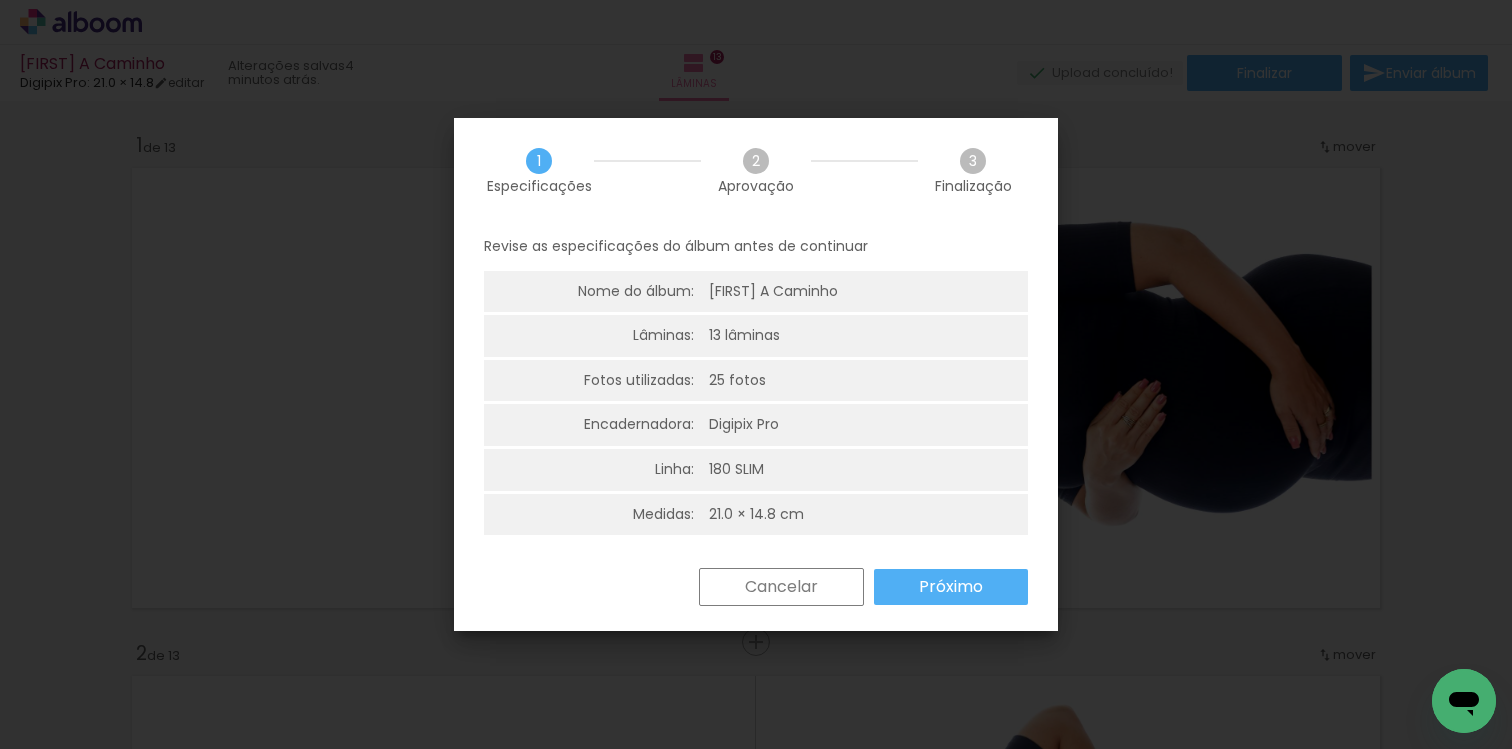 click on "Próximo" at bounding box center [0, 0] 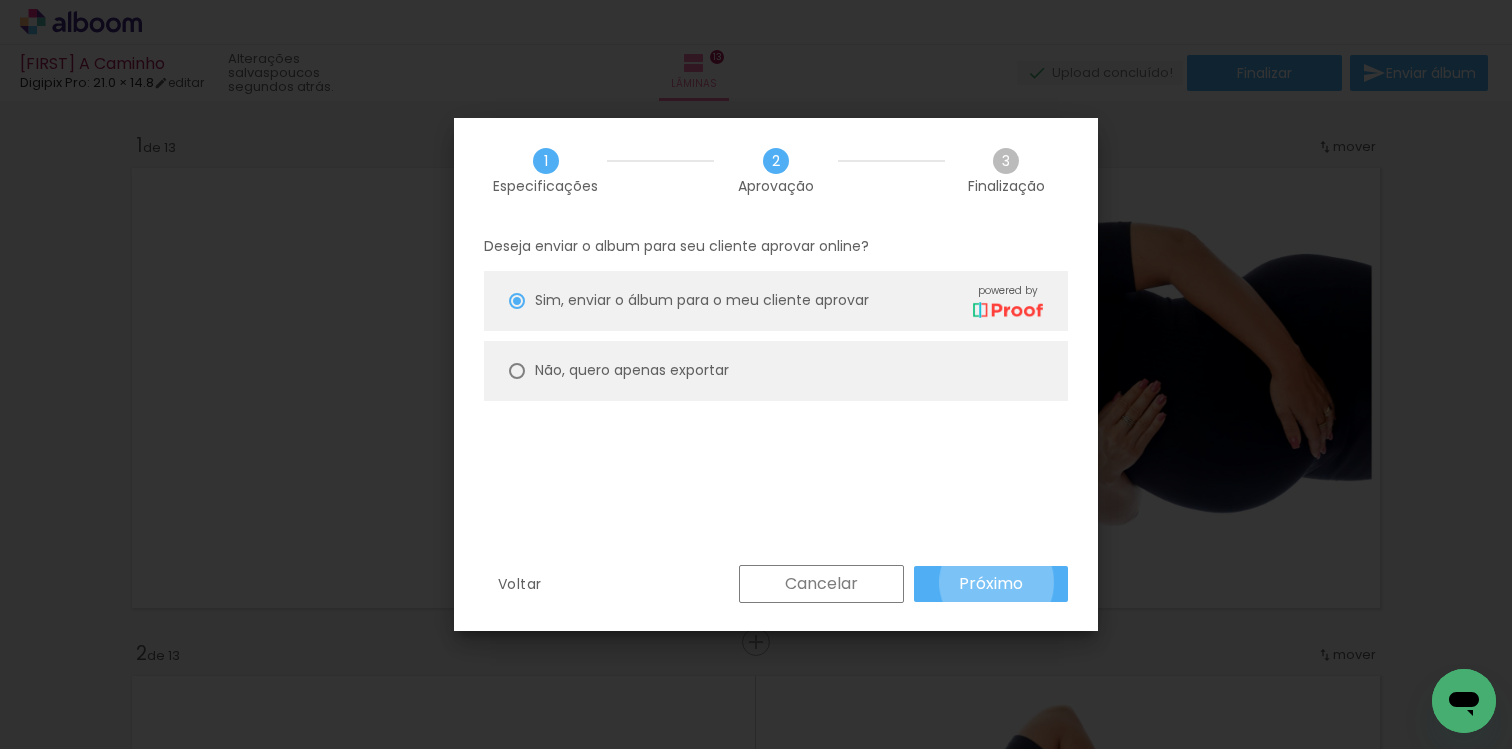 click on "Próximo" at bounding box center [0, 0] 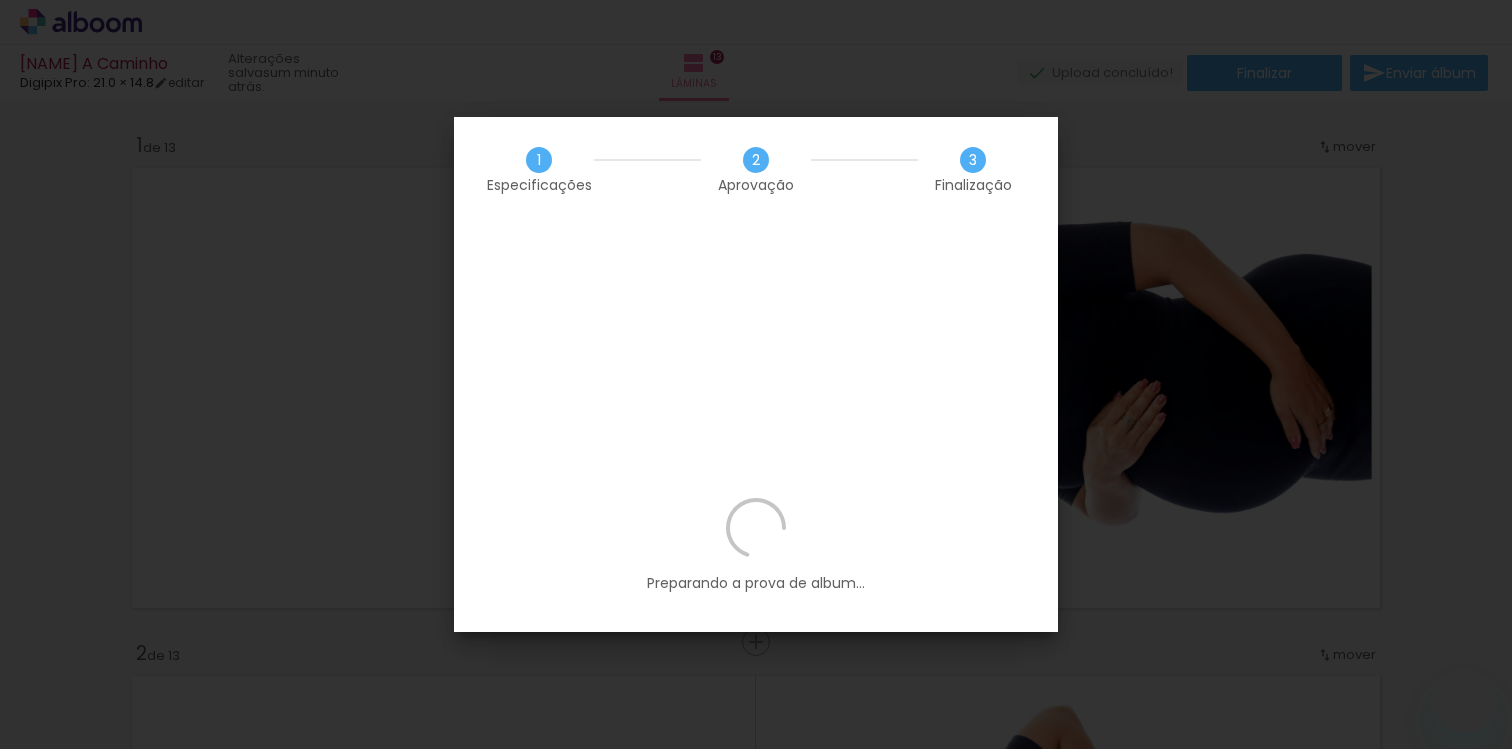 scroll, scrollTop: 0, scrollLeft: 0, axis: both 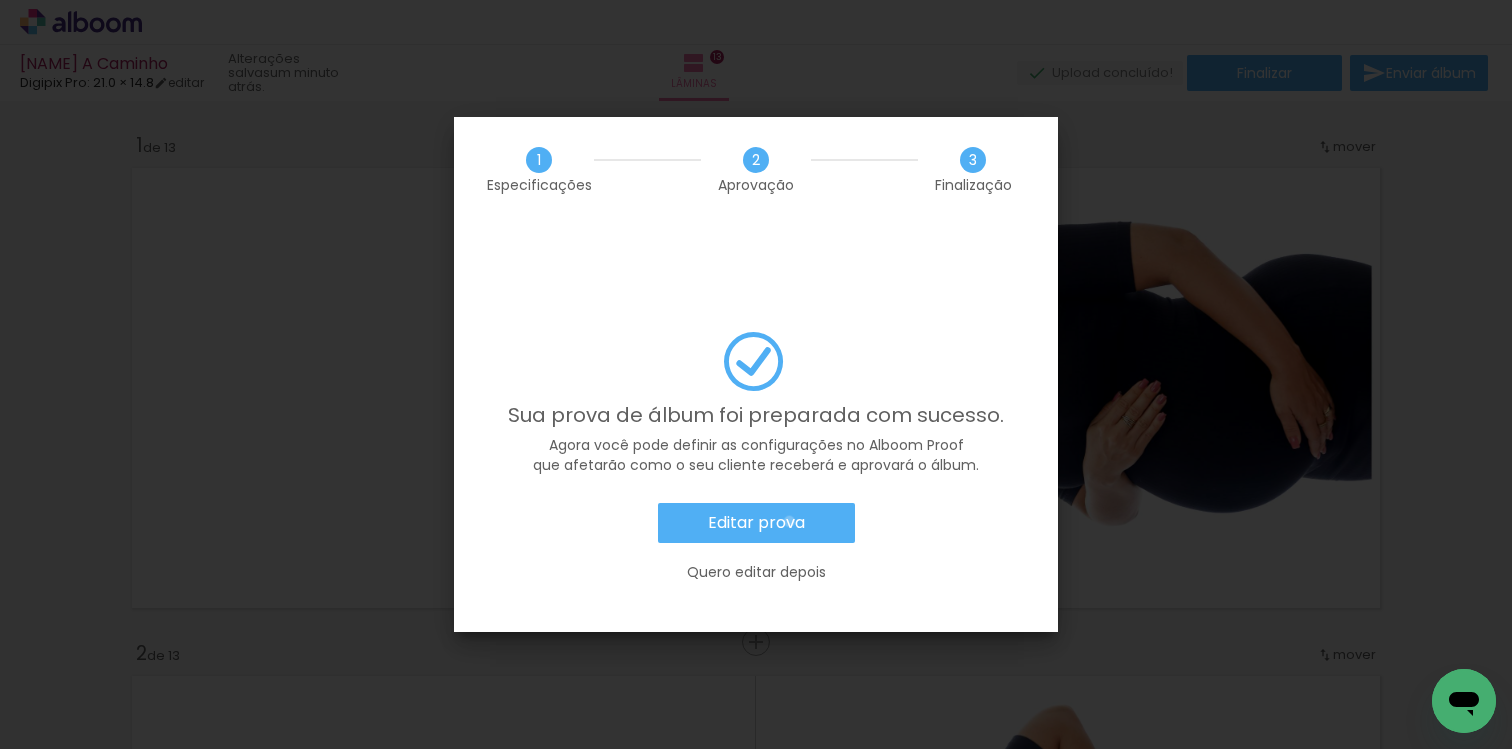 click on "Editar prova" at bounding box center (0, 0) 